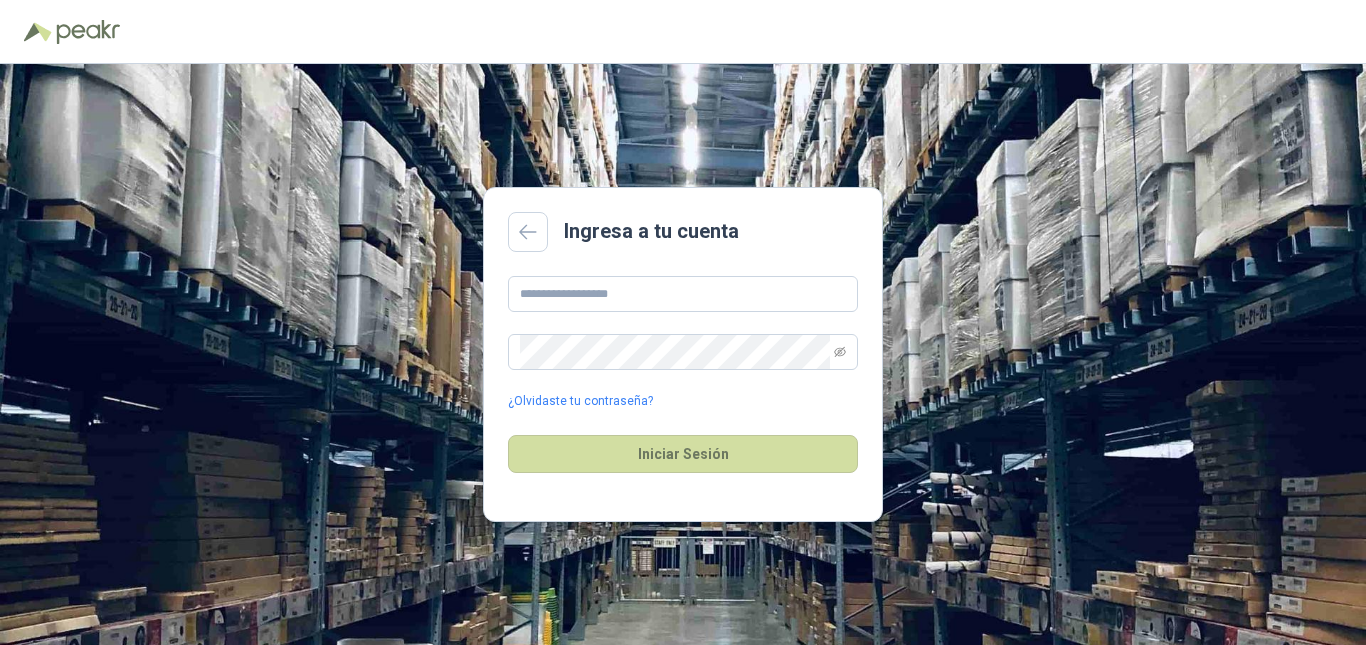 scroll, scrollTop: 0, scrollLeft: 0, axis: both 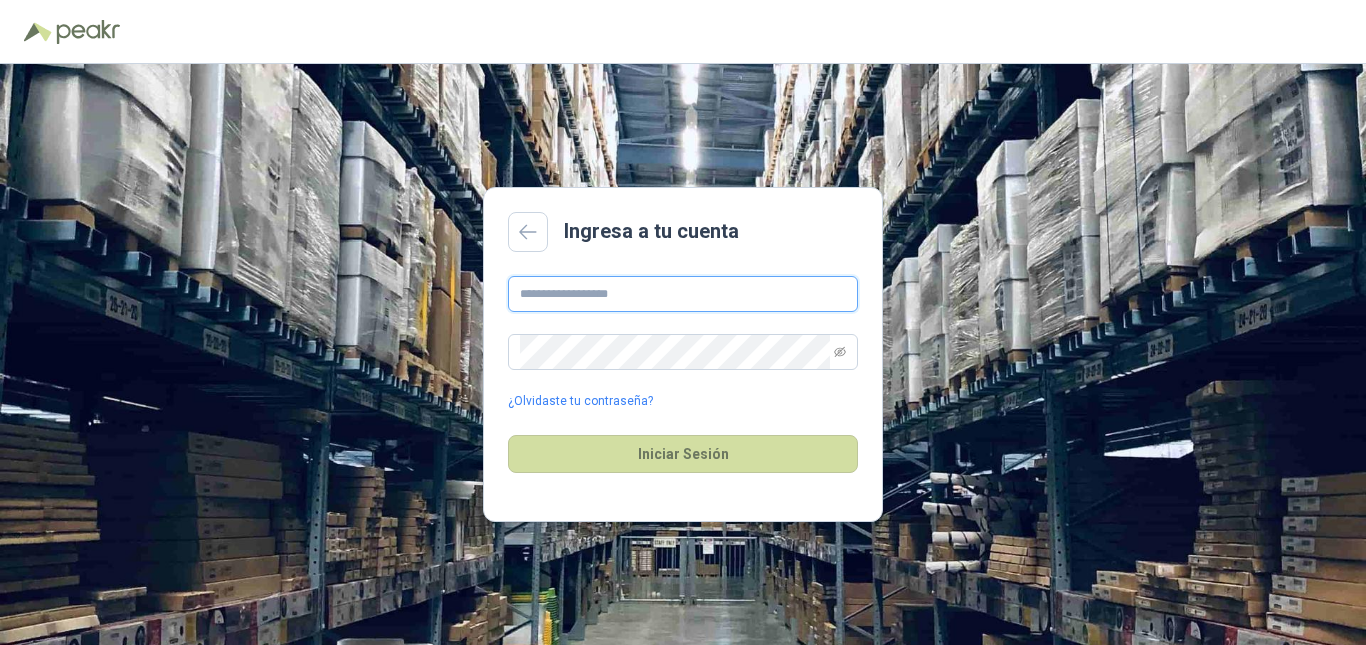 click at bounding box center [683, 294] 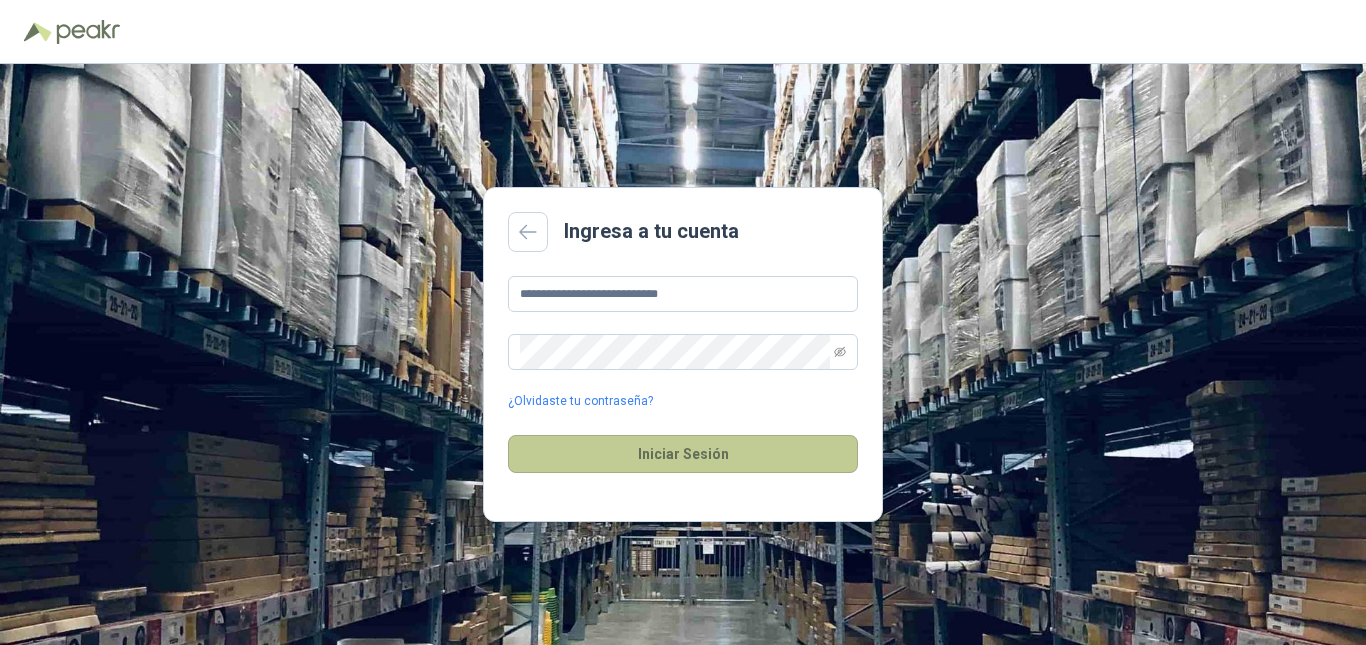 click on "Iniciar Sesión" at bounding box center [683, 454] 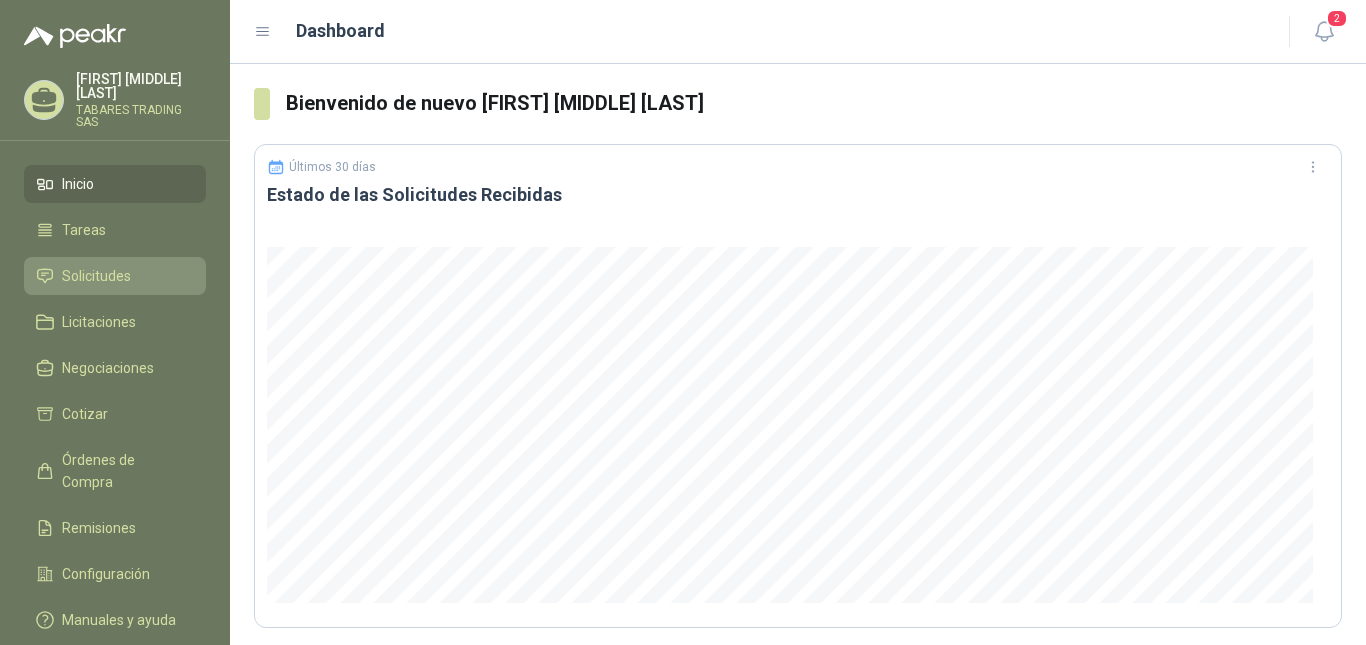 click on "Solicitudes" at bounding box center (96, 276) 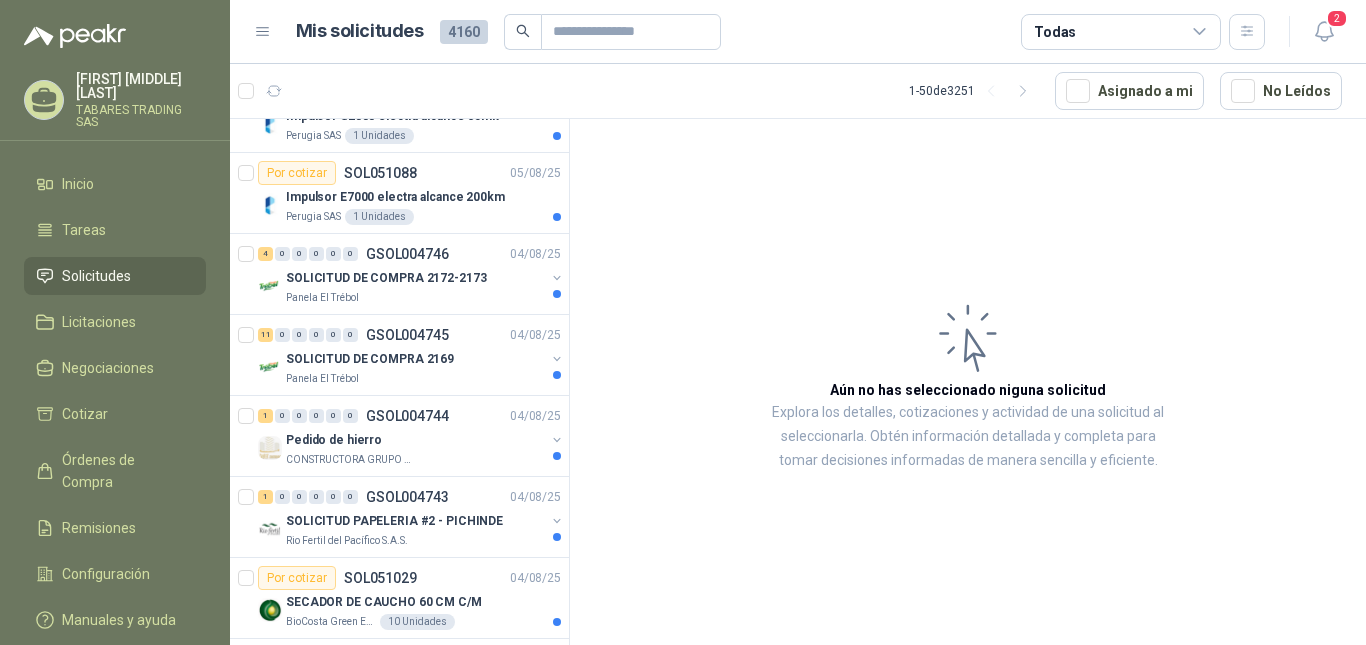 scroll, scrollTop: 600, scrollLeft: 0, axis: vertical 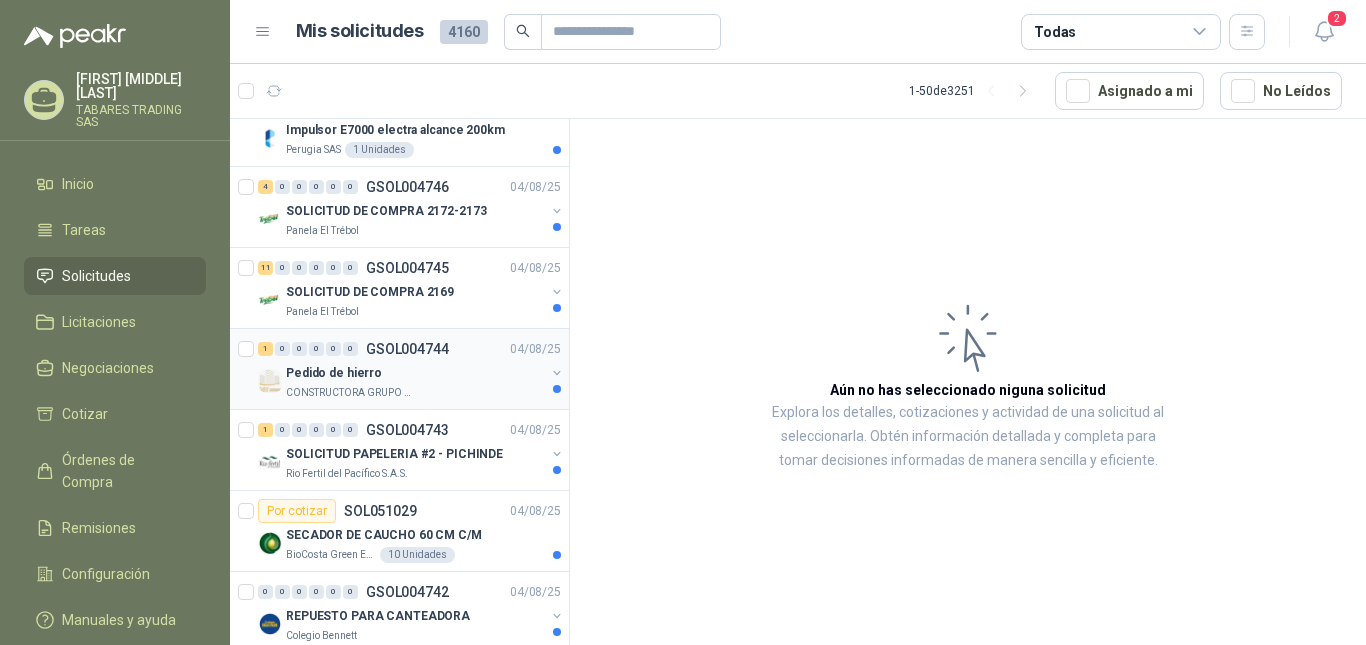 click on "Pedido de hierro" at bounding box center (334, 373) 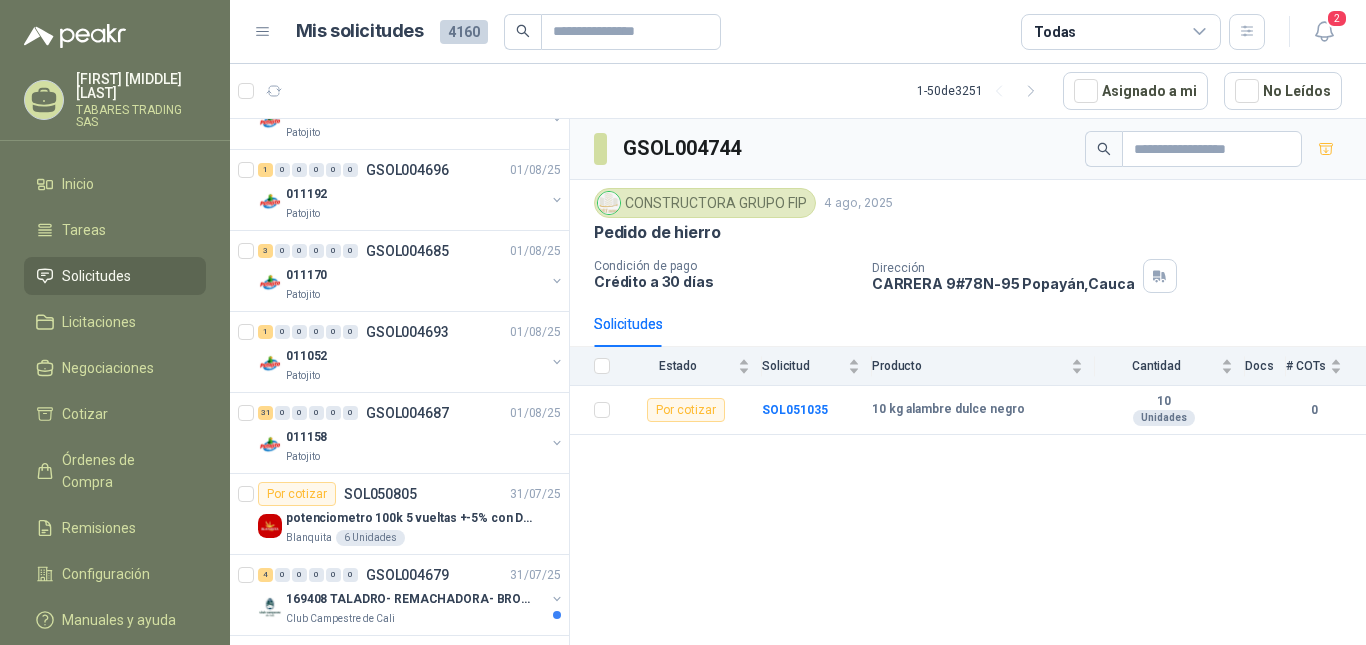 scroll, scrollTop: 3261, scrollLeft: 0, axis: vertical 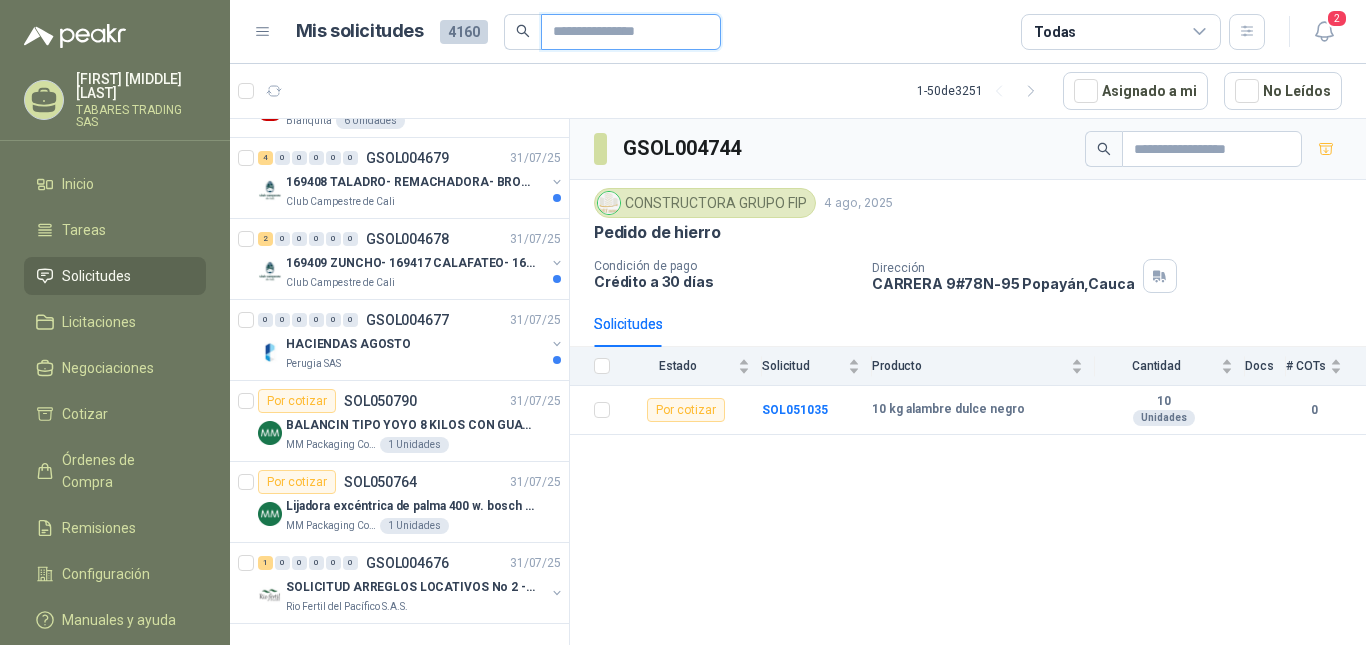 click at bounding box center (623, 32) 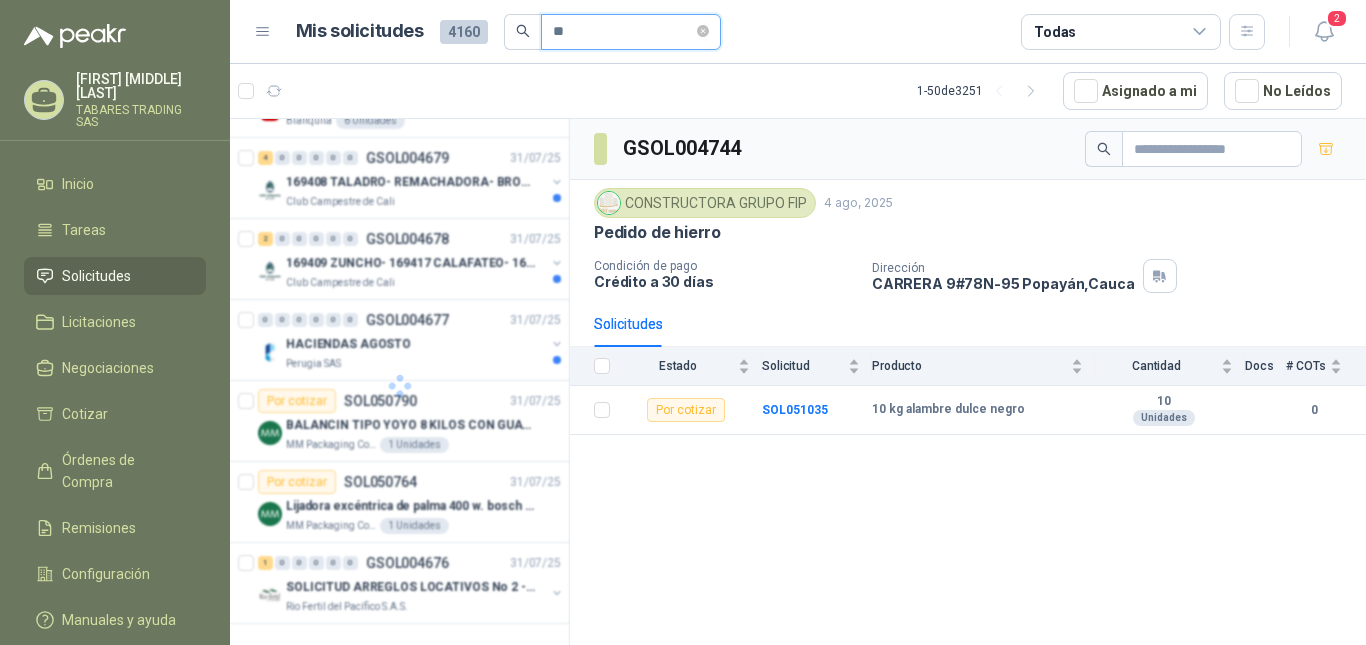 scroll, scrollTop: 0, scrollLeft: 0, axis: both 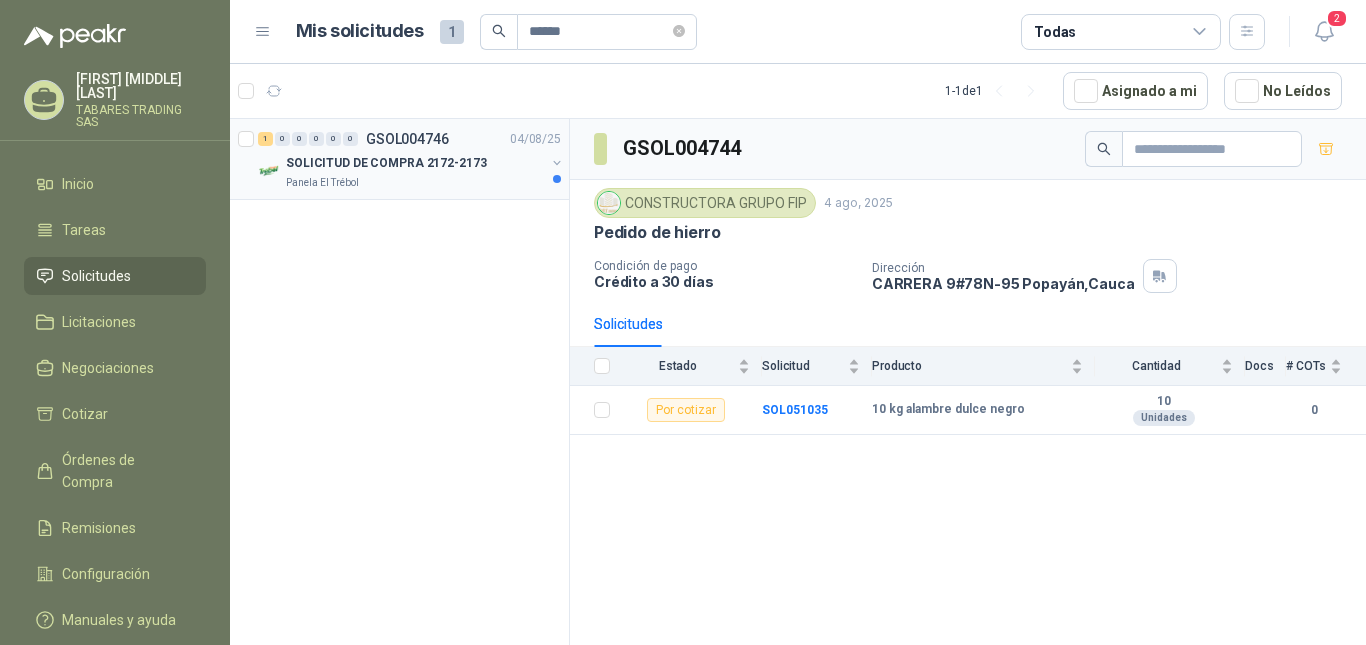 click on "SOLICITUD DE COMPRA 2172-2173" at bounding box center (386, 163) 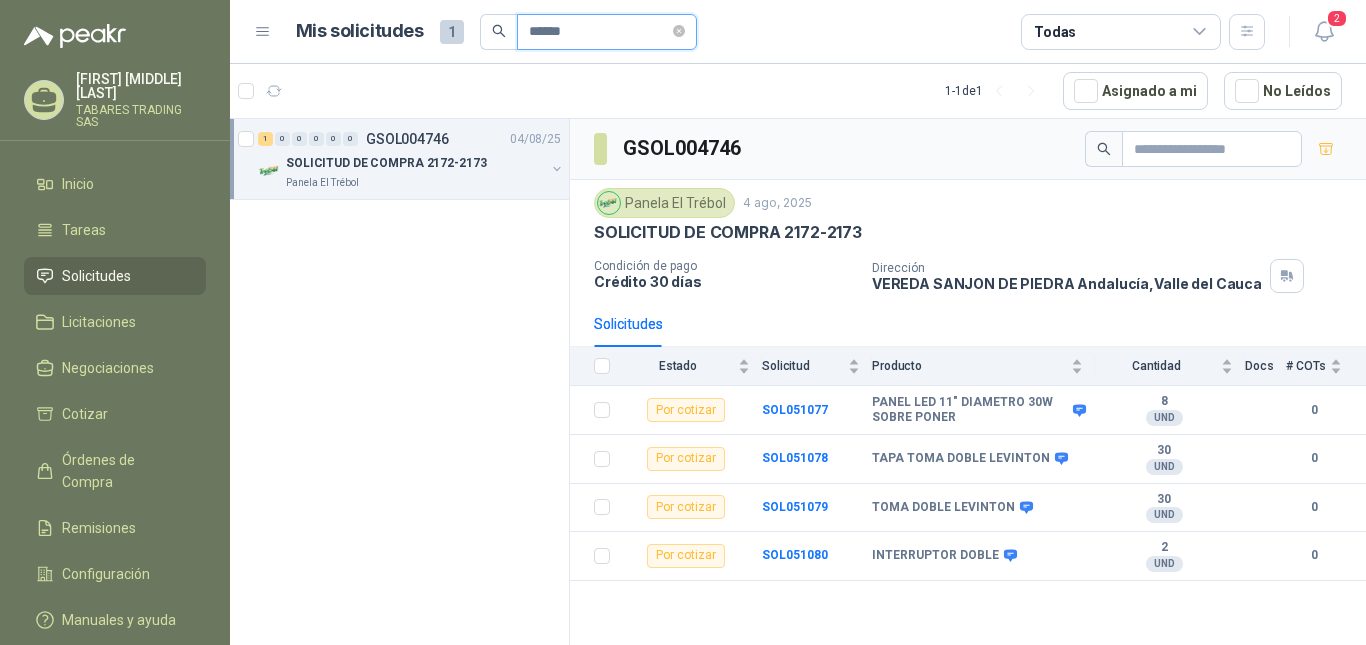 click on "******" at bounding box center (599, 32) 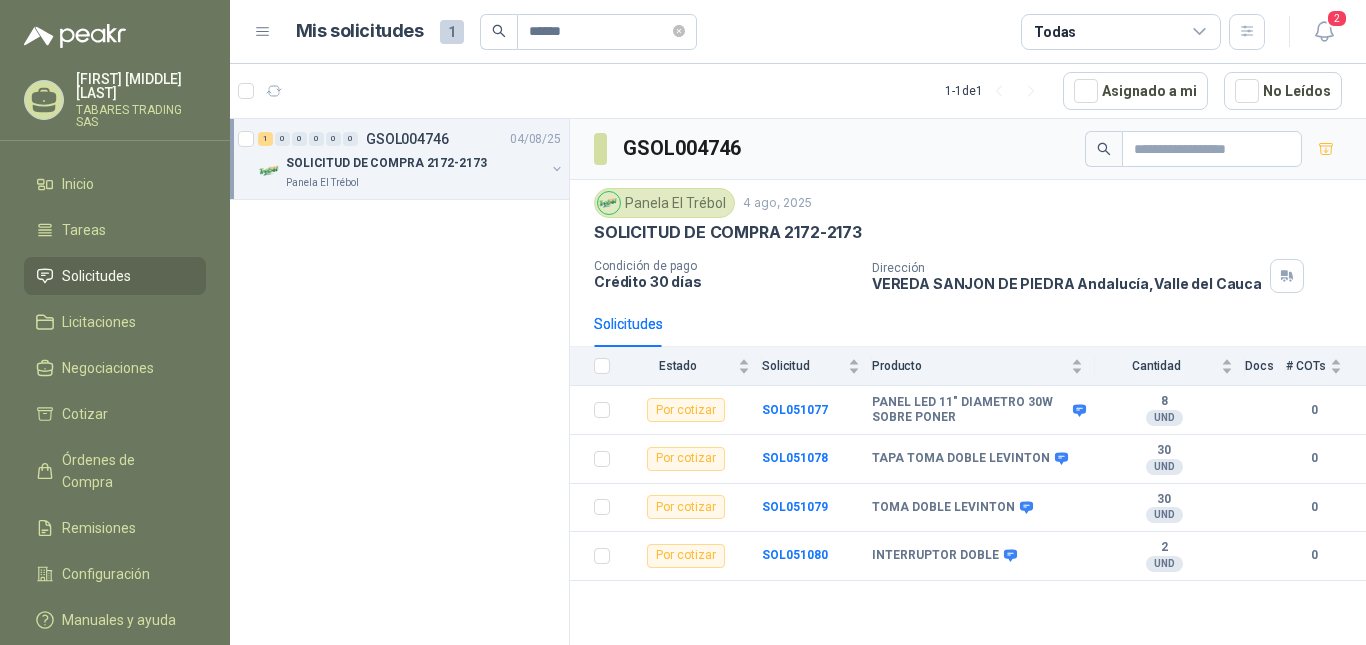 click on "SOLICITUD DE COMPRA 2172-2173" at bounding box center (386, 163) 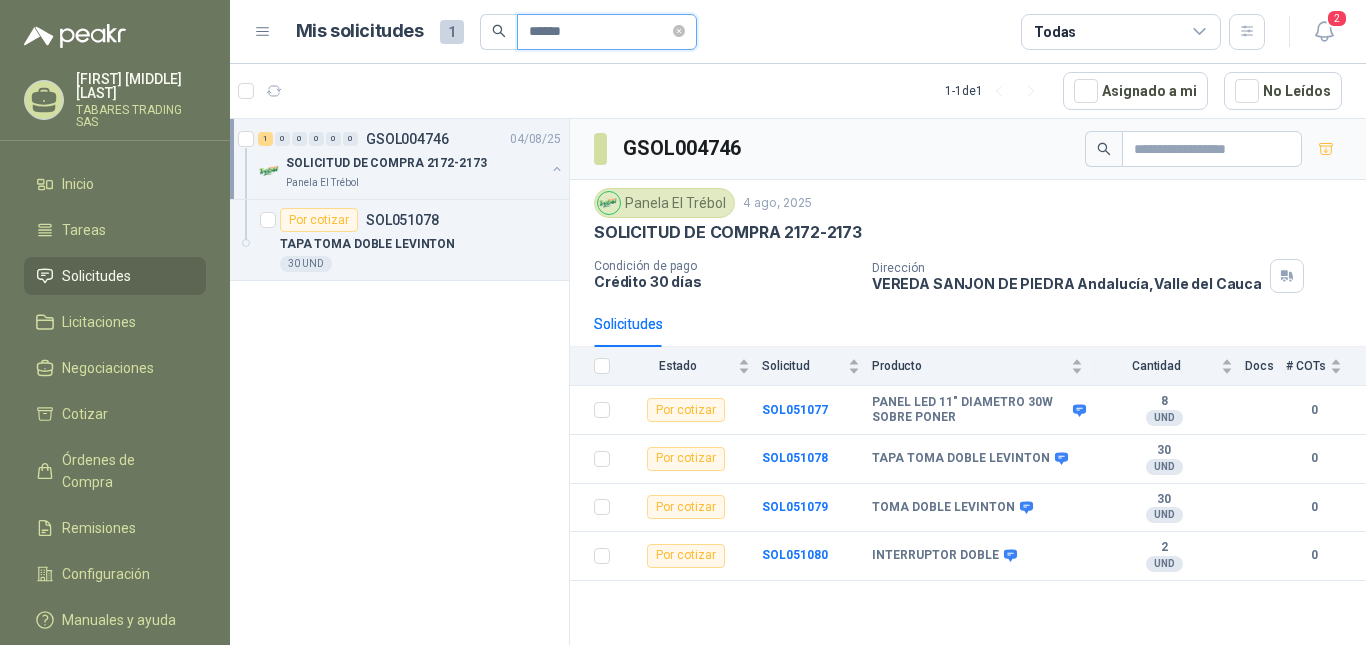 click on "******" at bounding box center (599, 32) 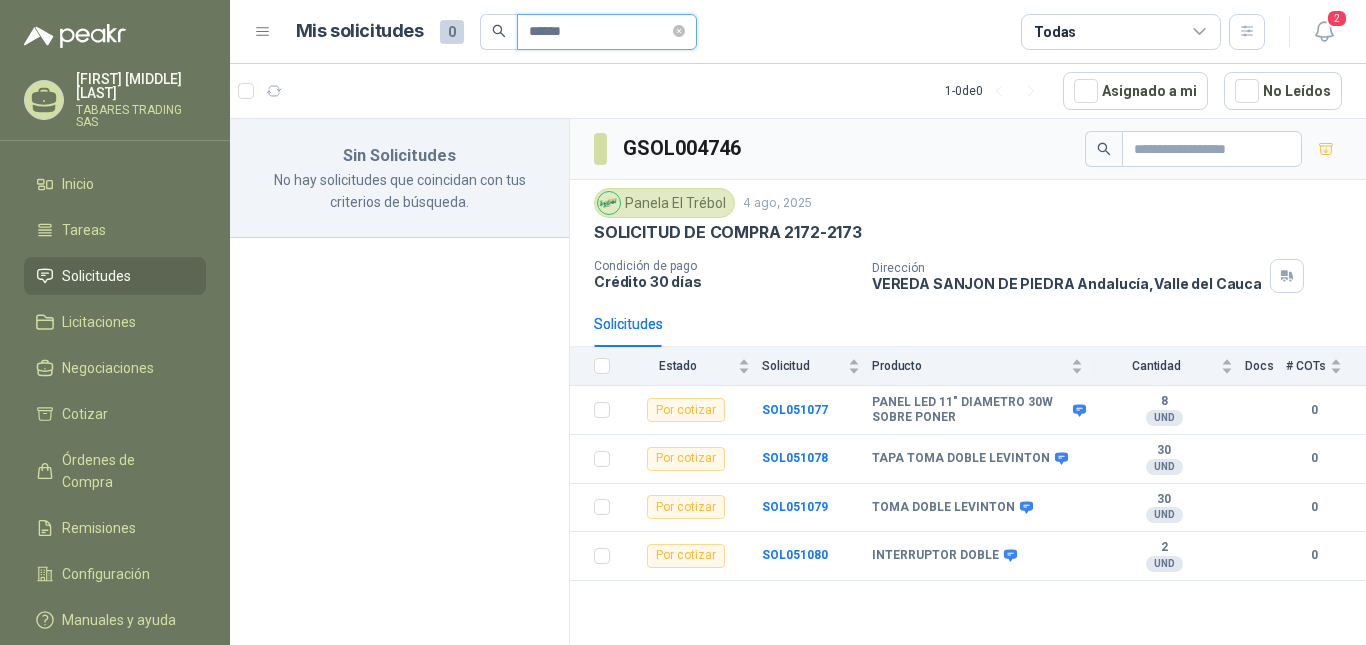 drag, startPoint x: 541, startPoint y: 33, endPoint x: 595, endPoint y: 33, distance: 54 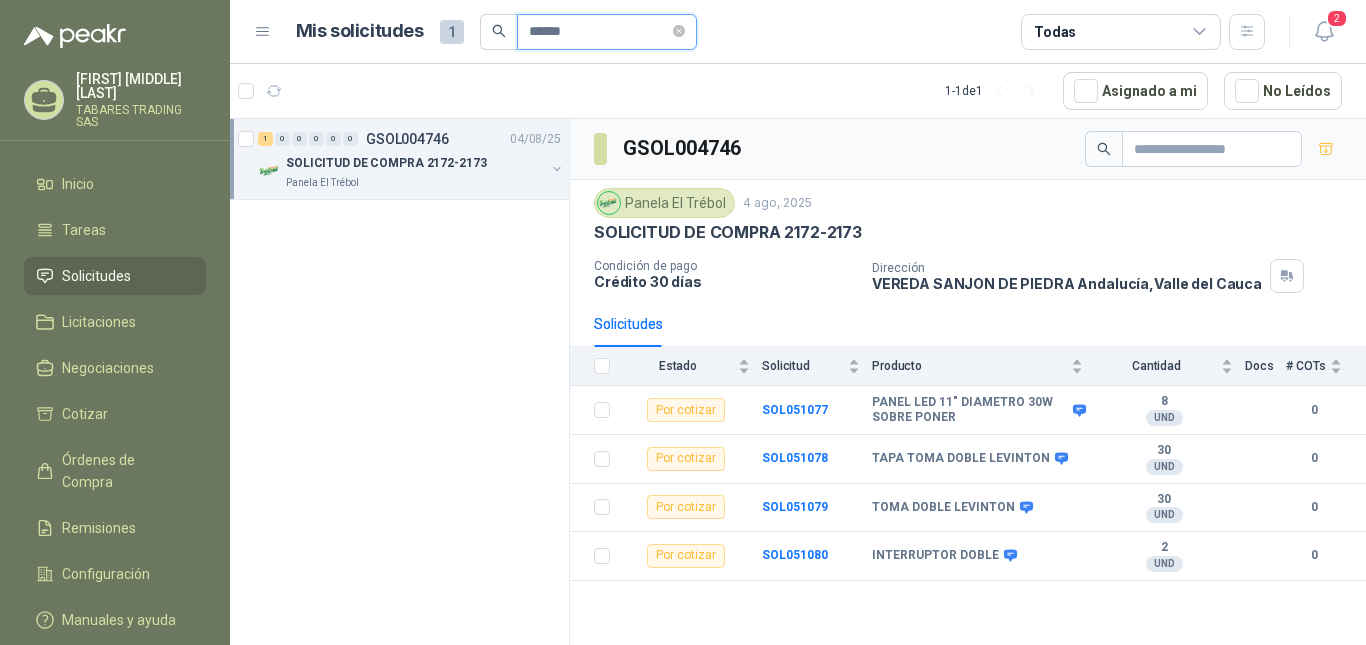 click on "******" at bounding box center (599, 32) 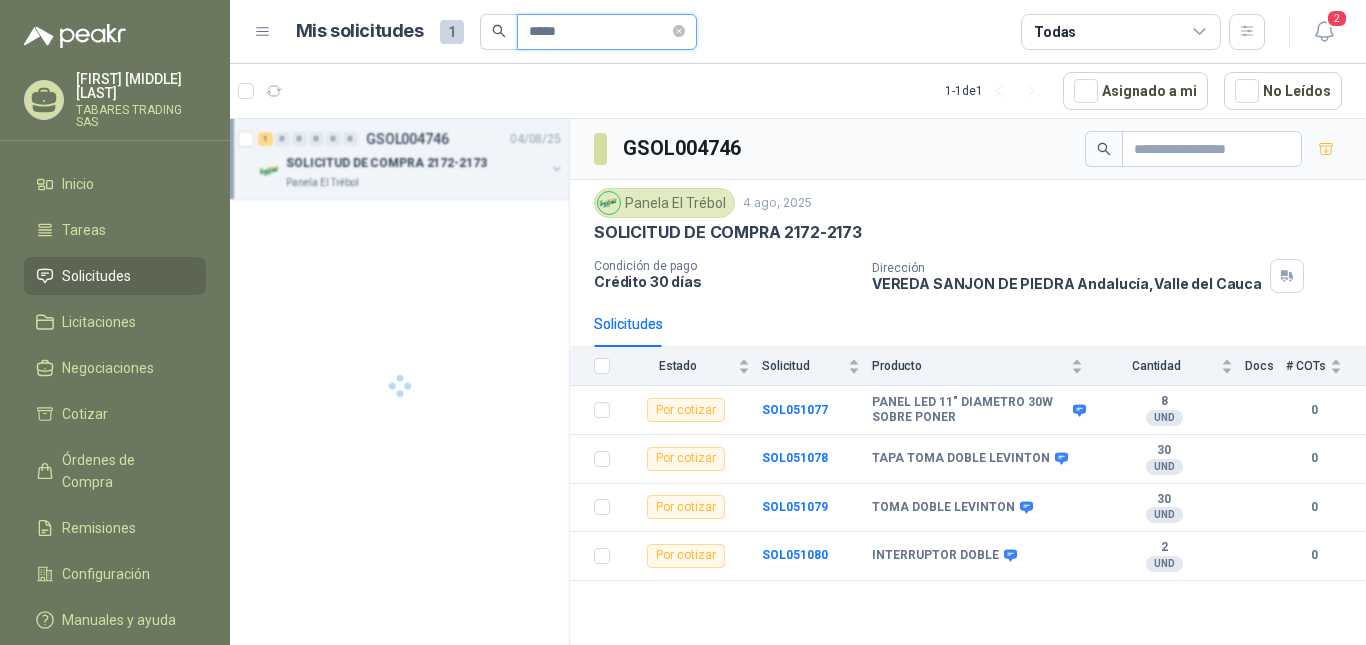 type on "******" 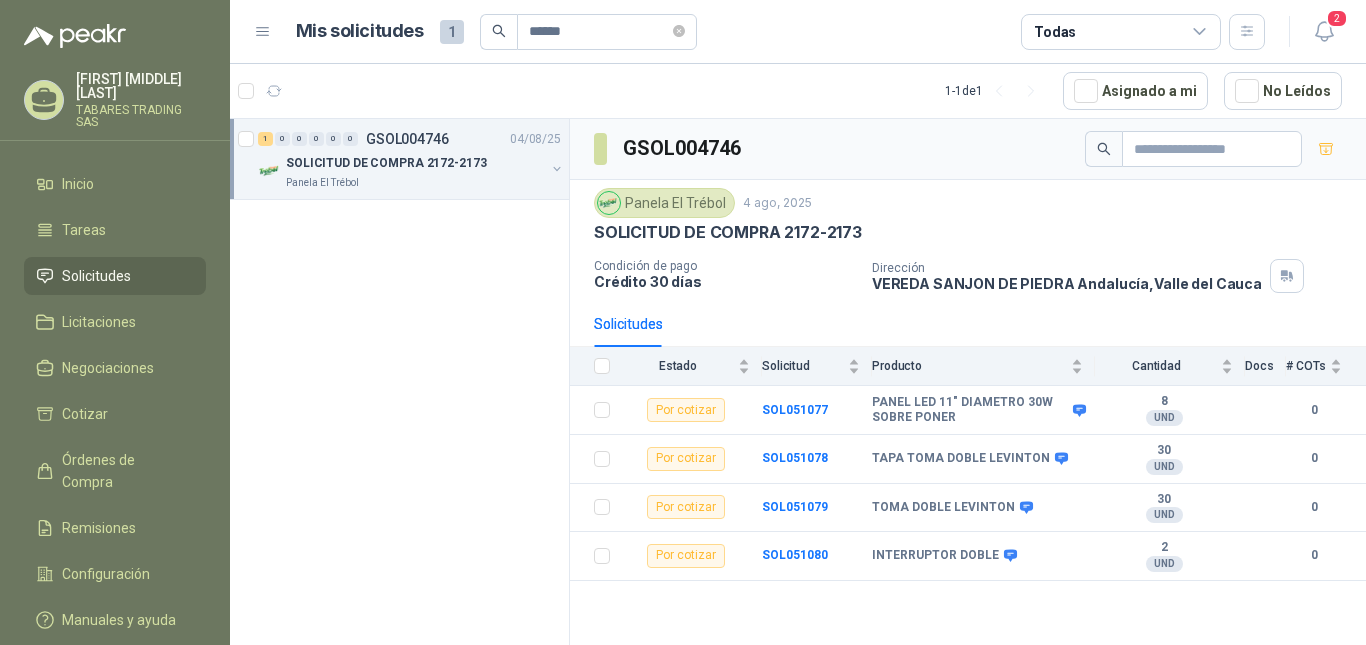 click on "SOLICITUD DE COMPRA 2172-2173" at bounding box center [386, 163] 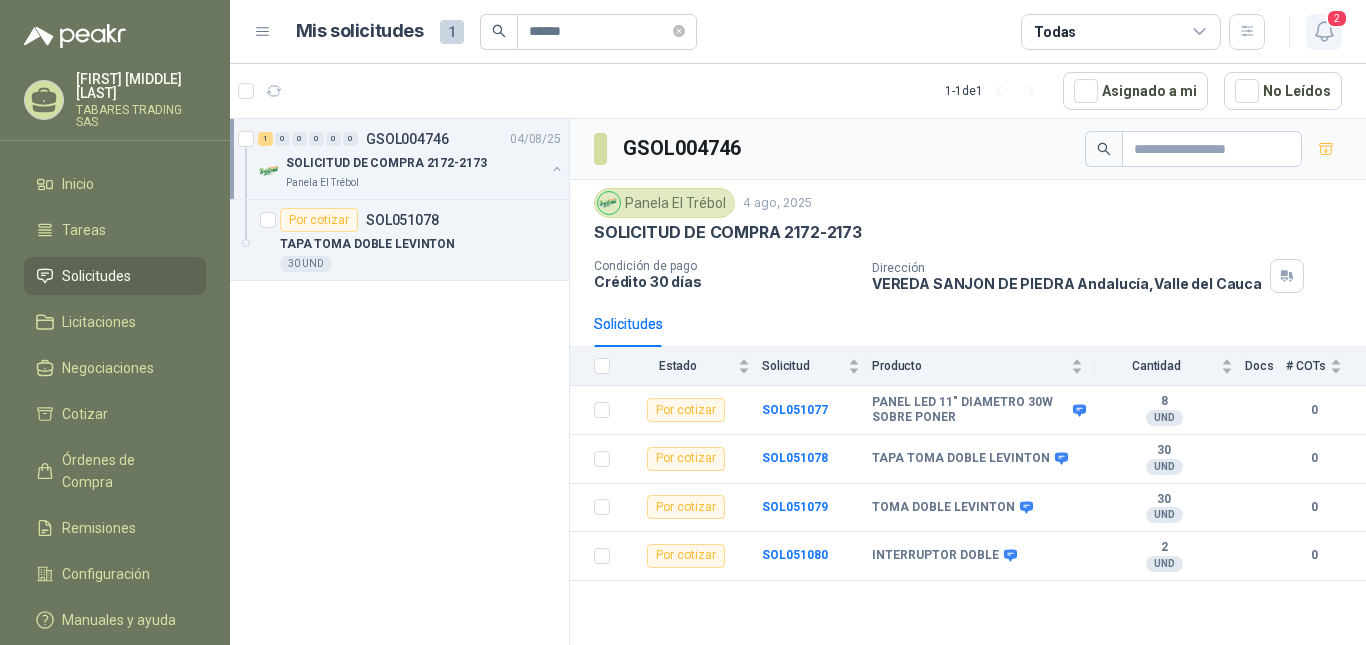 click 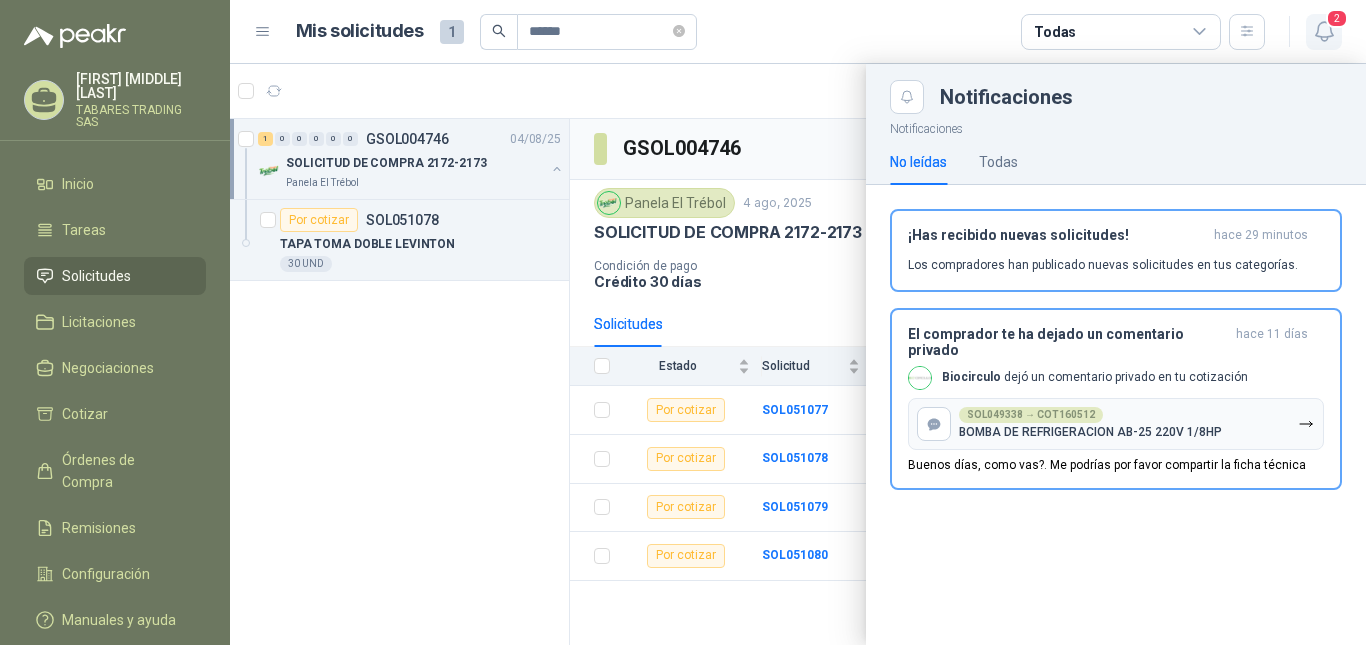 click 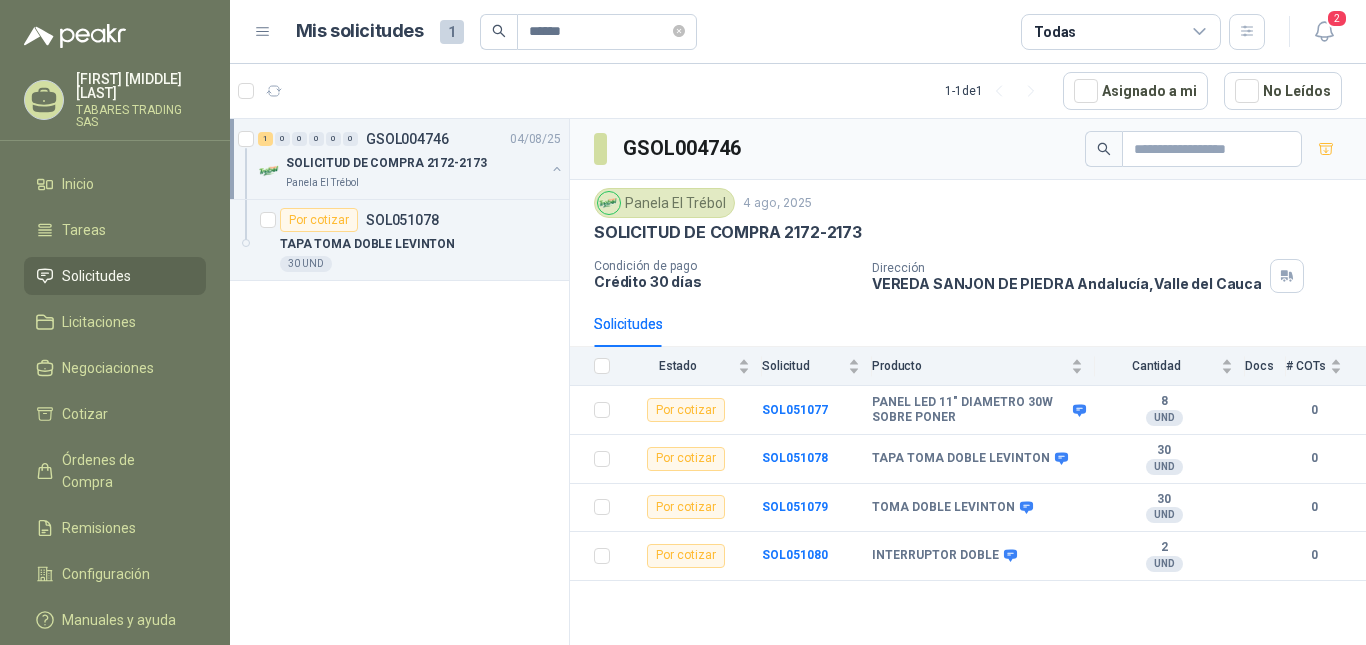 click on "Solicitudes" at bounding box center (96, 276) 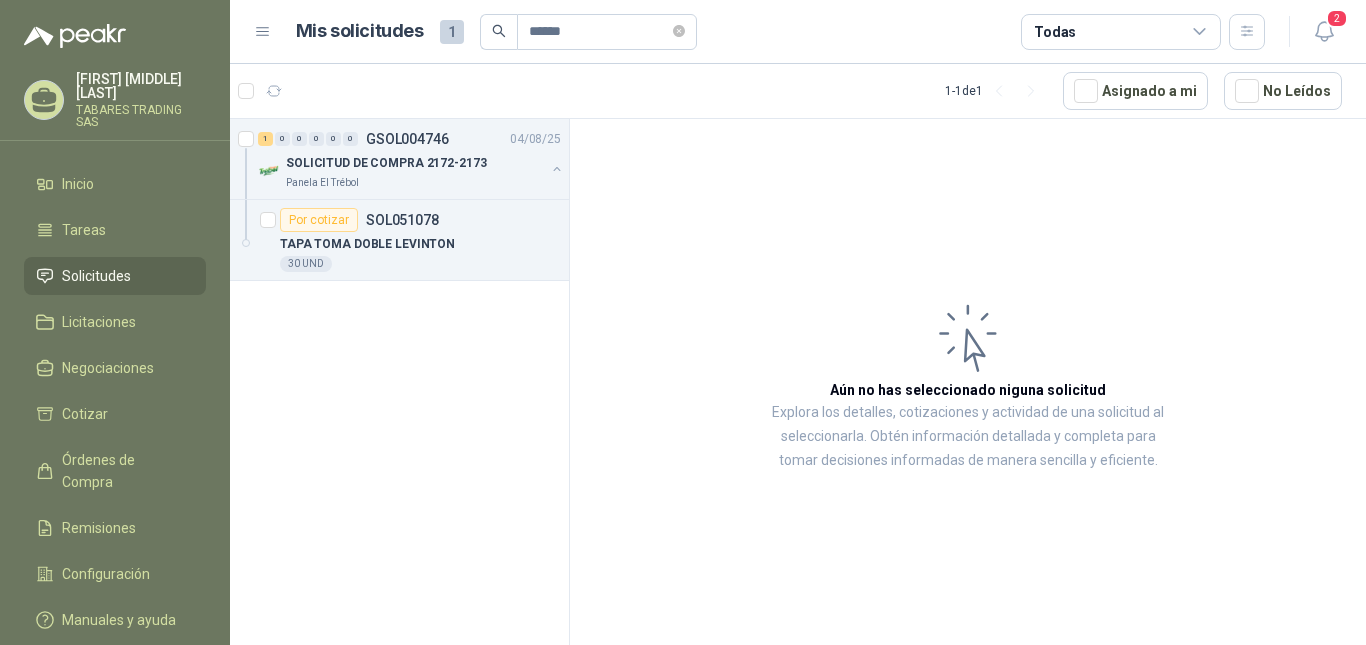 click on "Solicitudes" at bounding box center (96, 276) 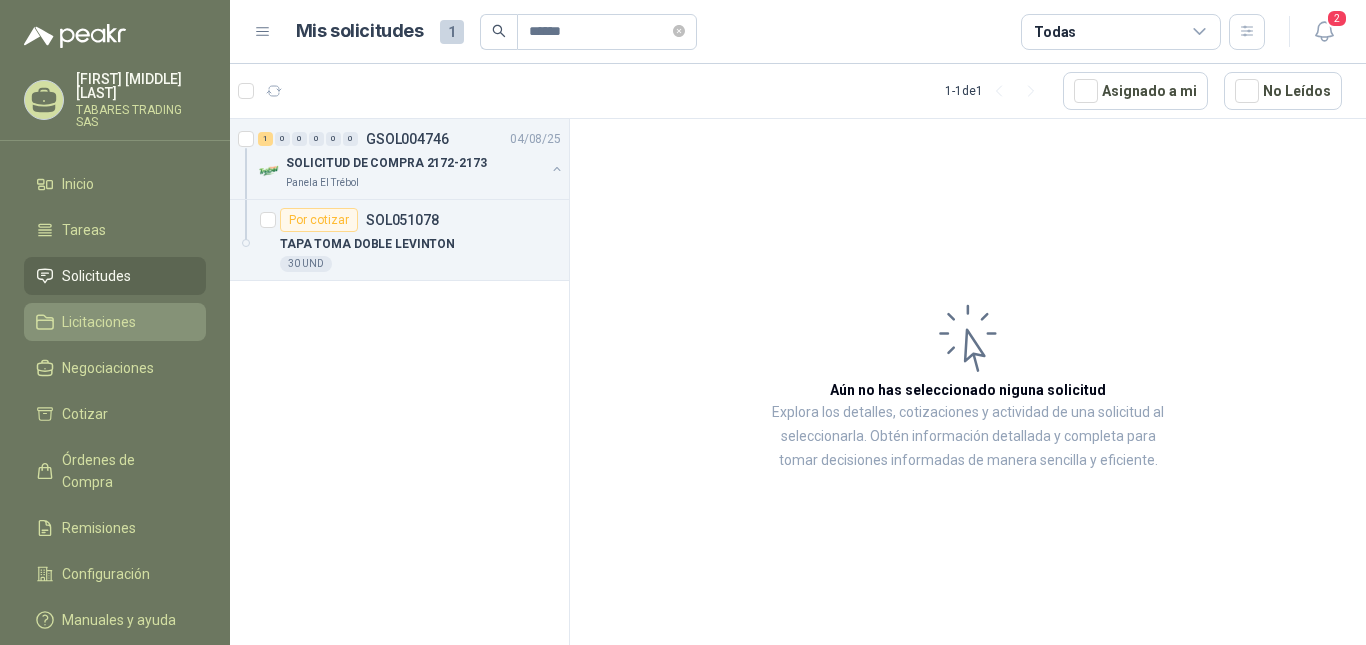click on "Licitaciones" at bounding box center [99, 322] 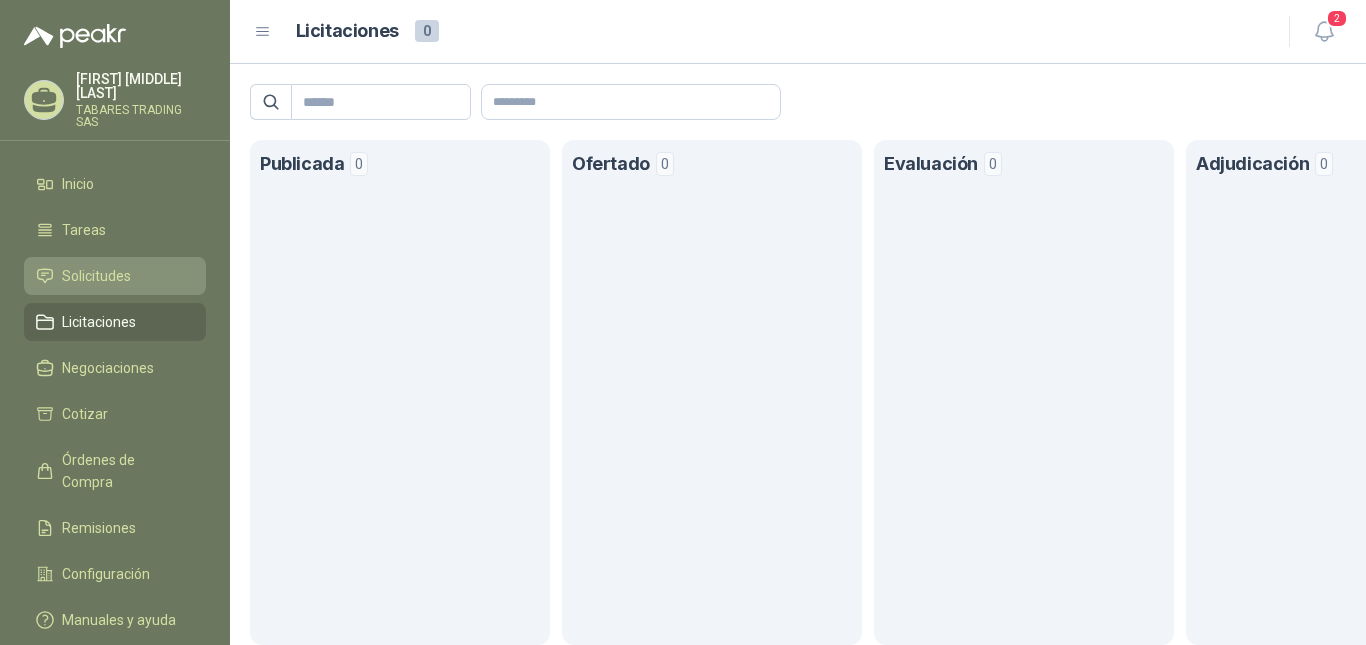 click on "Solicitudes" at bounding box center (96, 276) 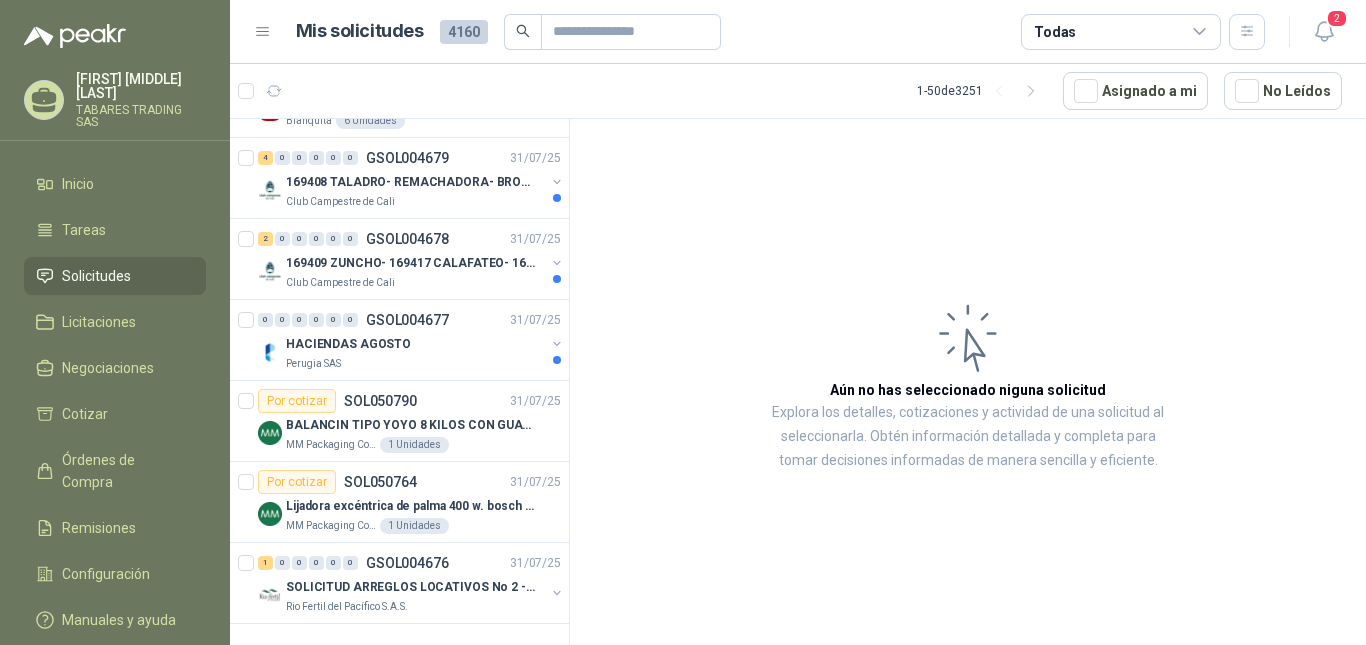 scroll, scrollTop: 3494, scrollLeft: 0, axis: vertical 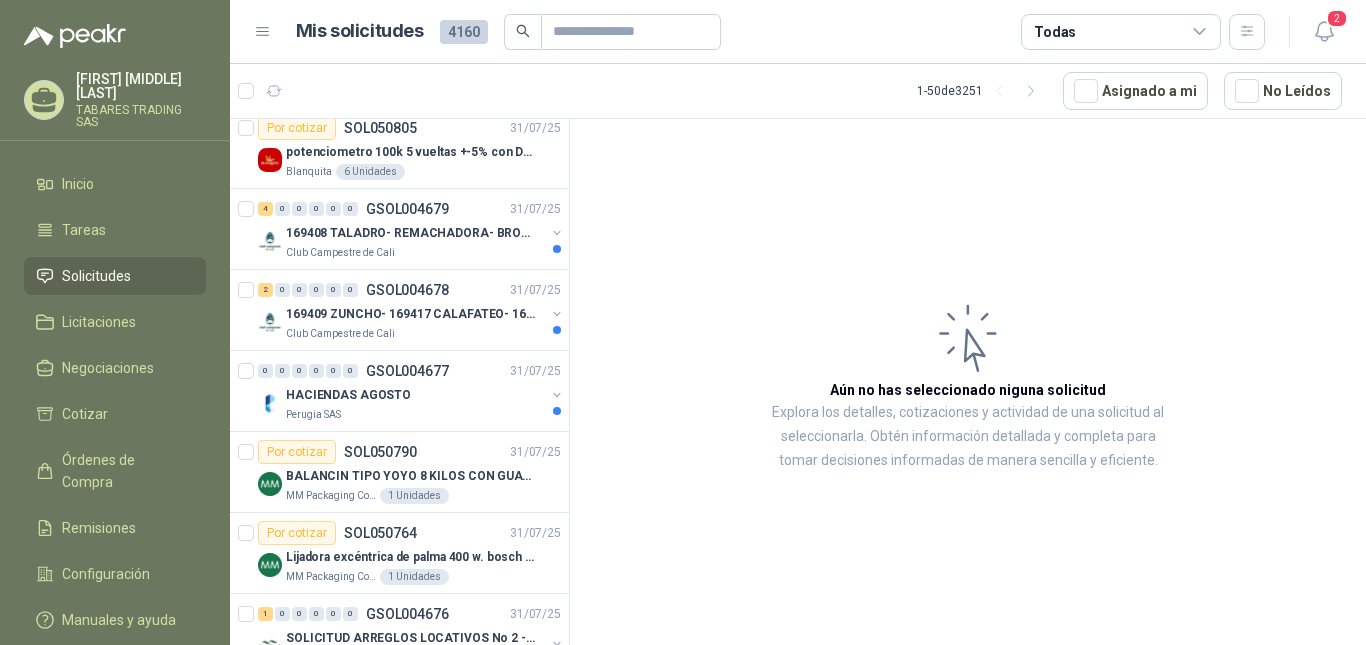 click on "4160" at bounding box center (464, 32) 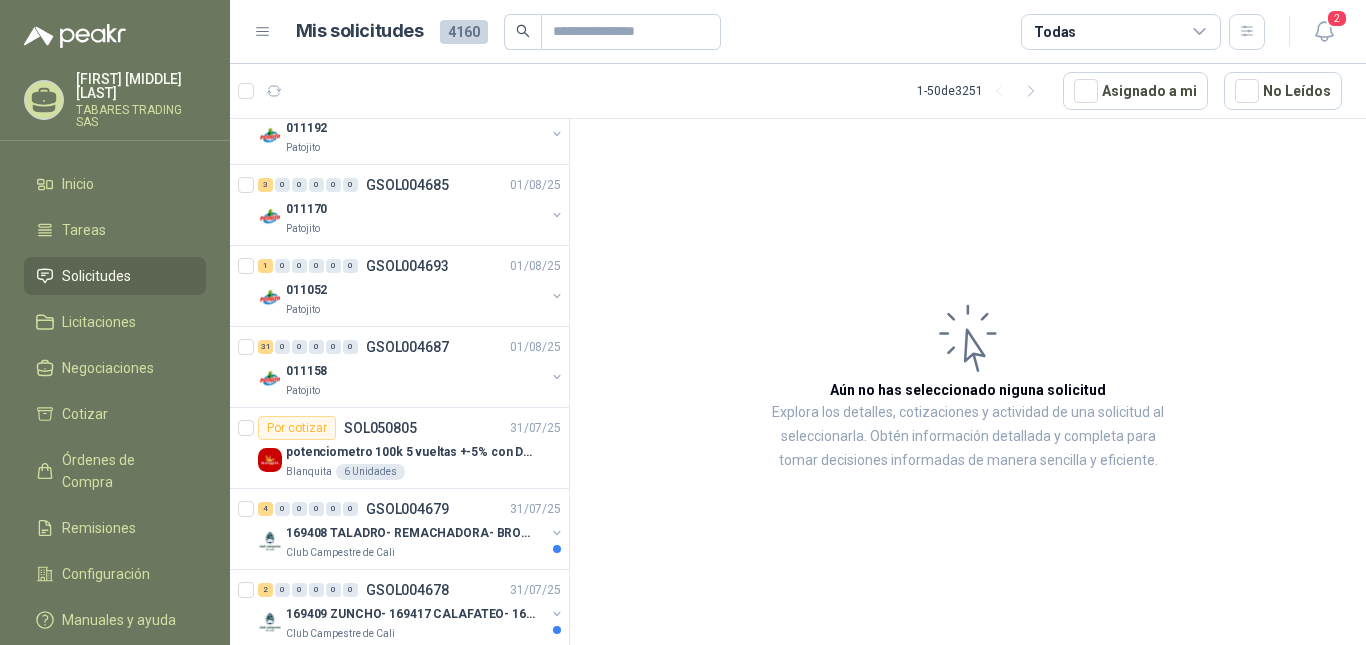 scroll, scrollTop: 3161, scrollLeft: 0, axis: vertical 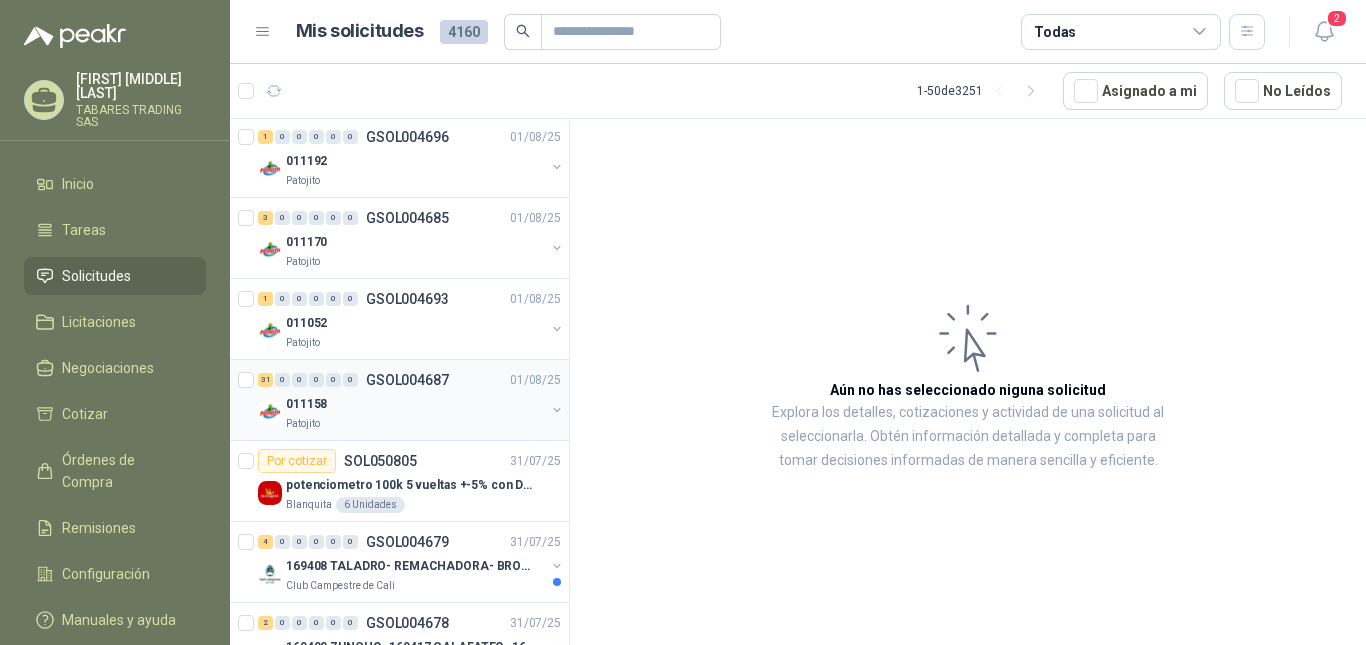 click on "GSOL004687" at bounding box center (407, 380) 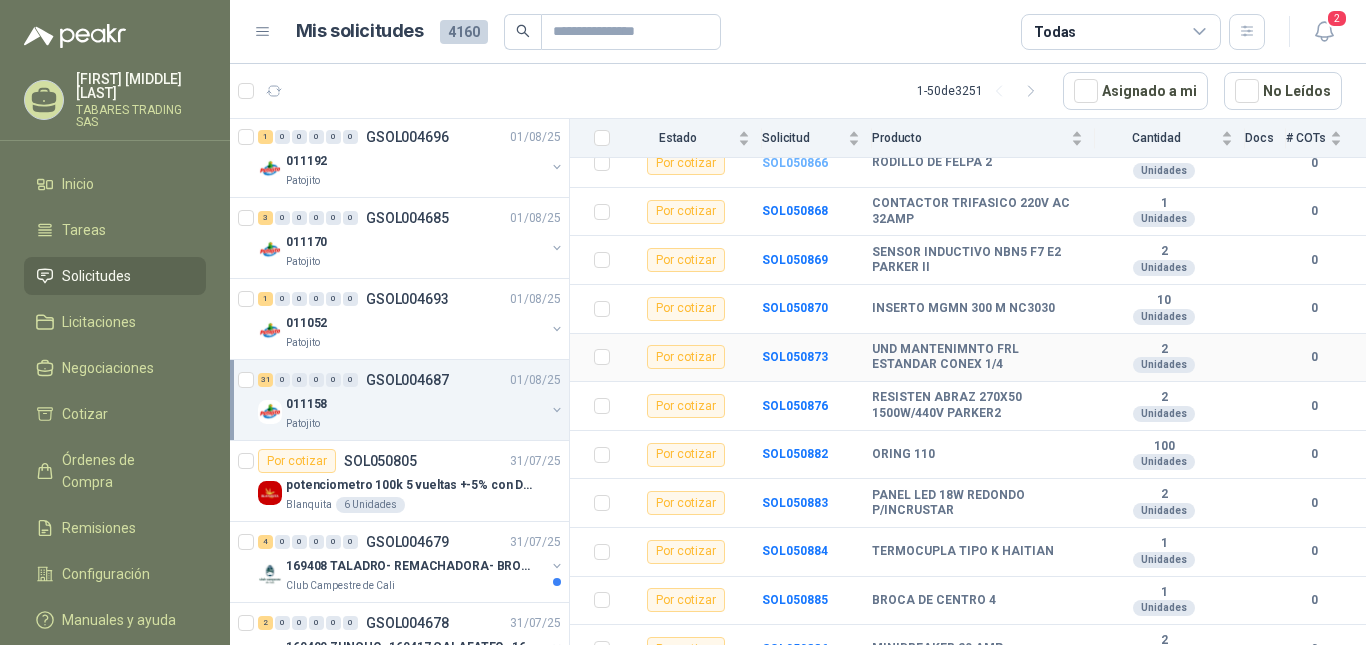 scroll, scrollTop: 1255, scrollLeft: 0, axis: vertical 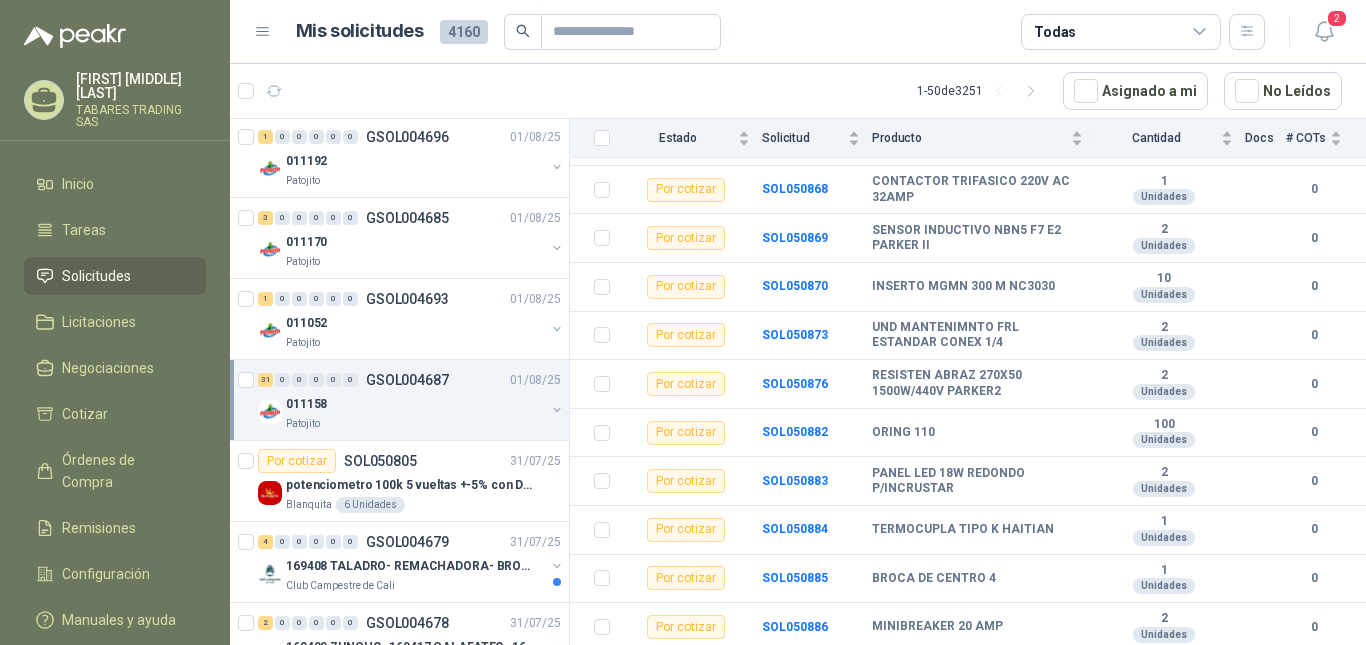 click on "011158" at bounding box center (306, 404) 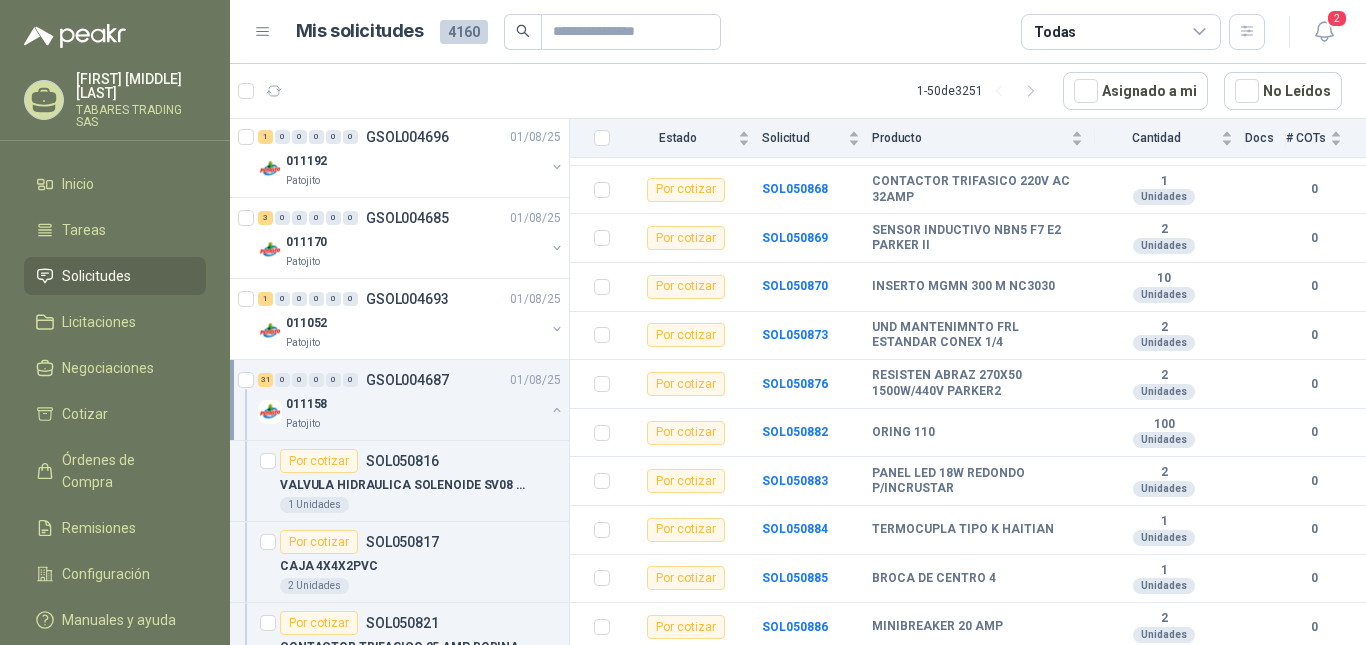 scroll, scrollTop: 7, scrollLeft: 0, axis: vertical 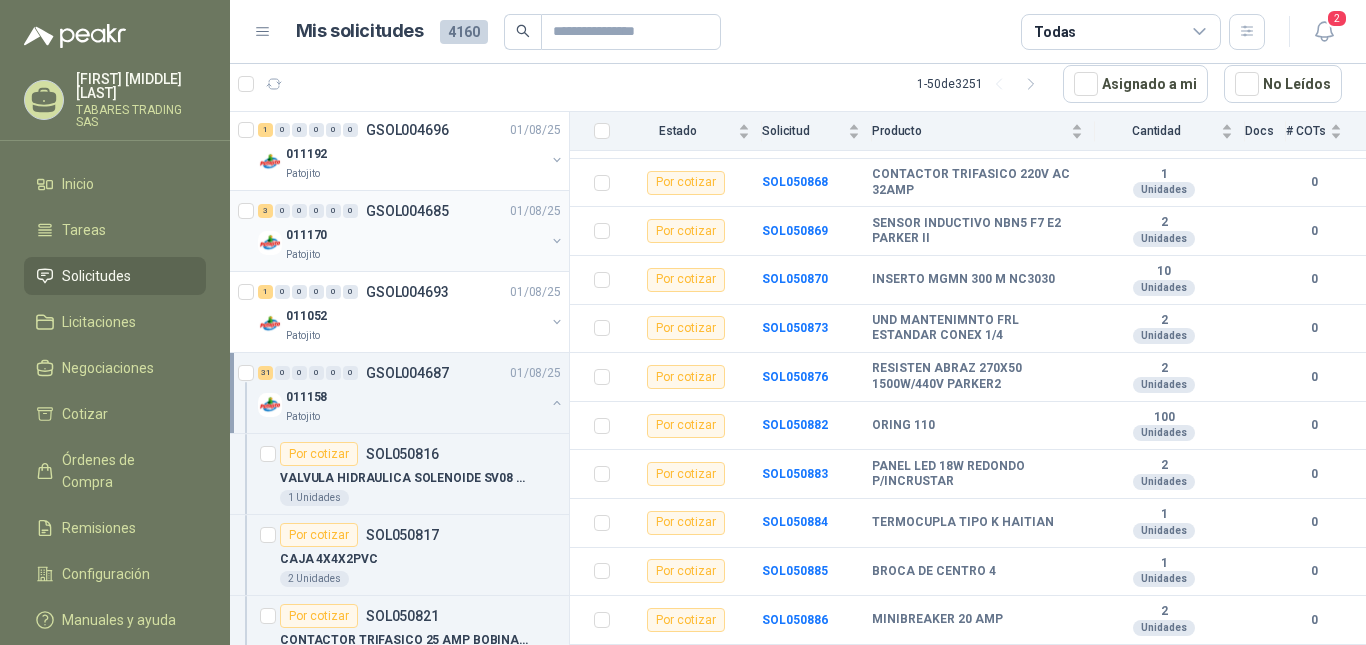 click on "011170" at bounding box center [306, 235] 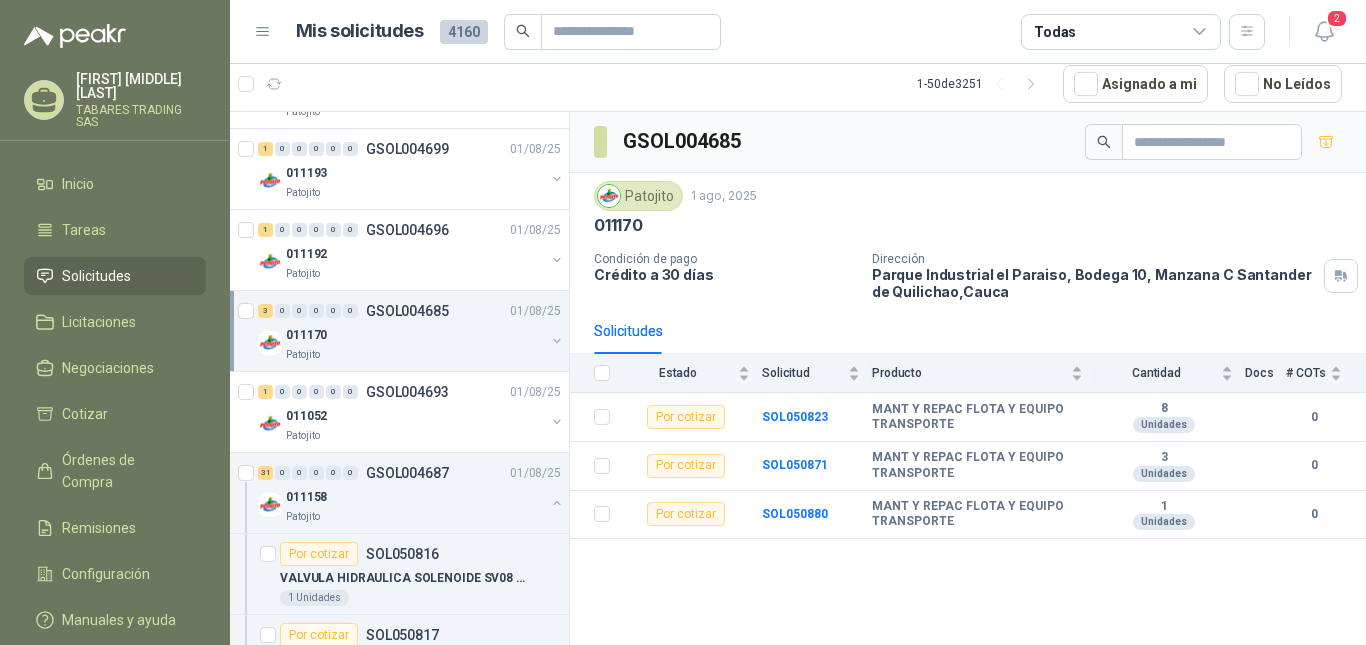 scroll, scrollTop: 2928, scrollLeft: 0, axis: vertical 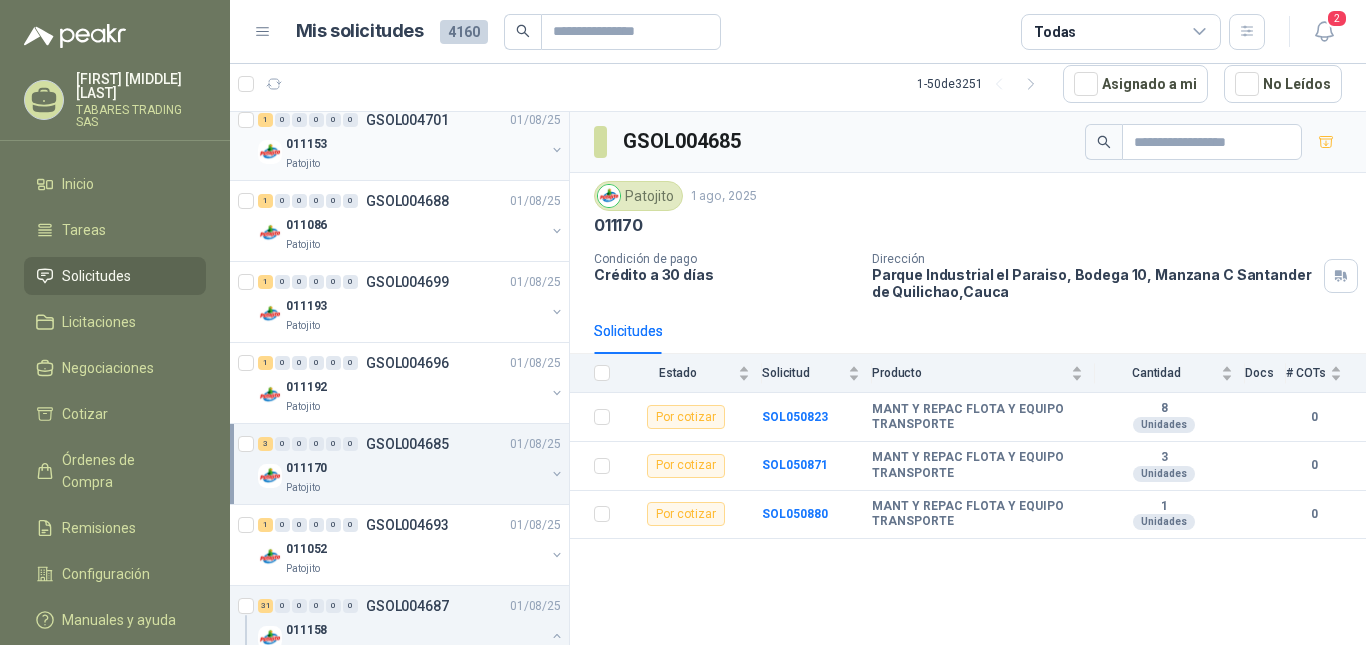 click on "011153" at bounding box center [306, 144] 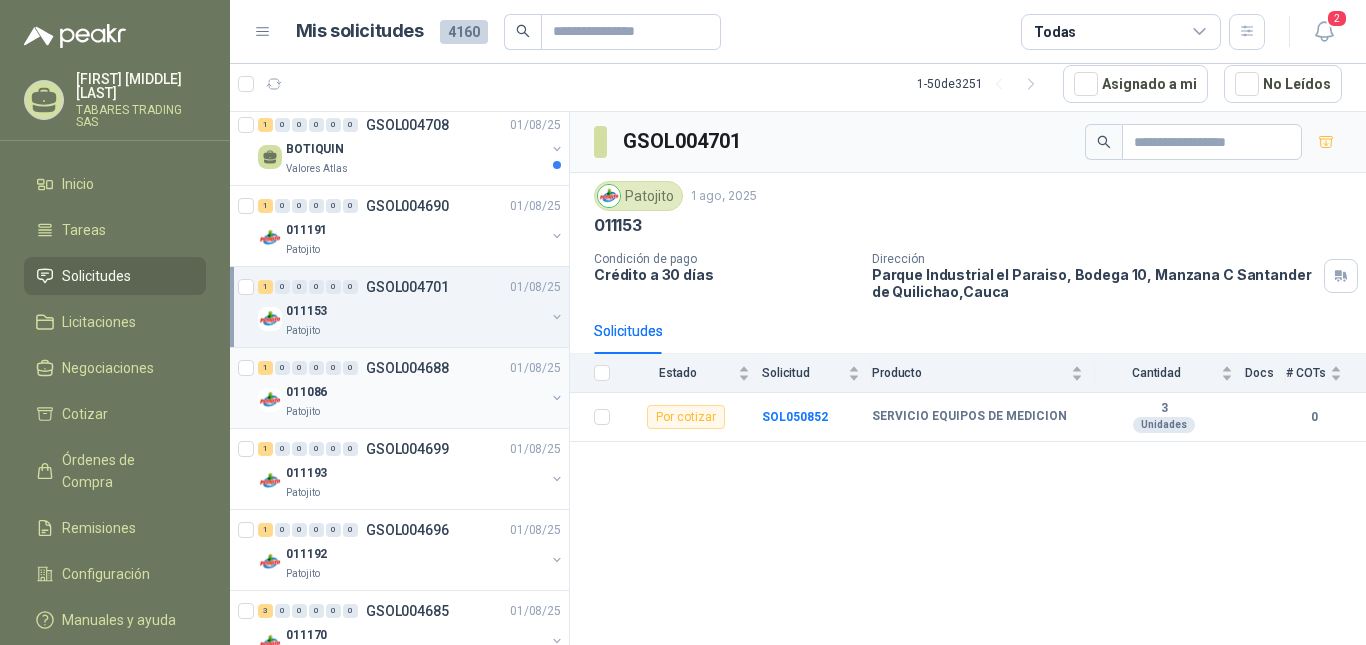 scroll, scrollTop: 2661, scrollLeft: 0, axis: vertical 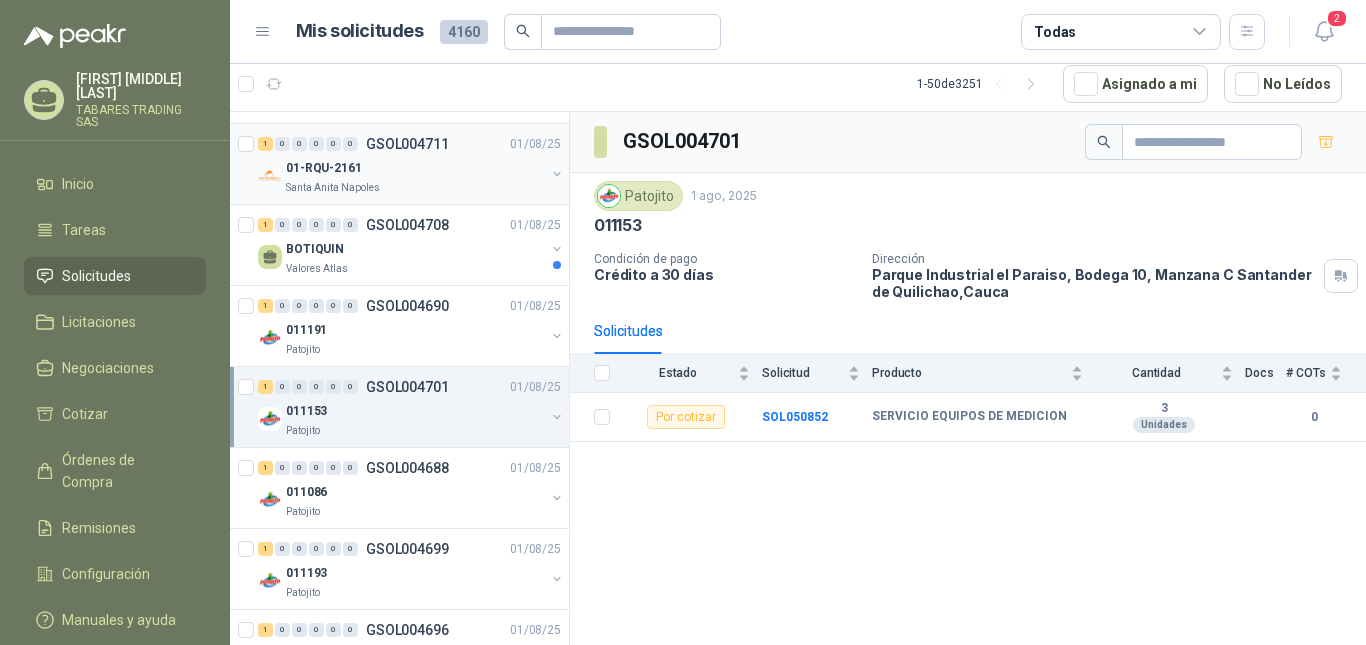 click on "Santa Anita Napoles" at bounding box center [333, 188] 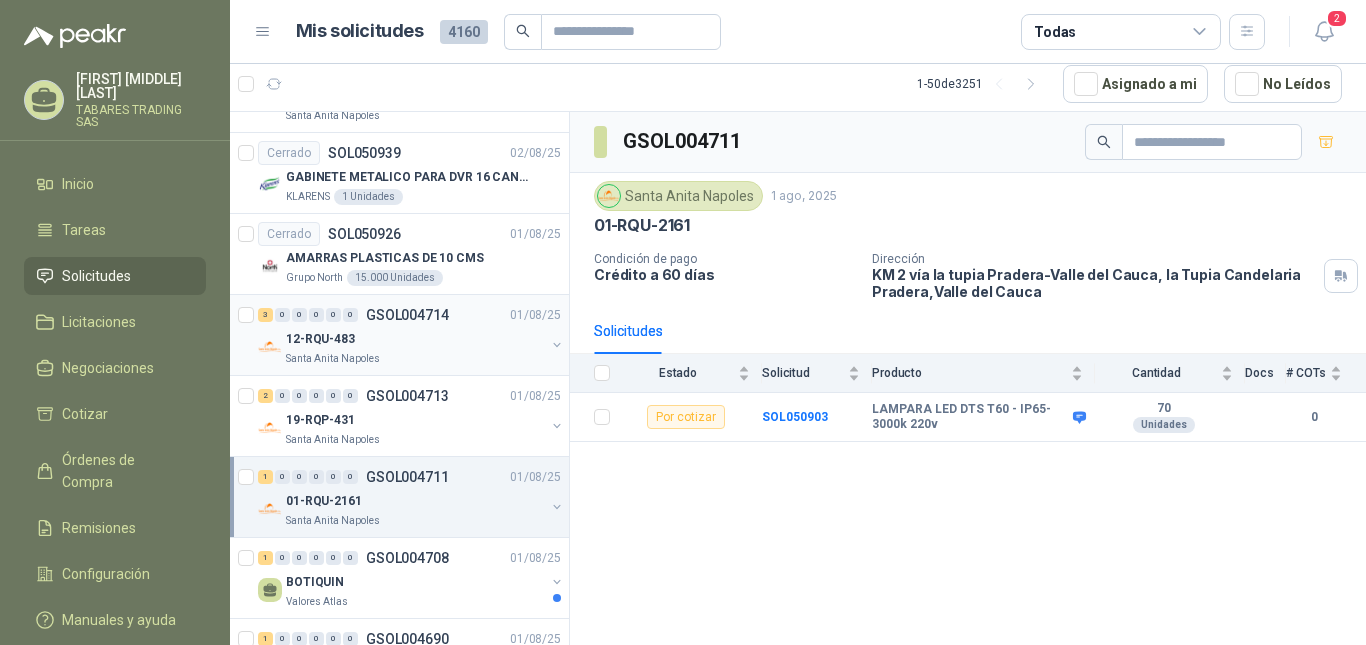scroll, scrollTop: 2294, scrollLeft: 0, axis: vertical 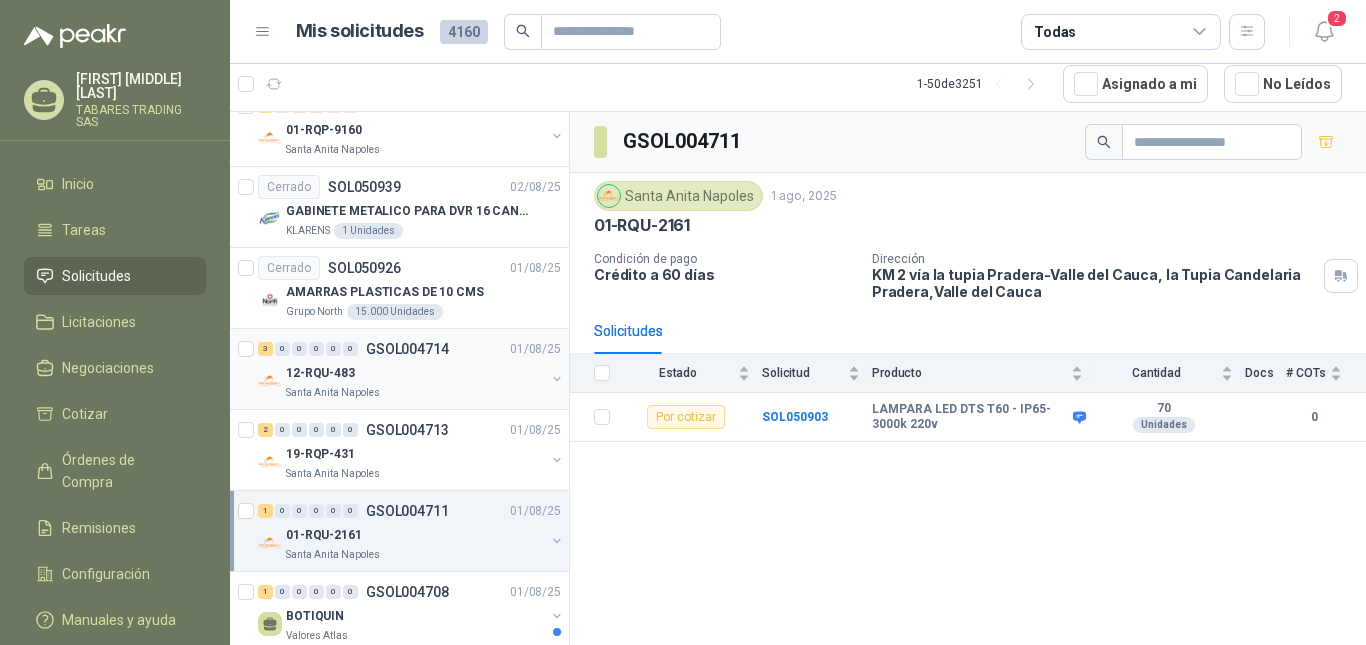 click on "GABINETE METALICO PARA DVR 16 CANALES" at bounding box center [410, 211] 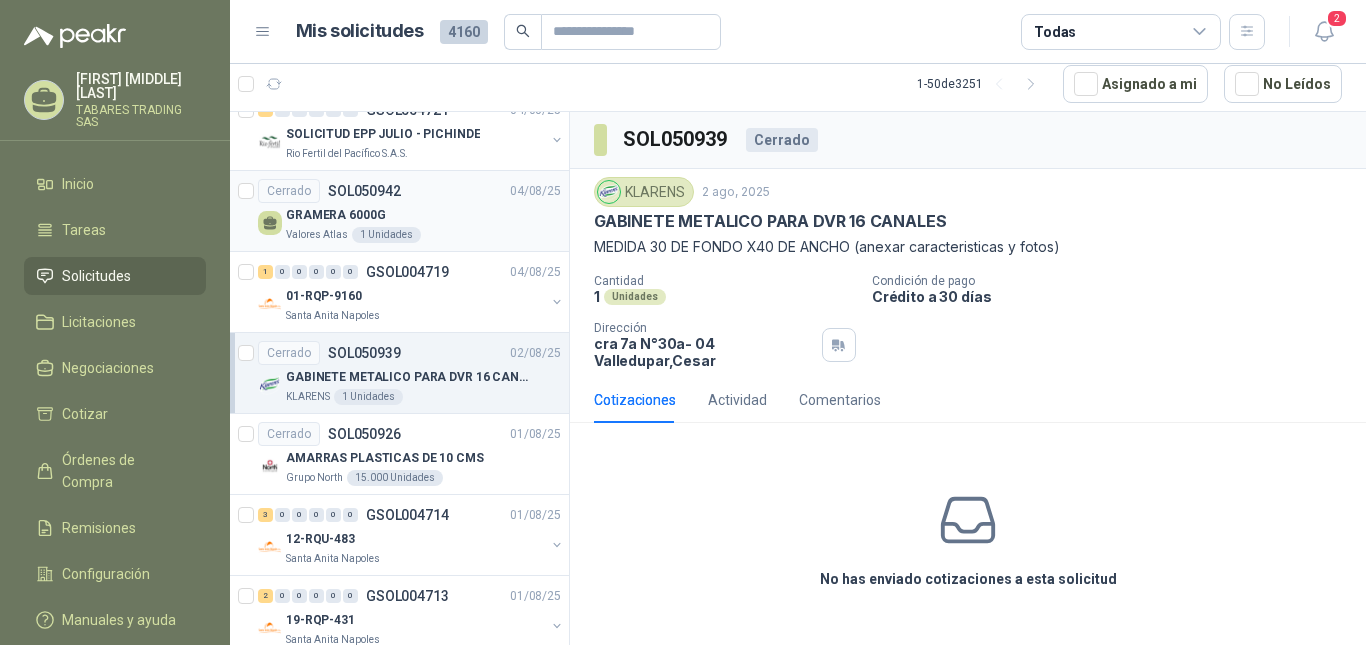 scroll, scrollTop: 2094, scrollLeft: 0, axis: vertical 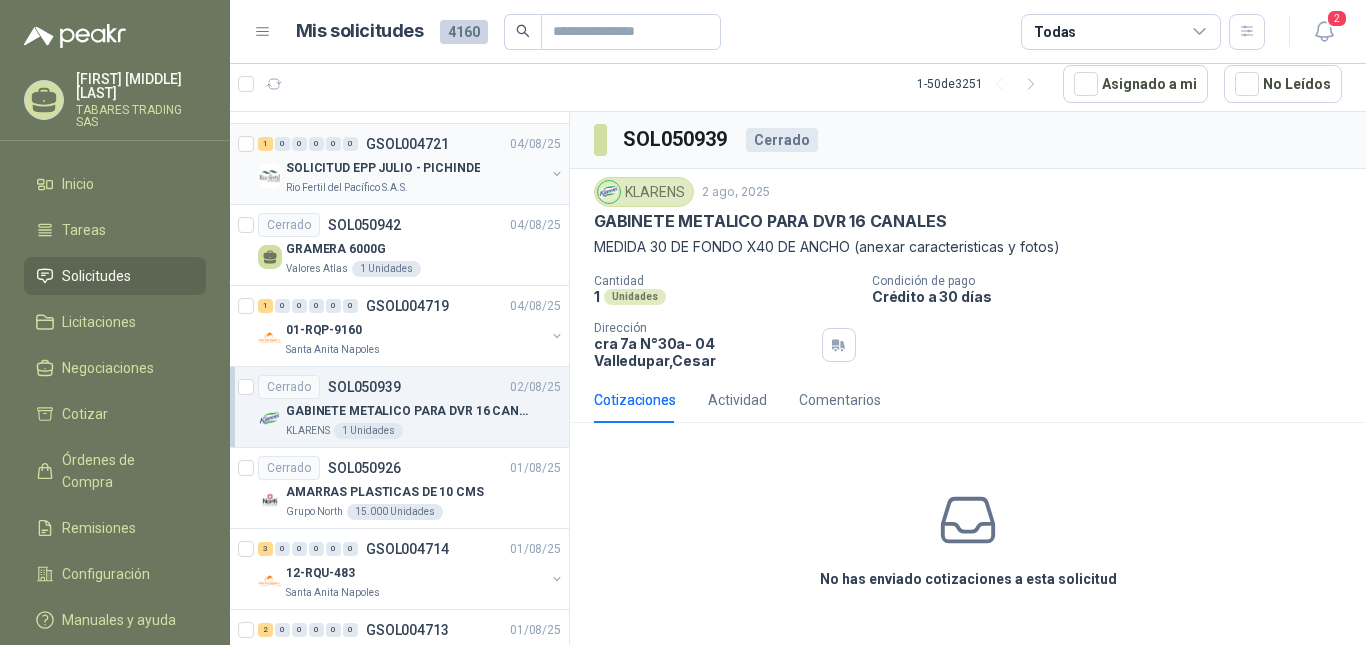 click on "SOLICITUD EPP JULIO - PICHINDE" at bounding box center (383, 168) 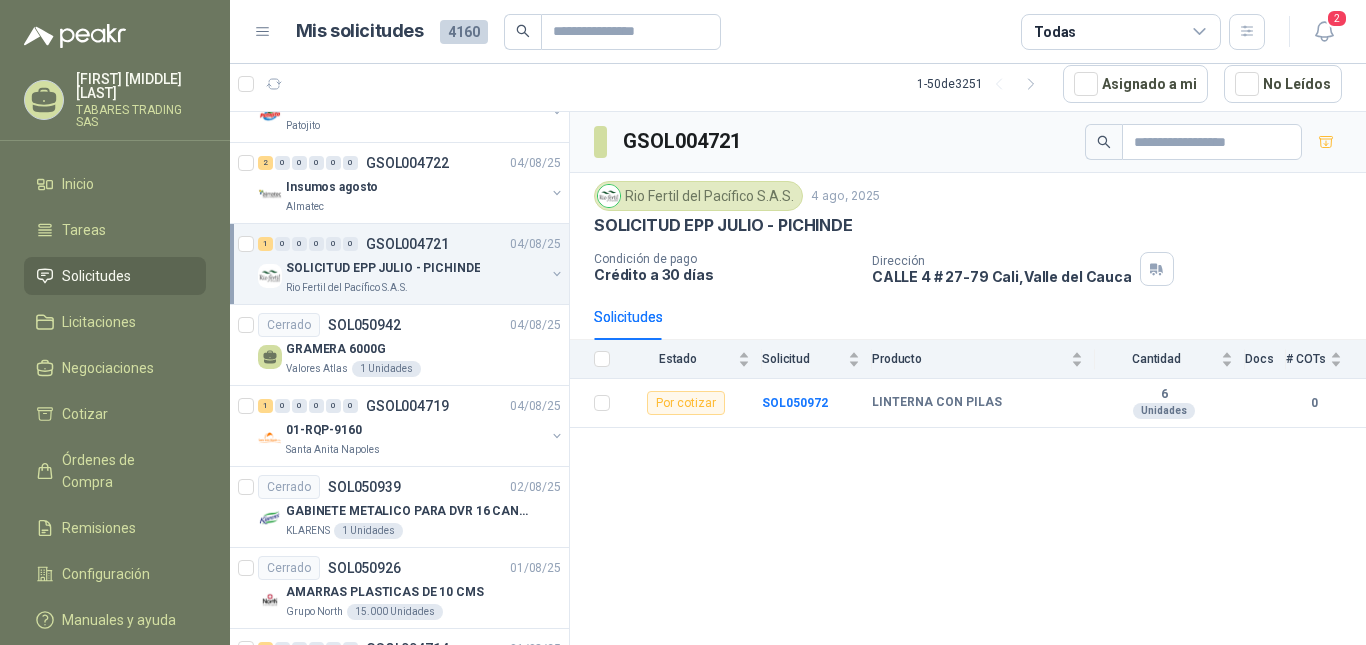 scroll, scrollTop: 1928, scrollLeft: 0, axis: vertical 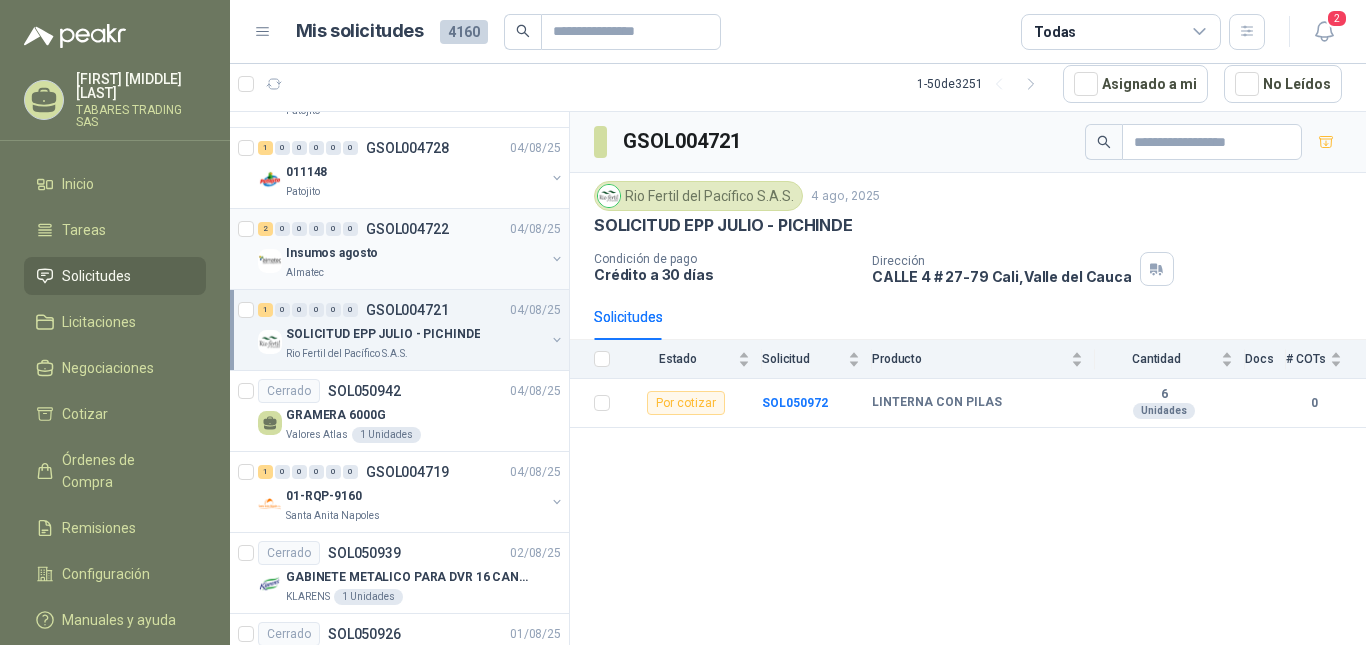 click on "Insumos agosto" at bounding box center [332, 253] 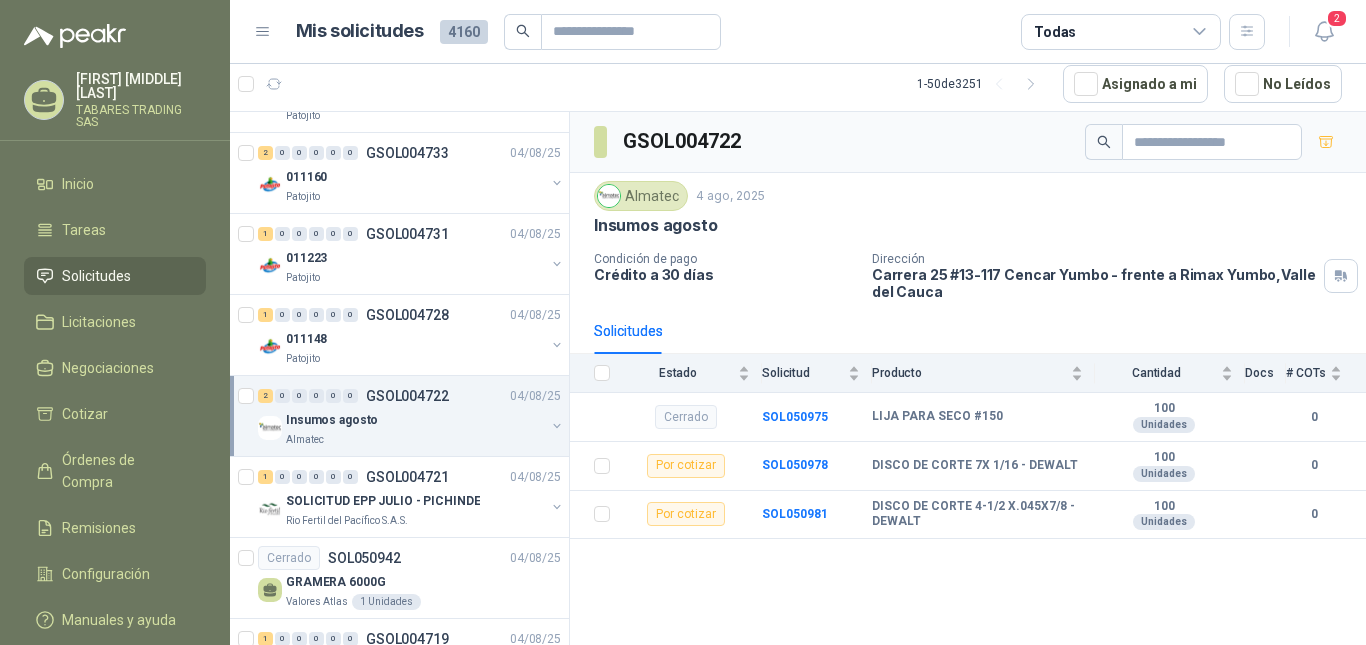 scroll, scrollTop: 1561, scrollLeft: 0, axis: vertical 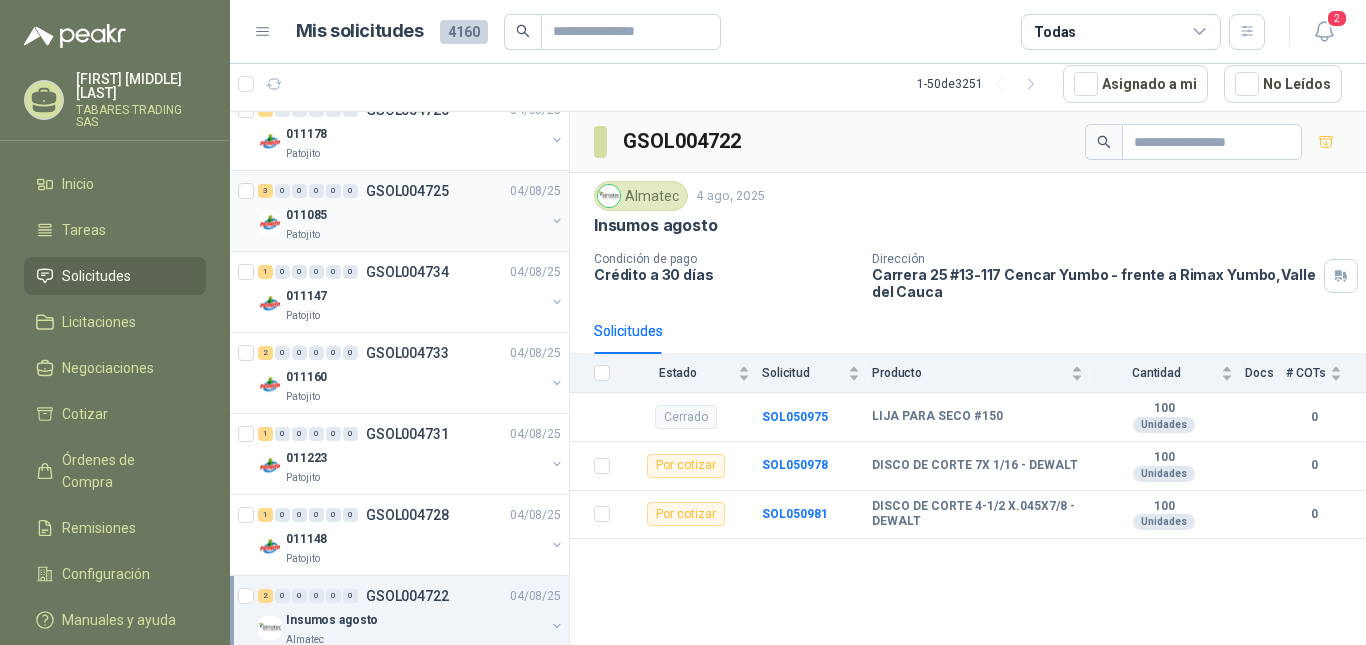 click on "011085" at bounding box center (306, 215) 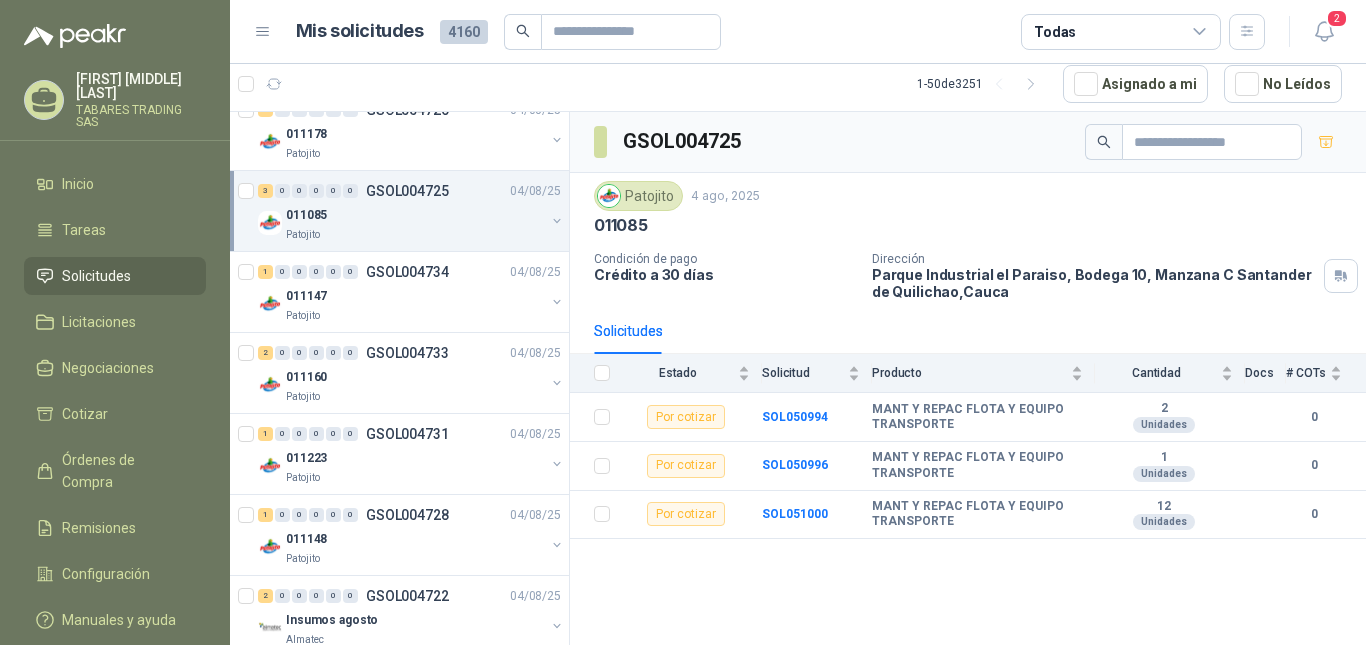 scroll, scrollTop: 1428, scrollLeft: 0, axis: vertical 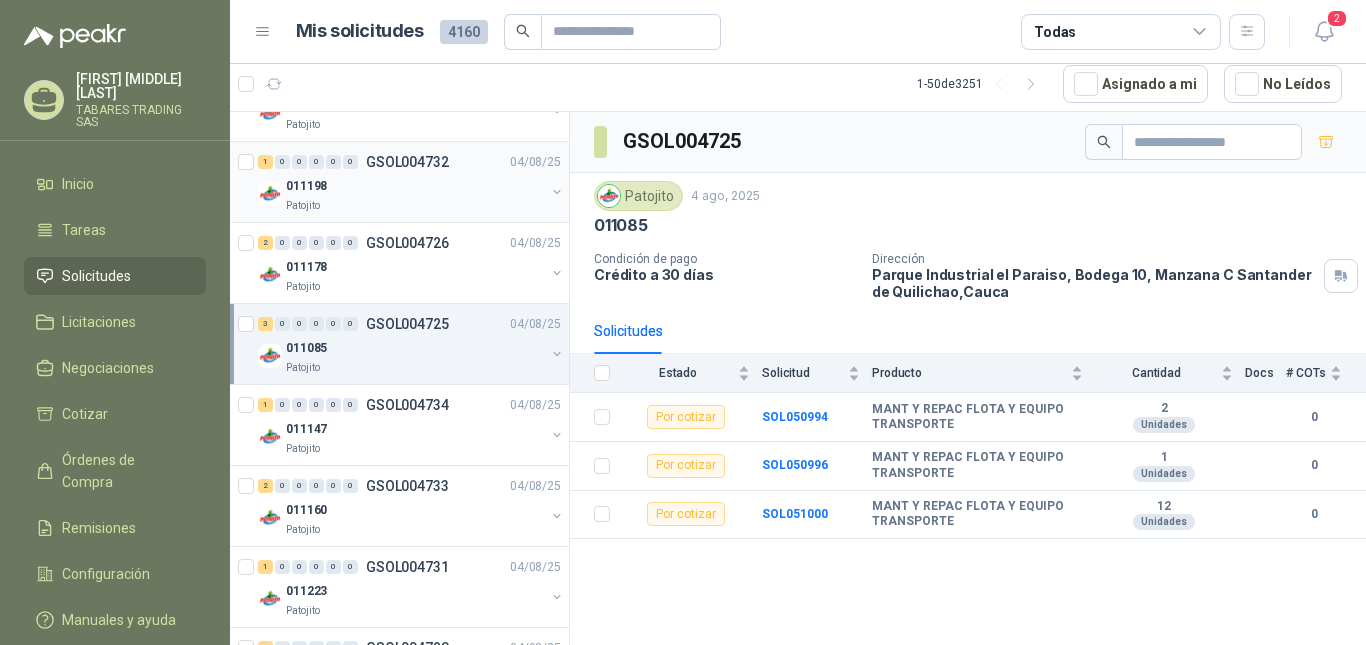 click on "011198" at bounding box center [306, 186] 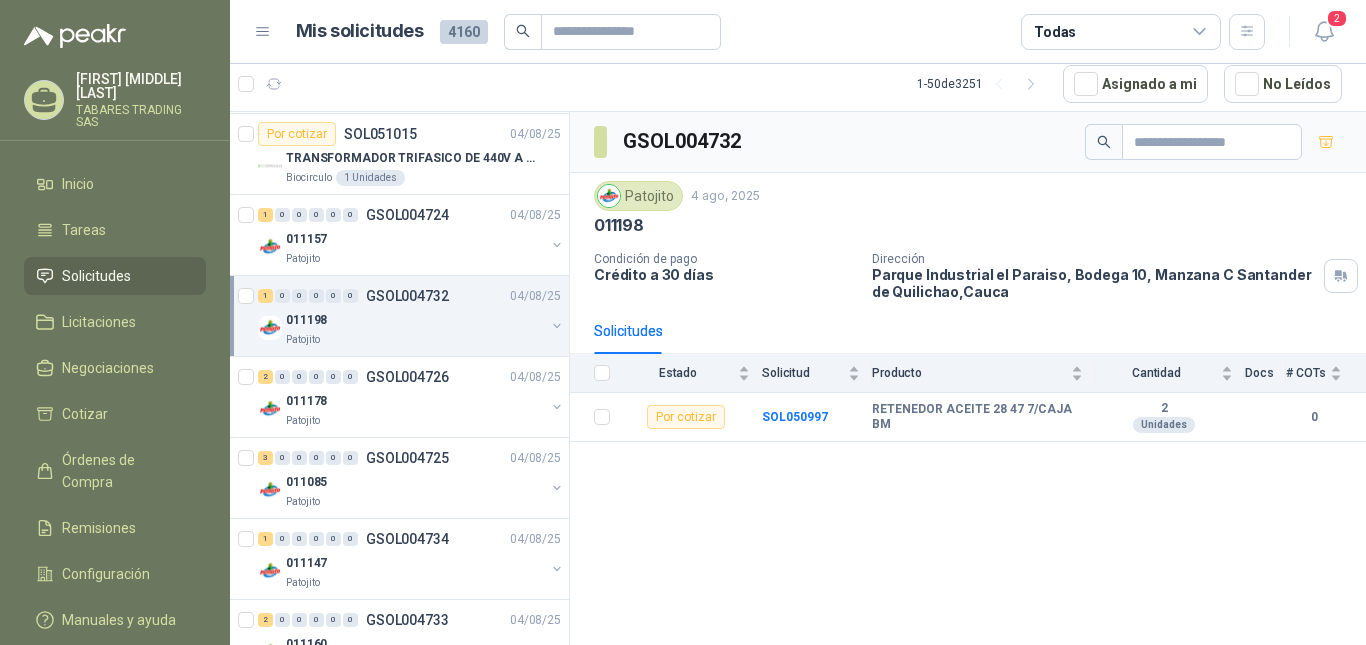 scroll, scrollTop: 1161, scrollLeft: 0, axis: vertical 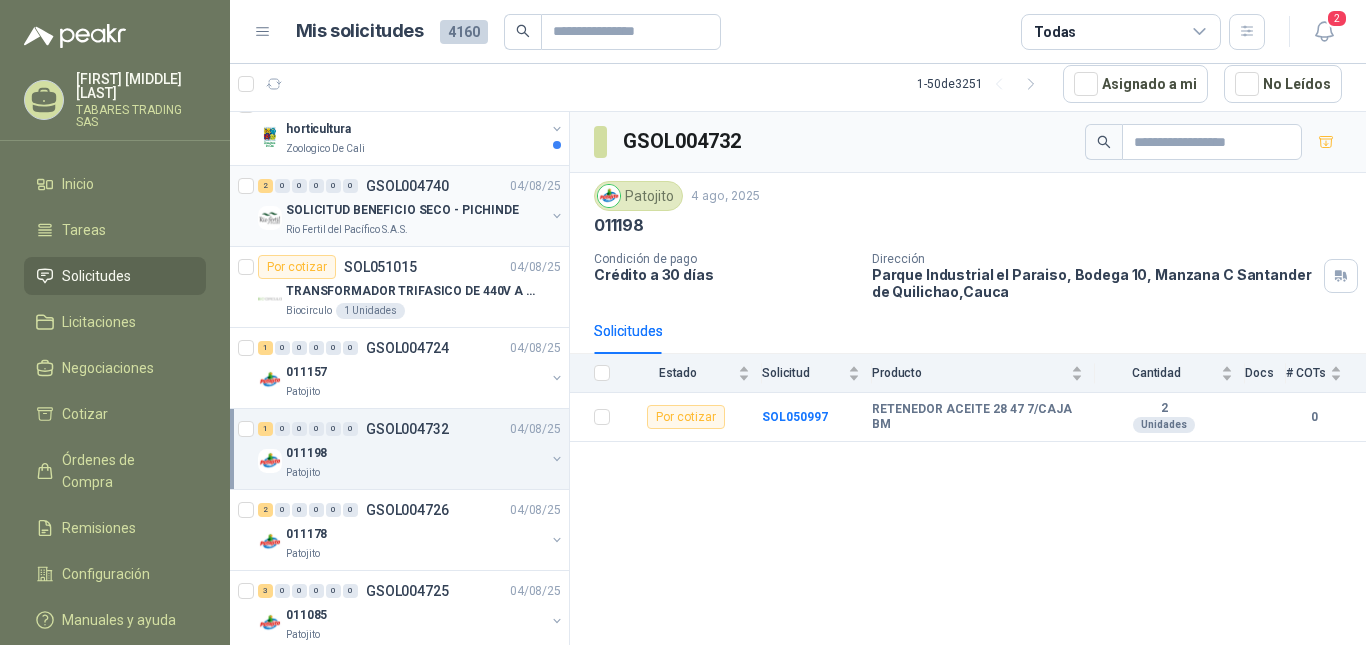 click on "SOLICITUD BENEFICIO SECO - PICHINDE" at bounding box center (402, 210) 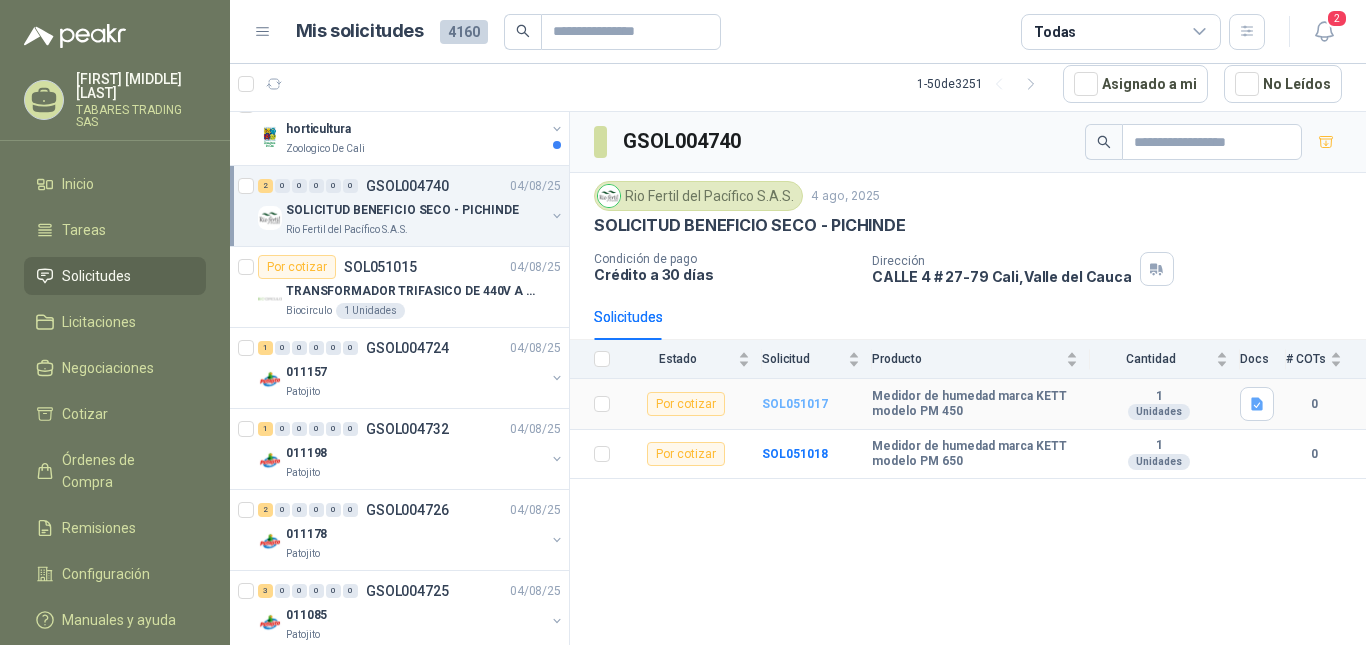 click on "SOL051017" at bounding box center (795, 404) 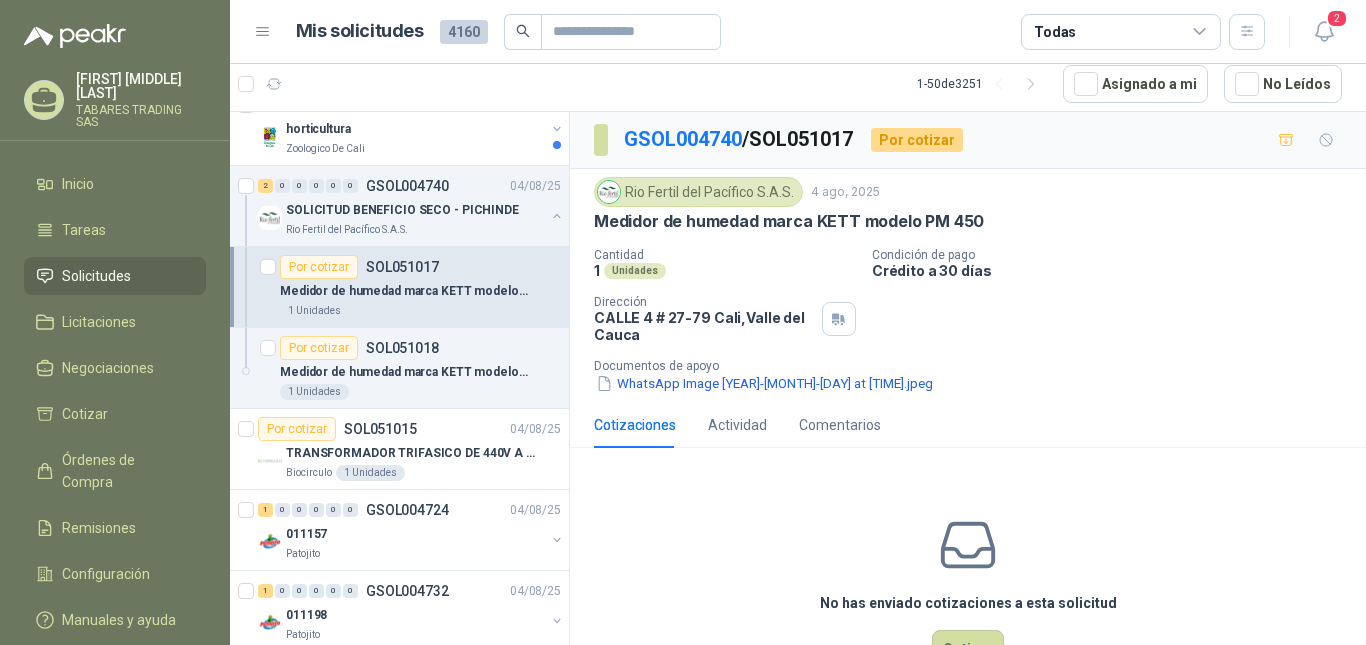 scroll, scrollTop: 73, scrollLeft: 0, axis: vertical 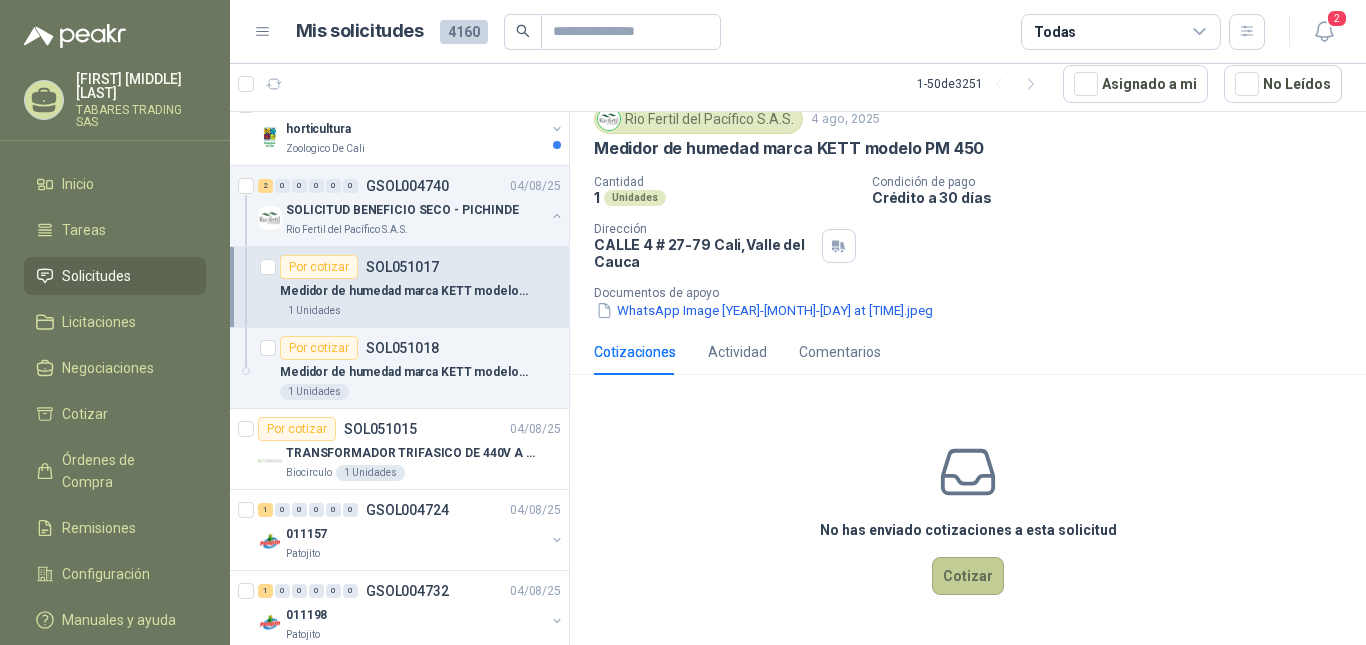 click on "Cotizar" at bounding box center (968, 576) 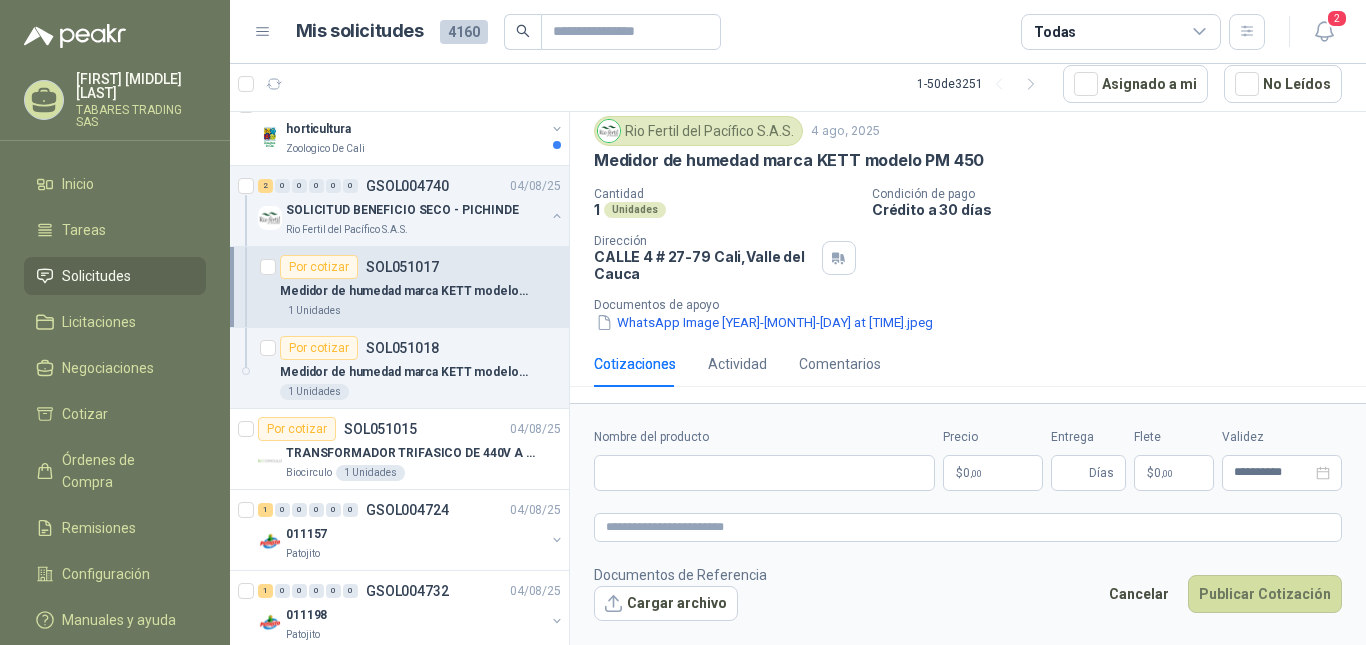 type 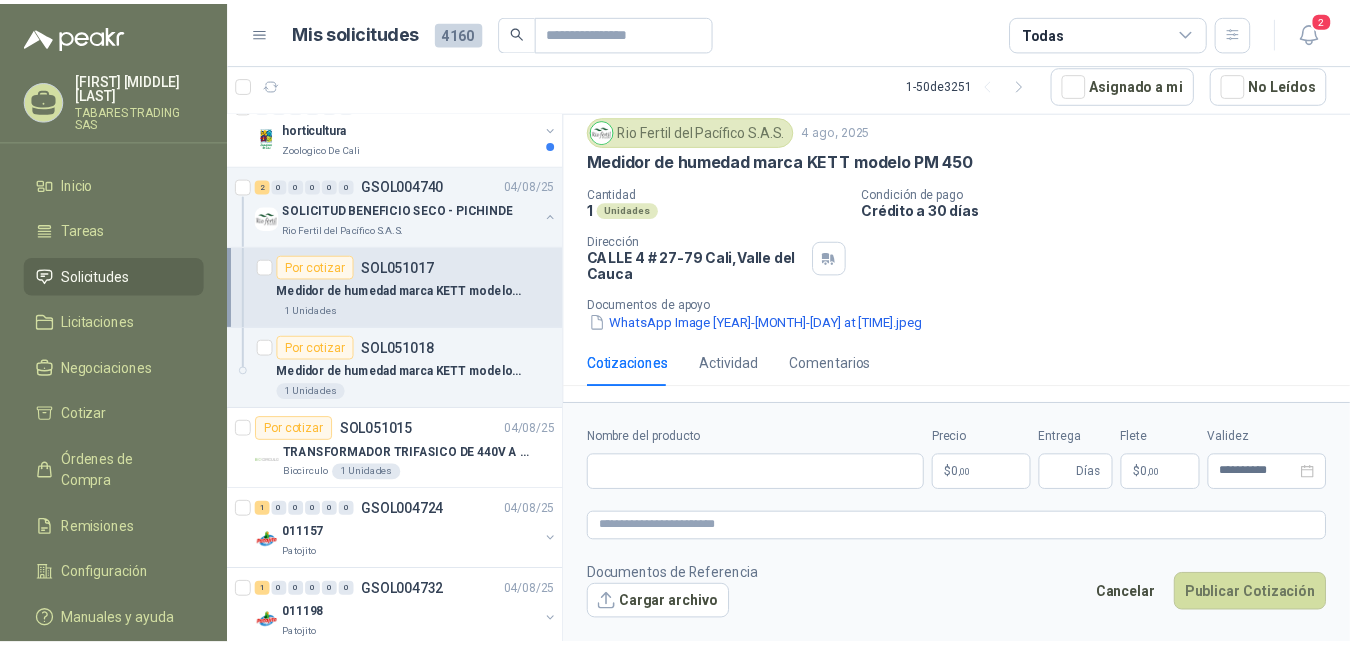 scroll, scrollTop: 61, scrollLeft: 0, axis: vertical 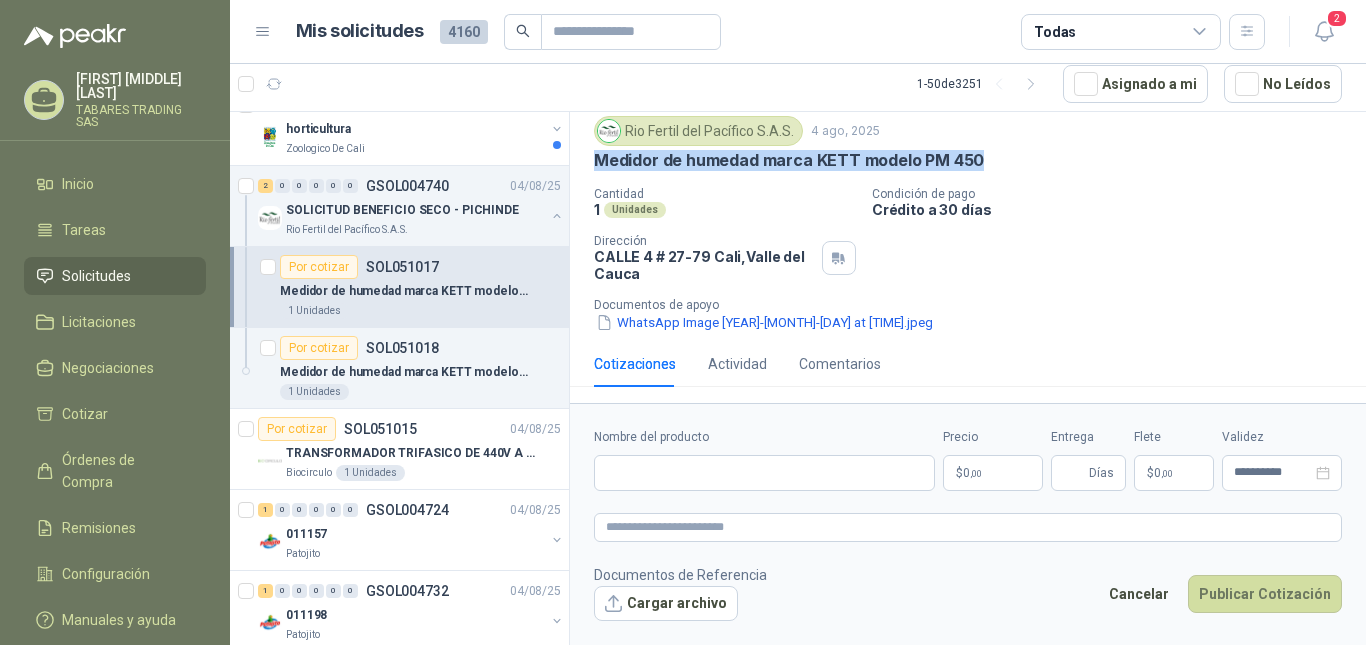 drag, startPoint x: 599, startPoint y: 163, endPoint x: 1005, endPoint y: 167, distance: 406.0197 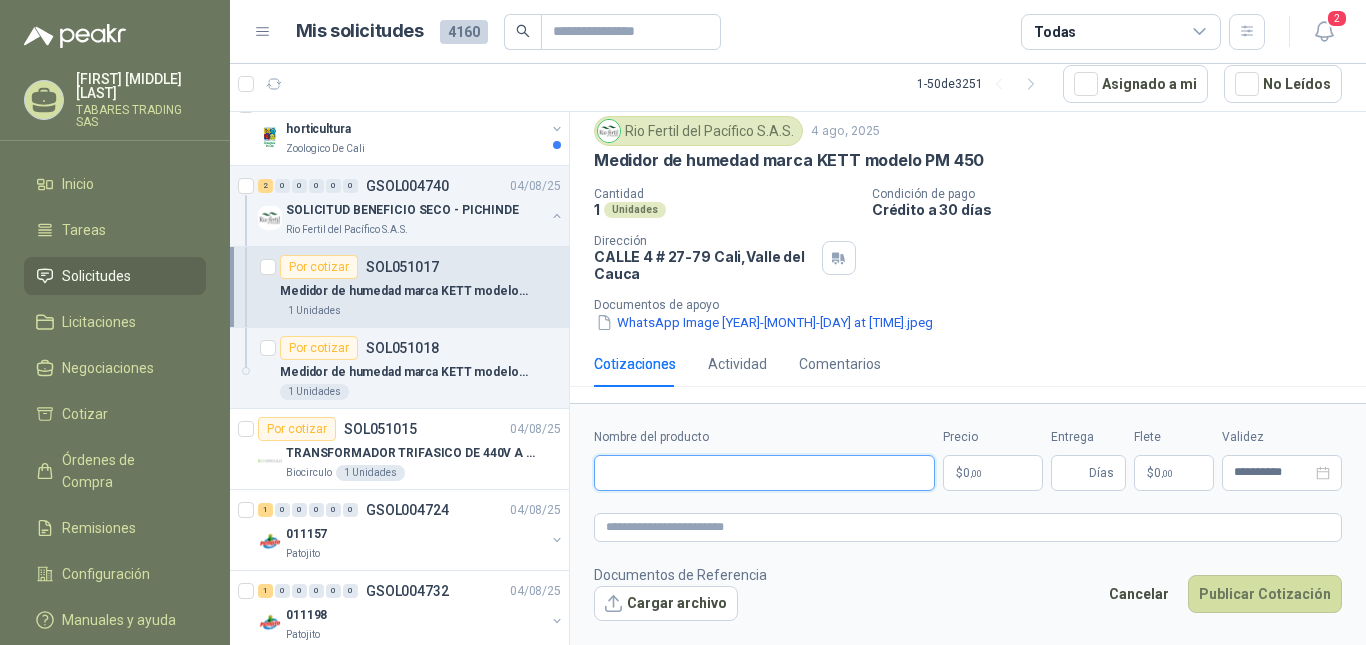 click on "Nombre del producto" at bounding box center (764, 473) 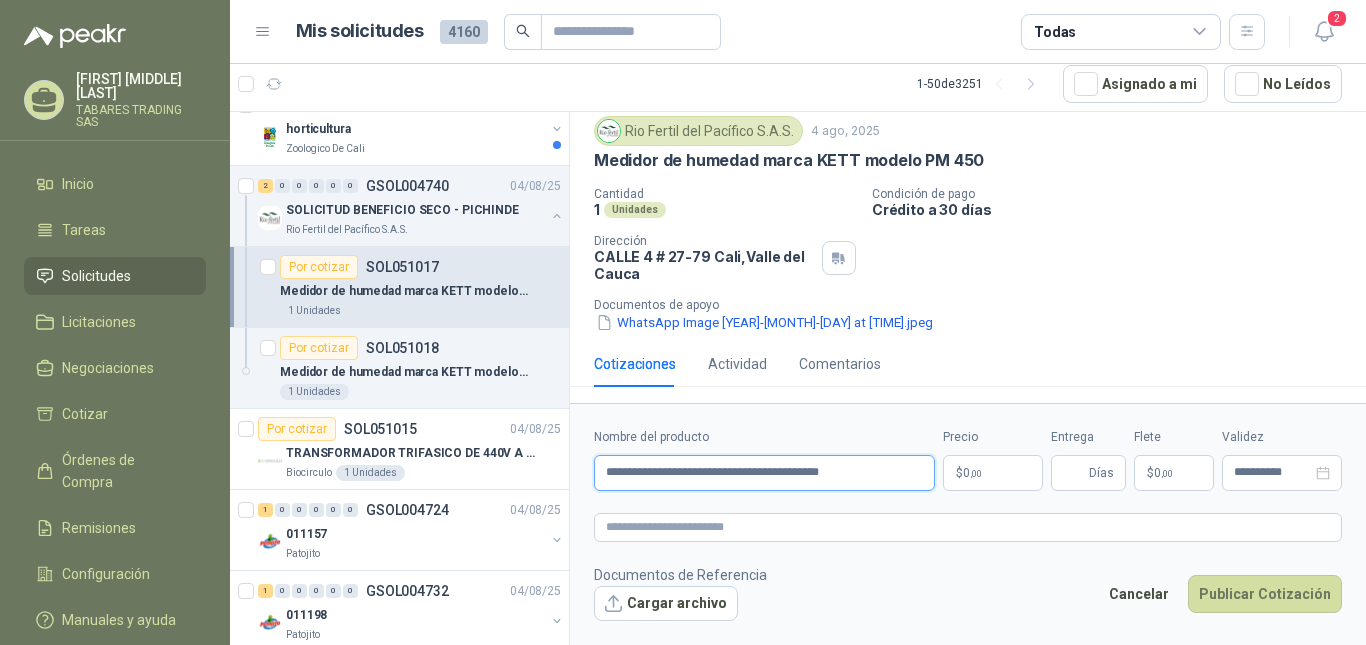 type on "**********" 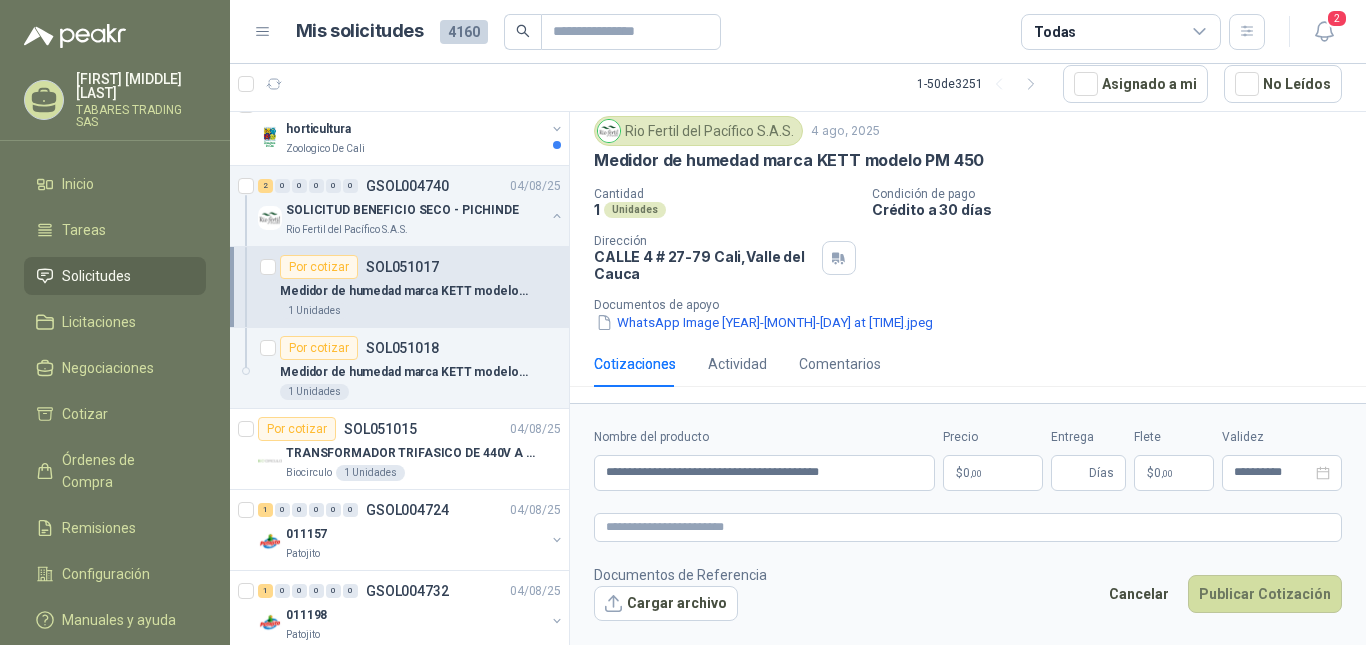 click on "[FIRST] [MIDDLE] [LAST] TABARES TRADING SAS   Inicio   Tareas   Solicitudes   Licitaciones   Negociaciones   Cotizar   Órdenes de Compra   Remisiones   Configuración   Manuales y ayuda Mis solicitudes 4160 Todas 2 1 - 50  de  3251 Asignado a mi No Leídos Por cotizar SOL051147 [DATE]   Llave bristol de bola 1.5-10mm (9 piezas) Lafayette SAS 5   Unidades Por cotizar SOL051146 [DATE]   Pinza Acuario Automatica Pecera Tijera Limpiador Alicate Zoologico De Cali  1   Unidades 1   0   0   0   0   0   GSOL004757 [DATE]   ectotermos  Zoologico De Cali    2   0   0   0   0   0   GSOL004752 [DATE]   EX -000636 - PINTURA DE ACABADO DE EQUIPOS, ESTRUC Oleaginosas San Fernando   1   0   0   0   0   0   GSOL004751 [DATE]   EX -000635 - CADENA PARA ARRASTRE DE CANASTAS DE E Oleaginosas San Fernando   4   0   0   0   0   0   GSOL004749 [DATE]   pedido aires acondicionados traslados Colegio Bennett   Por cotizar SOL051089 [DATE]   Impulsor S2000 electra alcance 65mk Perugia SAS 1   Unidades Por cotizar [DATE]" at bounding box center (683, 322) 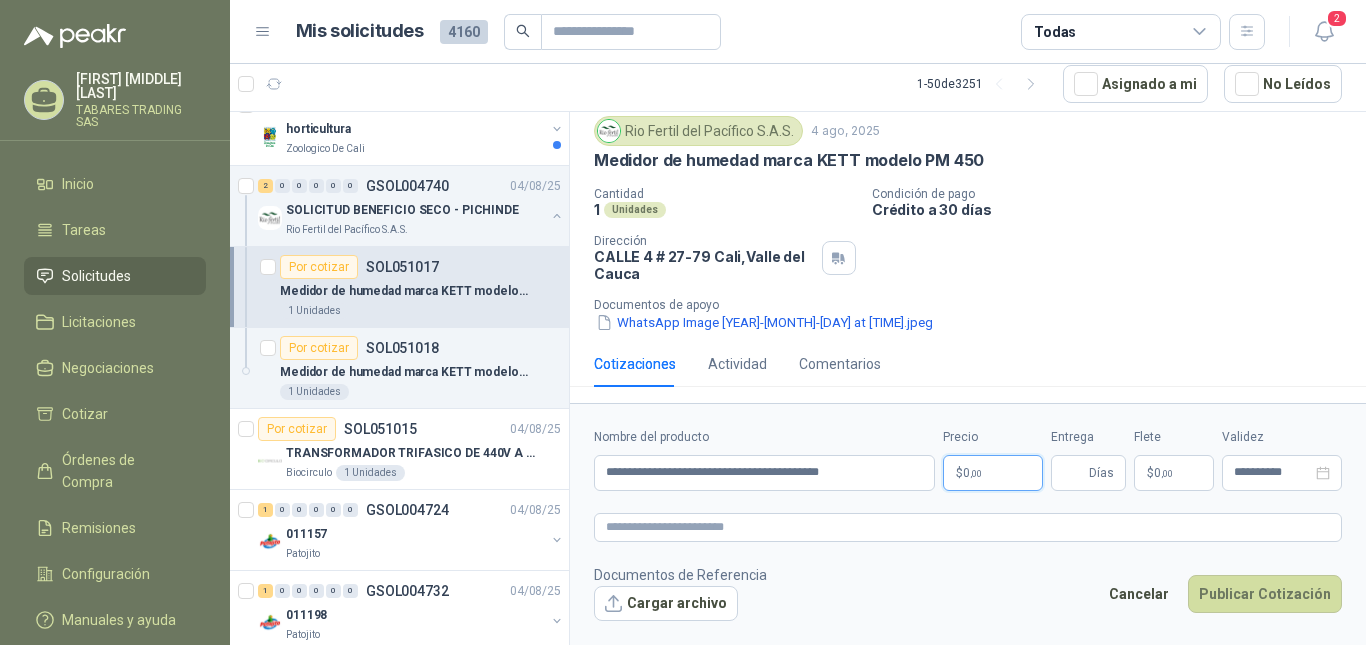 type 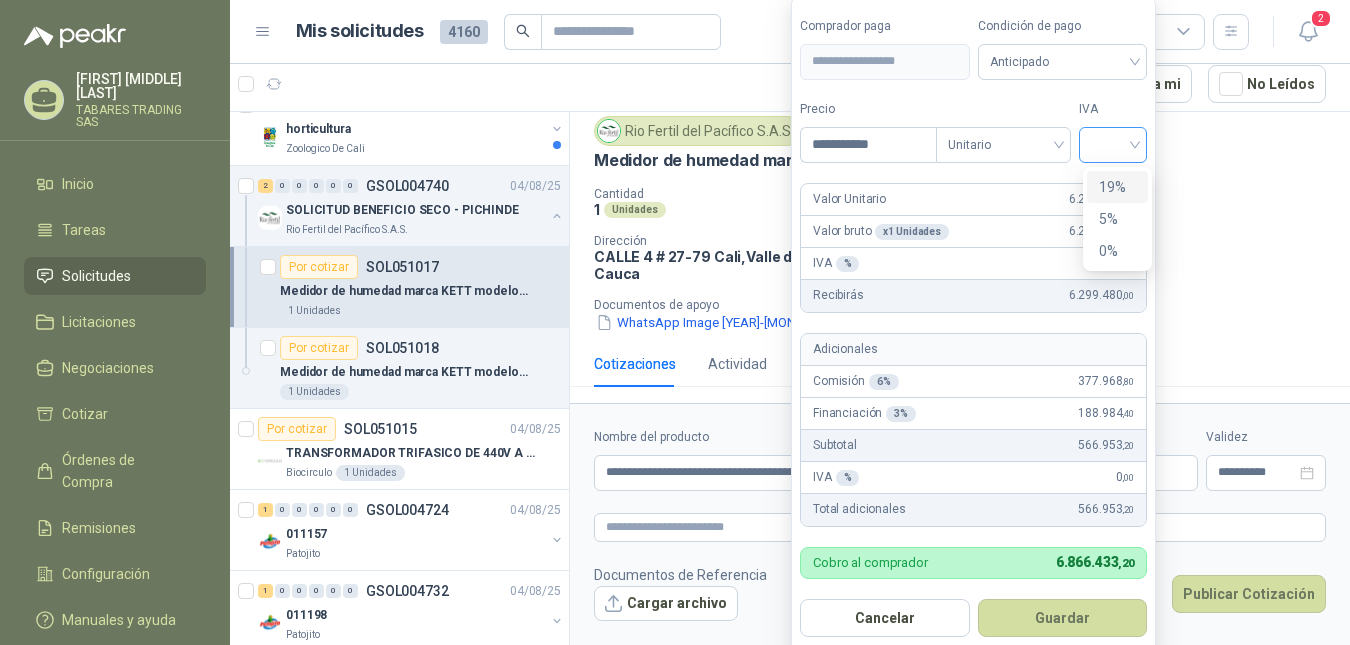 click at bounding box center [1113, 145] 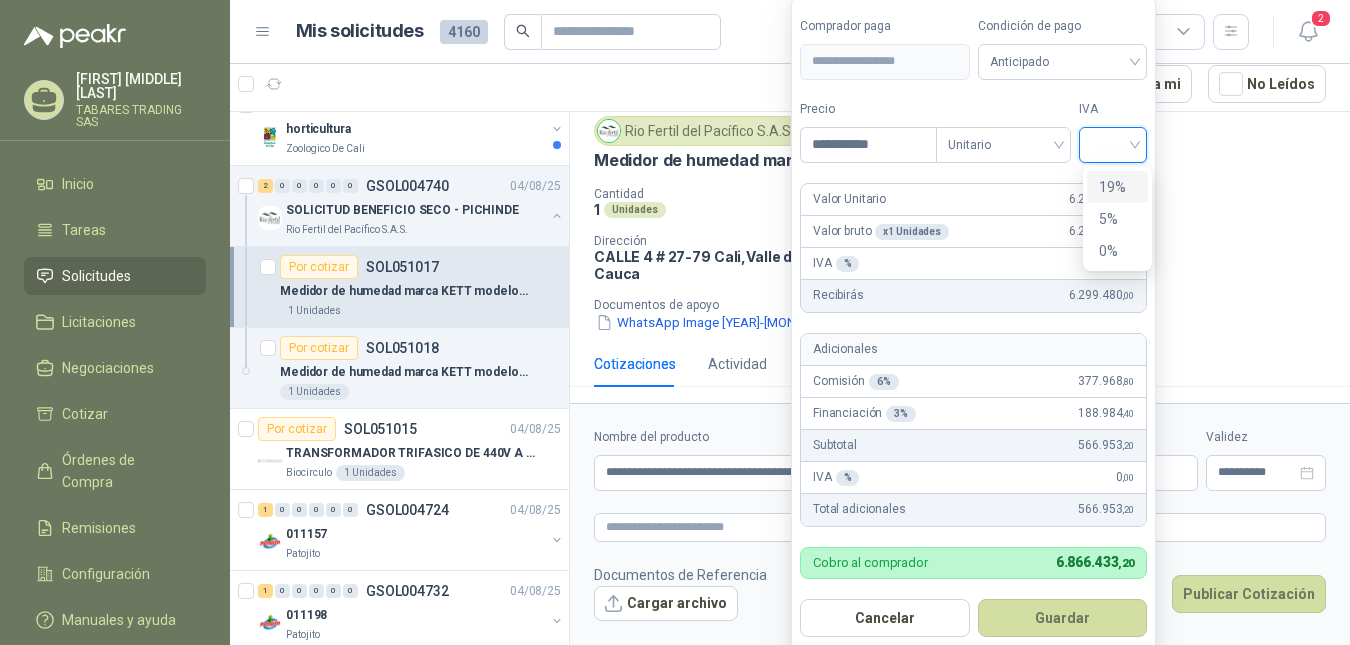click on "19%" at bounding box center [1117, 187] 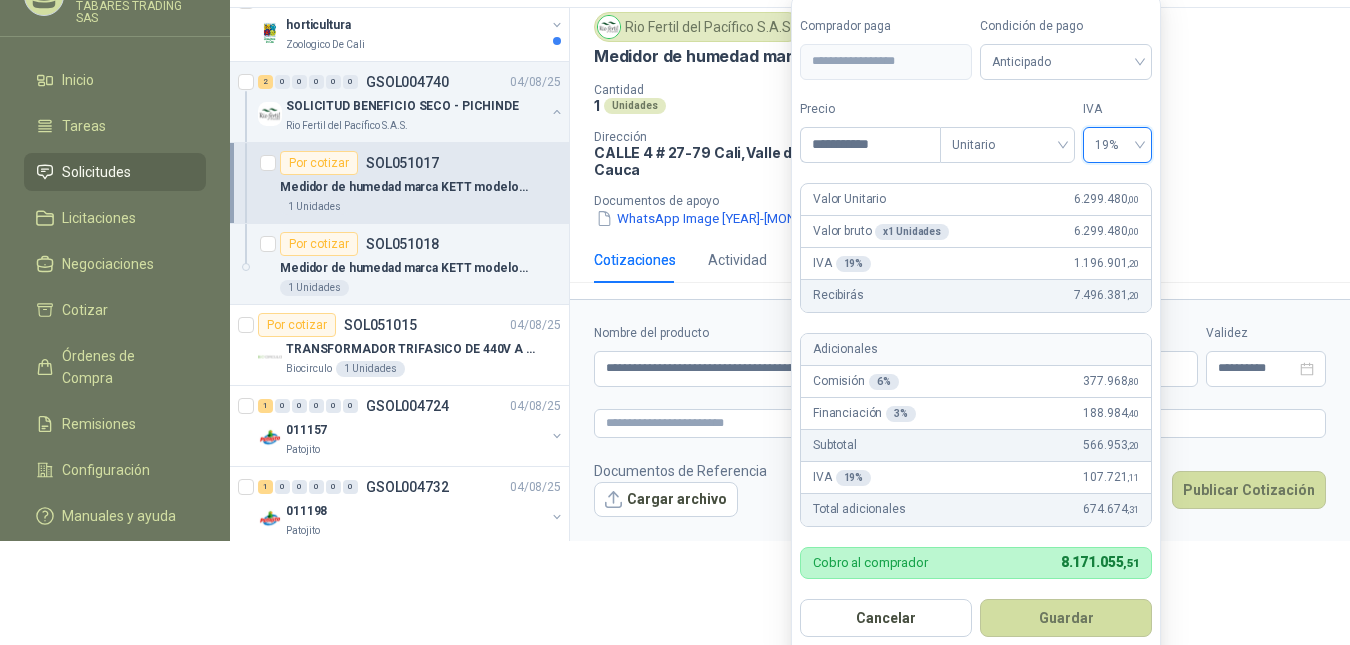 scroll, scrollTop: 117, scrollLeft: 0, axis: vertical 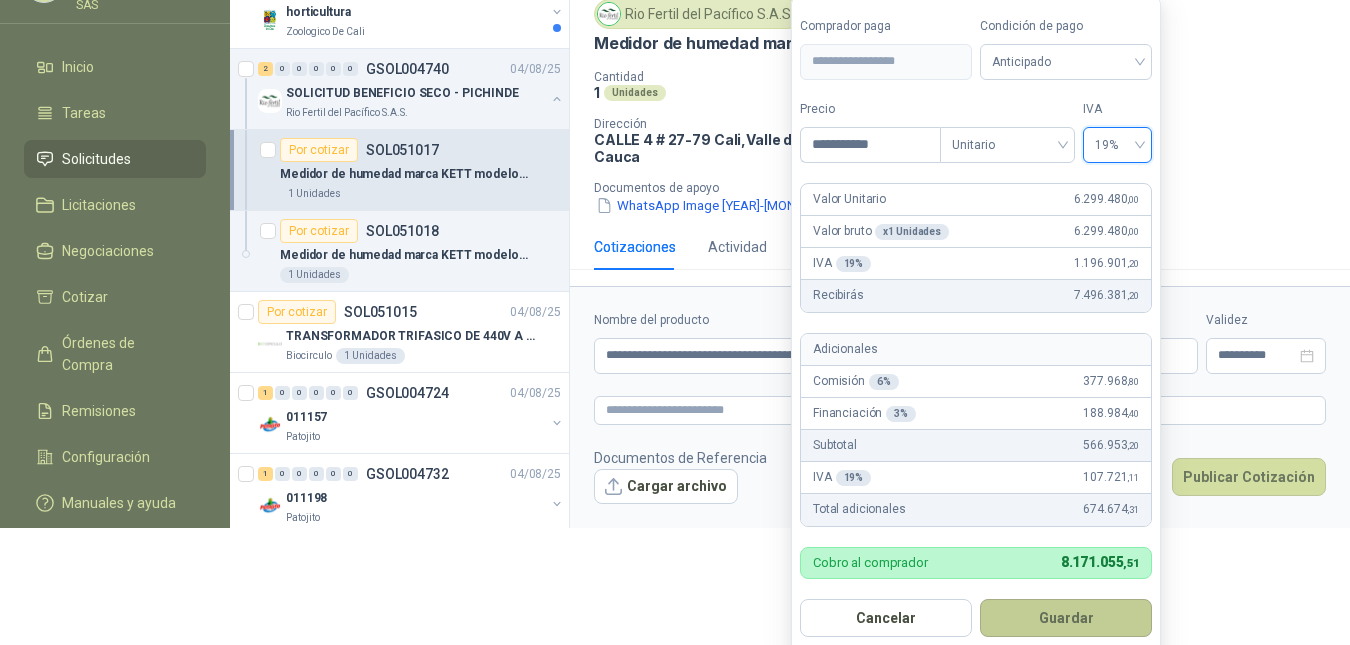 click on "Guardar" at bounding box center [1066, 618] 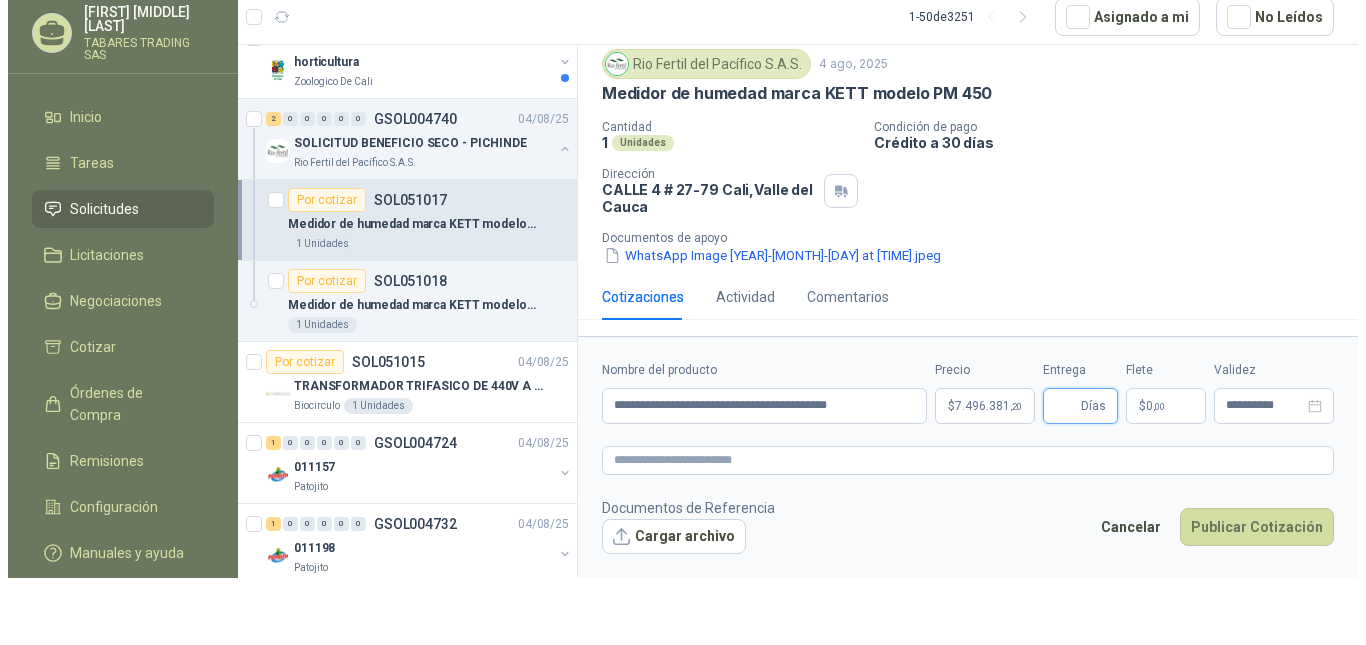 scroll, scrollTop: 0, scrollLeft: 0, axis: both 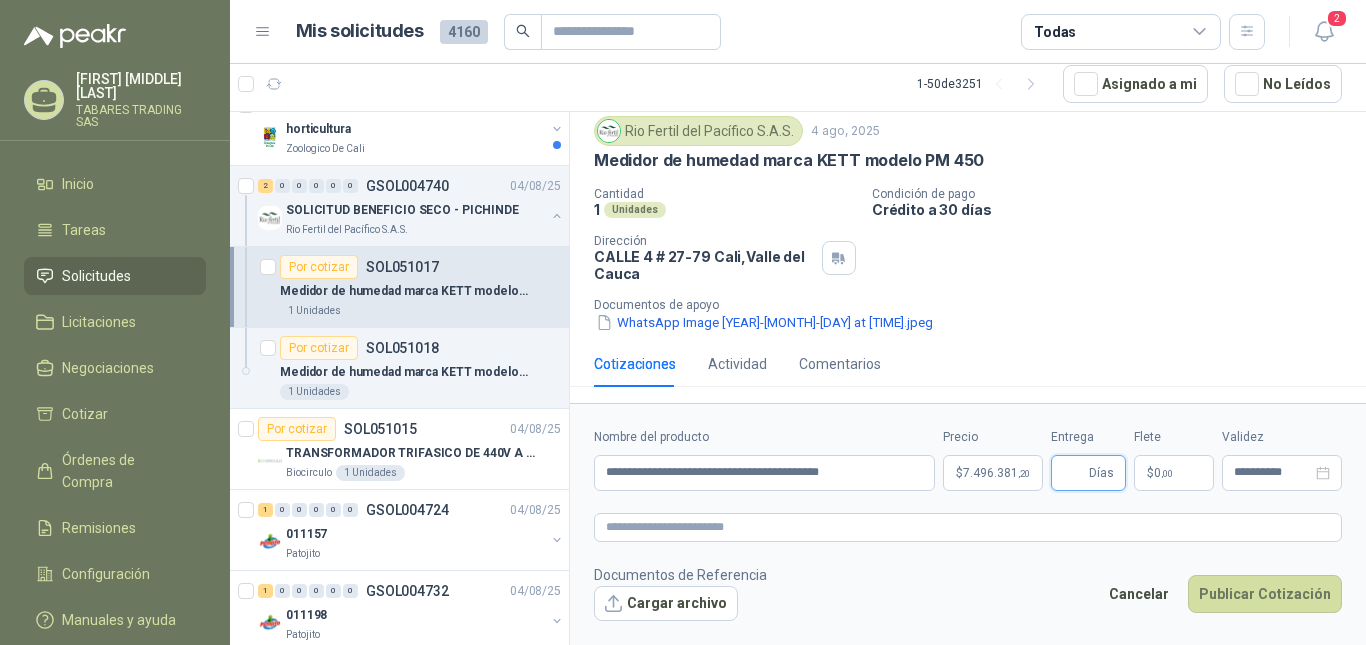 type 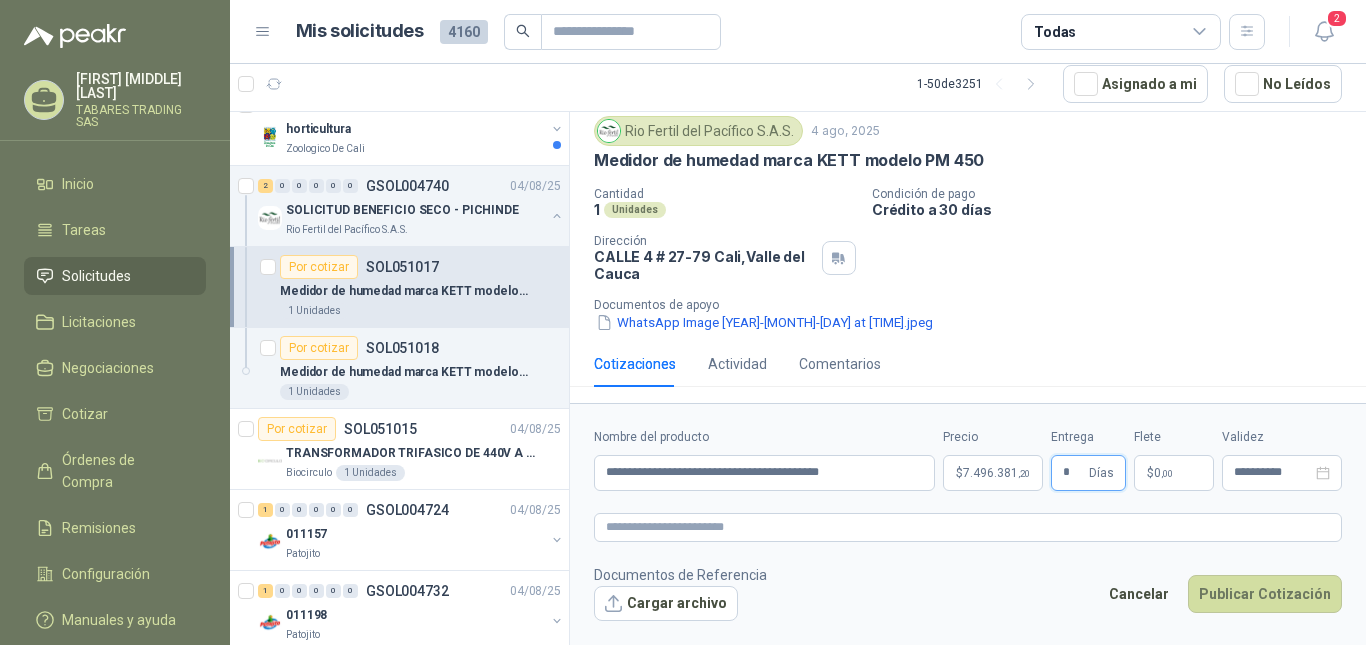 type on "**" 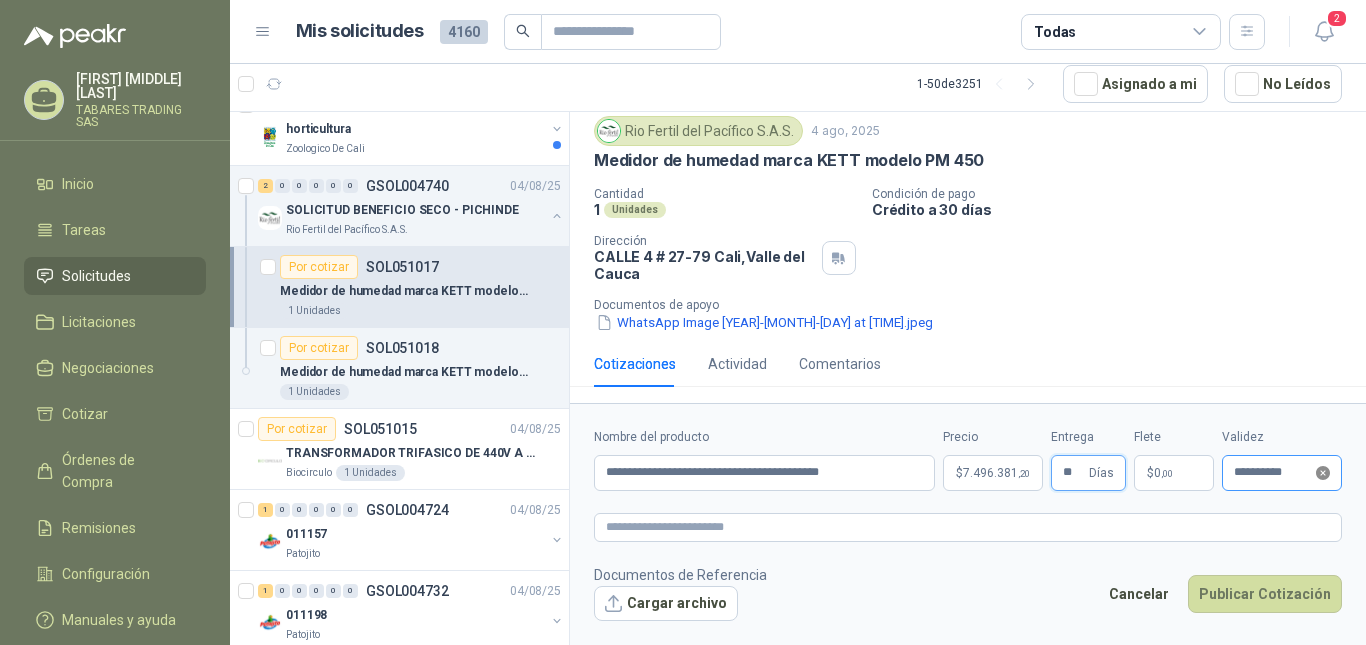 click 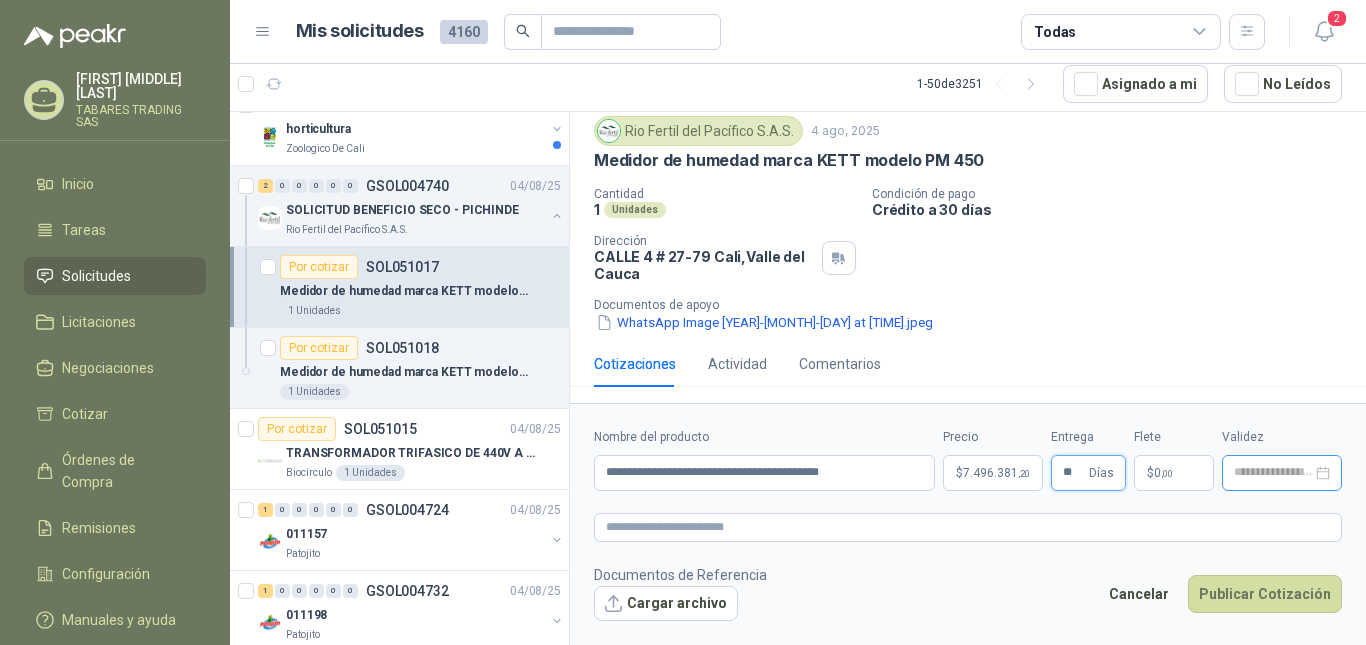click at bounding box center [1282, 473] 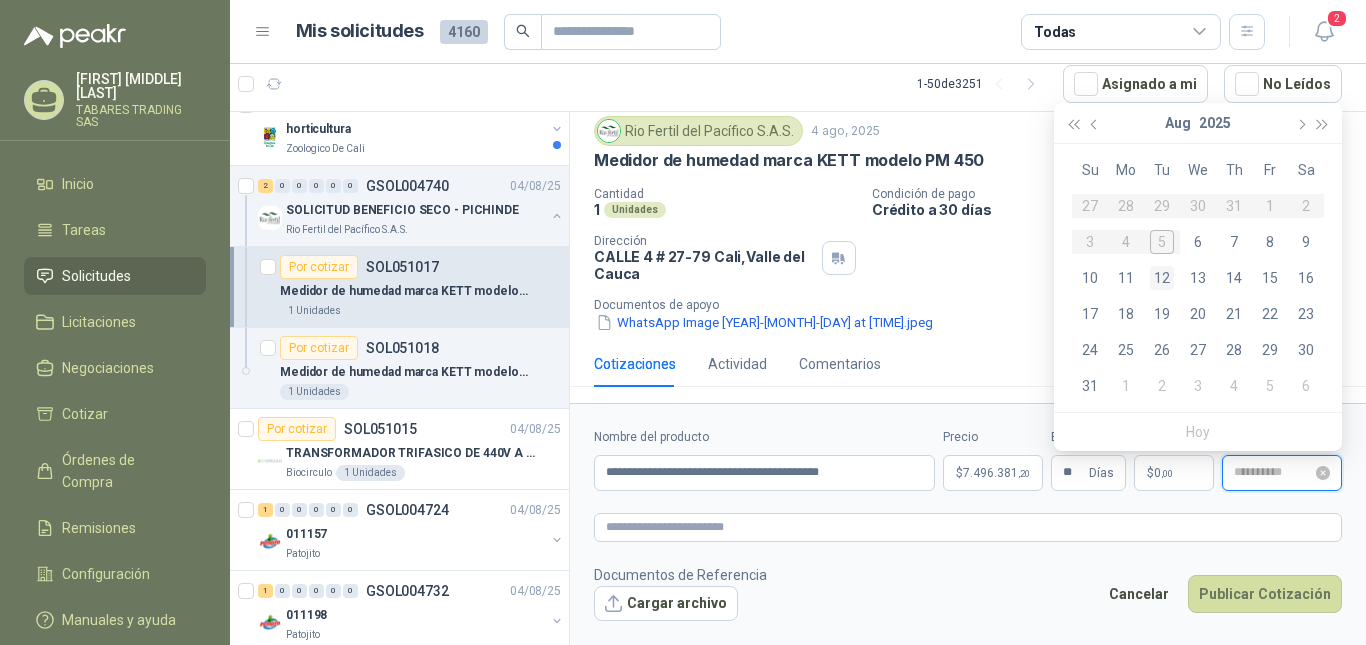type on "**********" 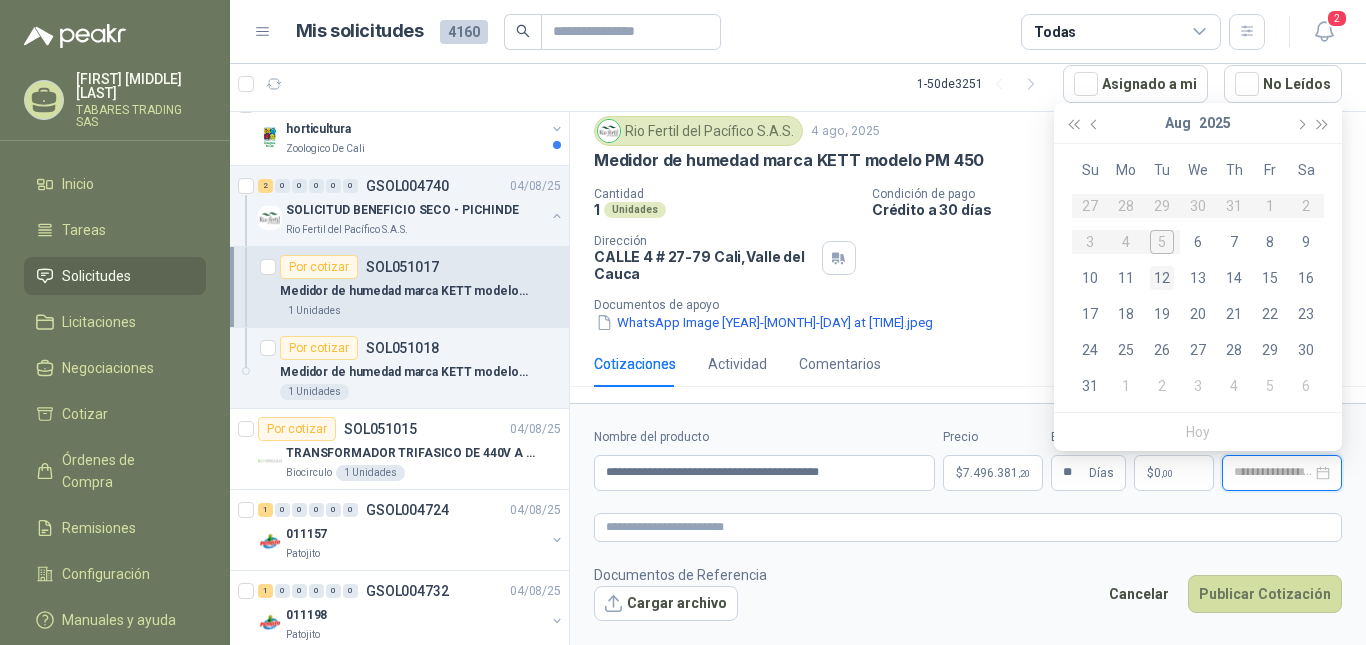 type on "**********" 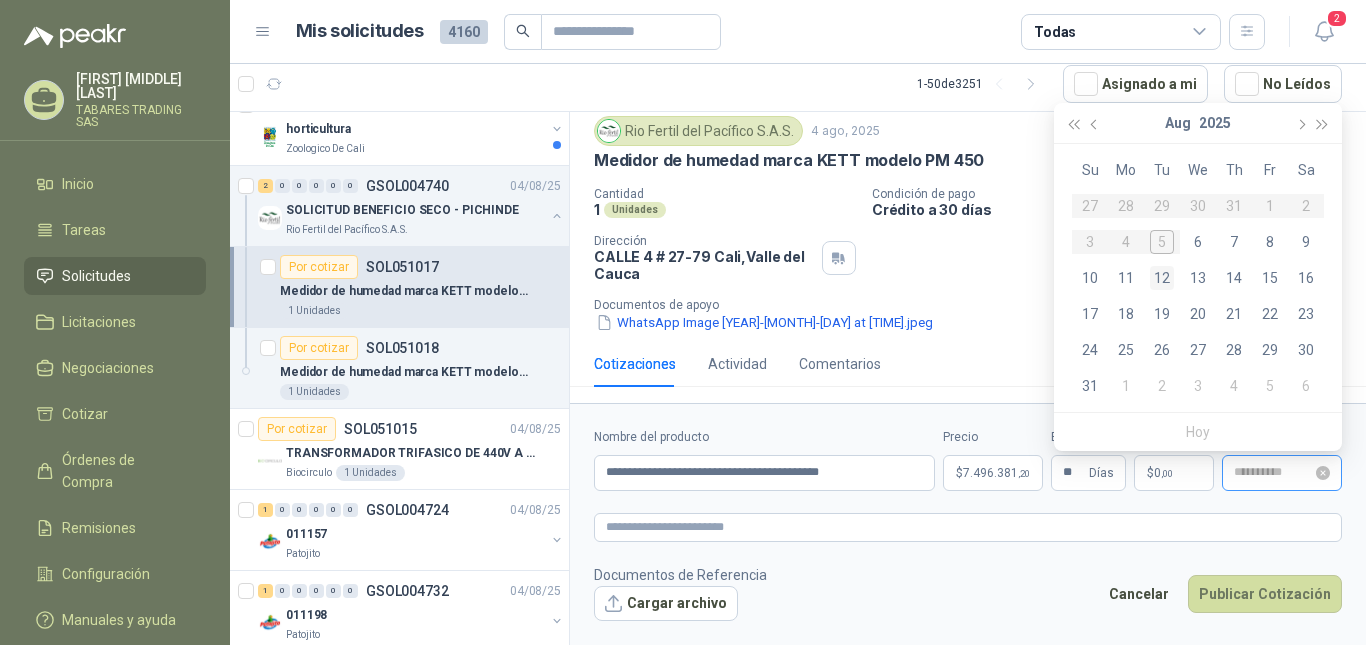 click on "12" at bounding box center (1162, 278) 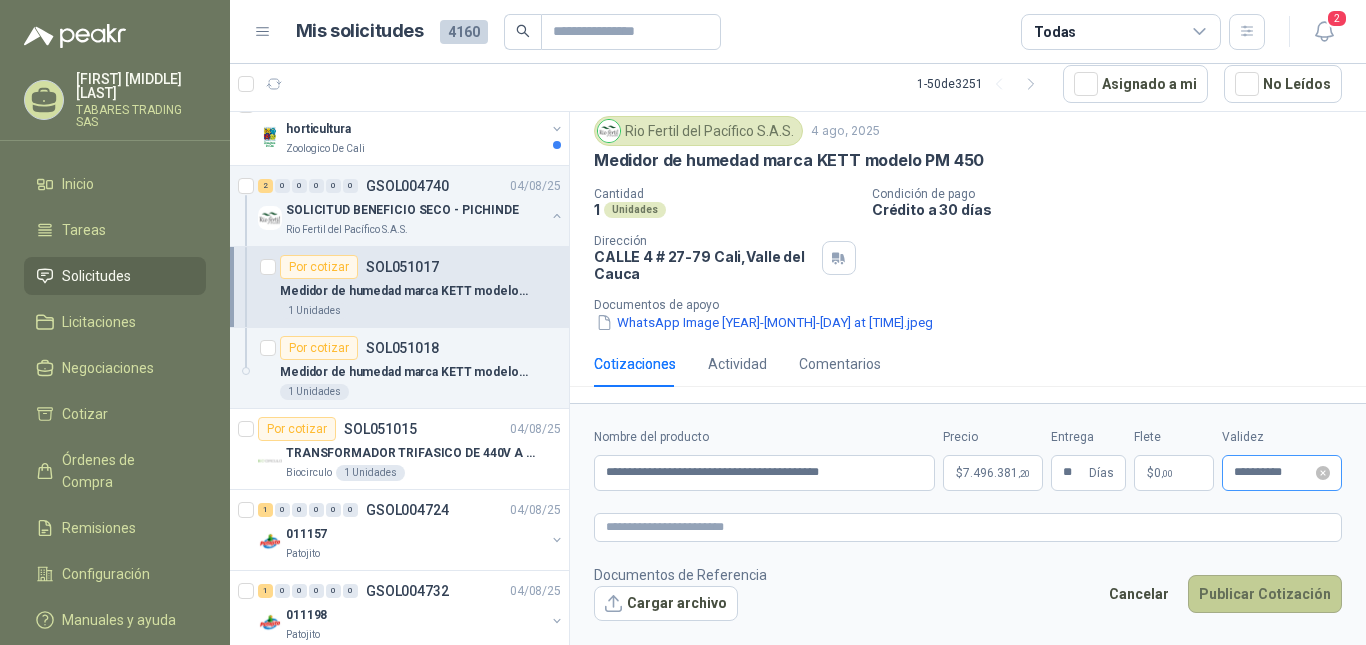click on "Publicar Cotización" at bounding box center (1265, 594) 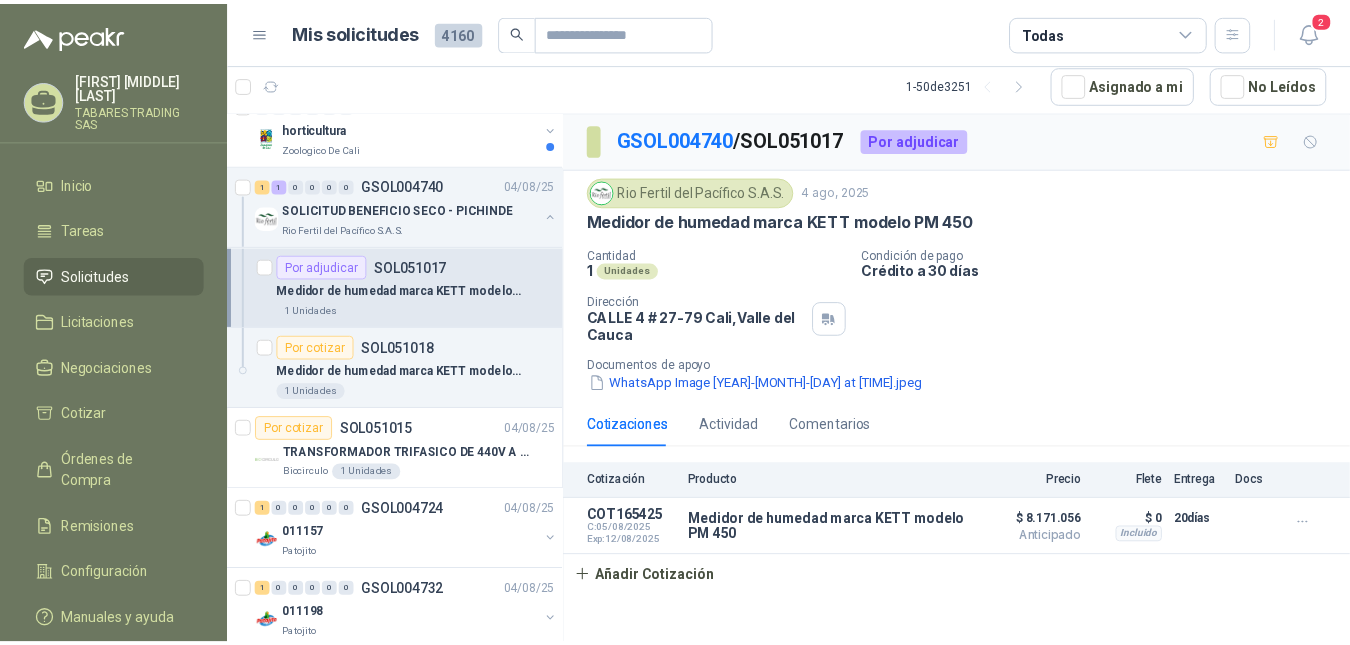 scroll, scrollTop: 0, scrollLeft: 0, axis: both 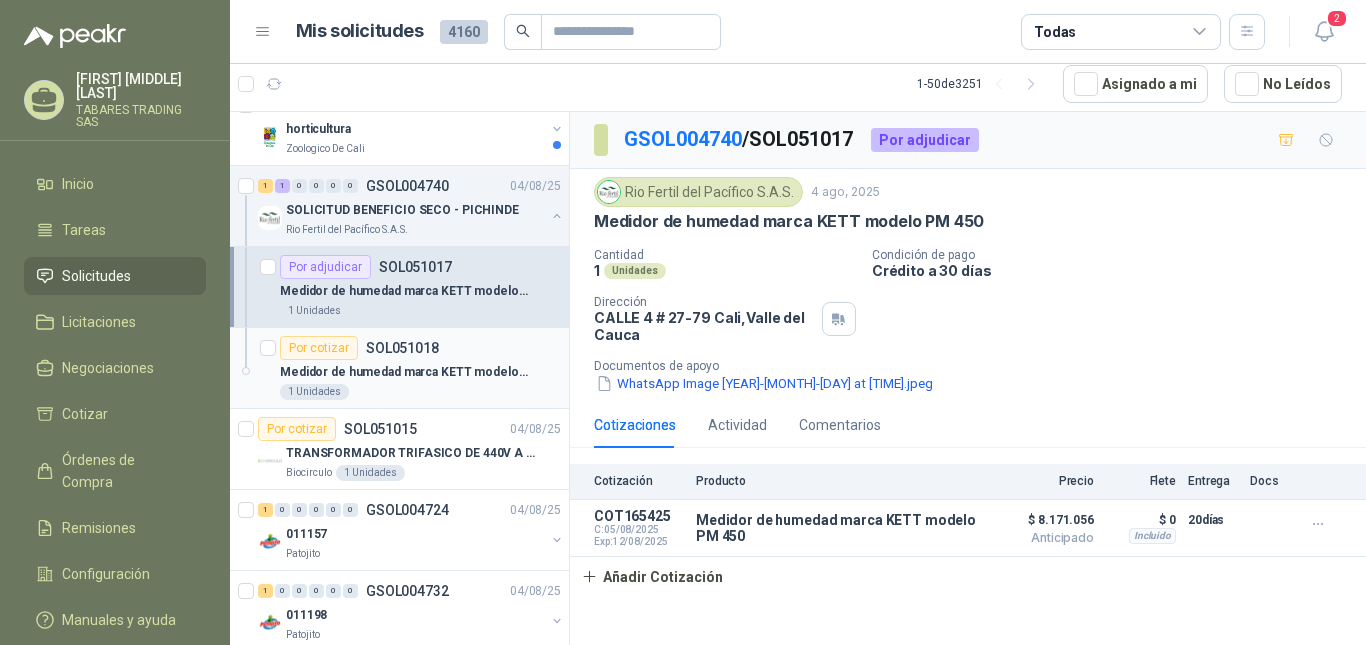 click on "Medidor de humedad marca KETT modelo PM 650" at bounding box center [404, 372] 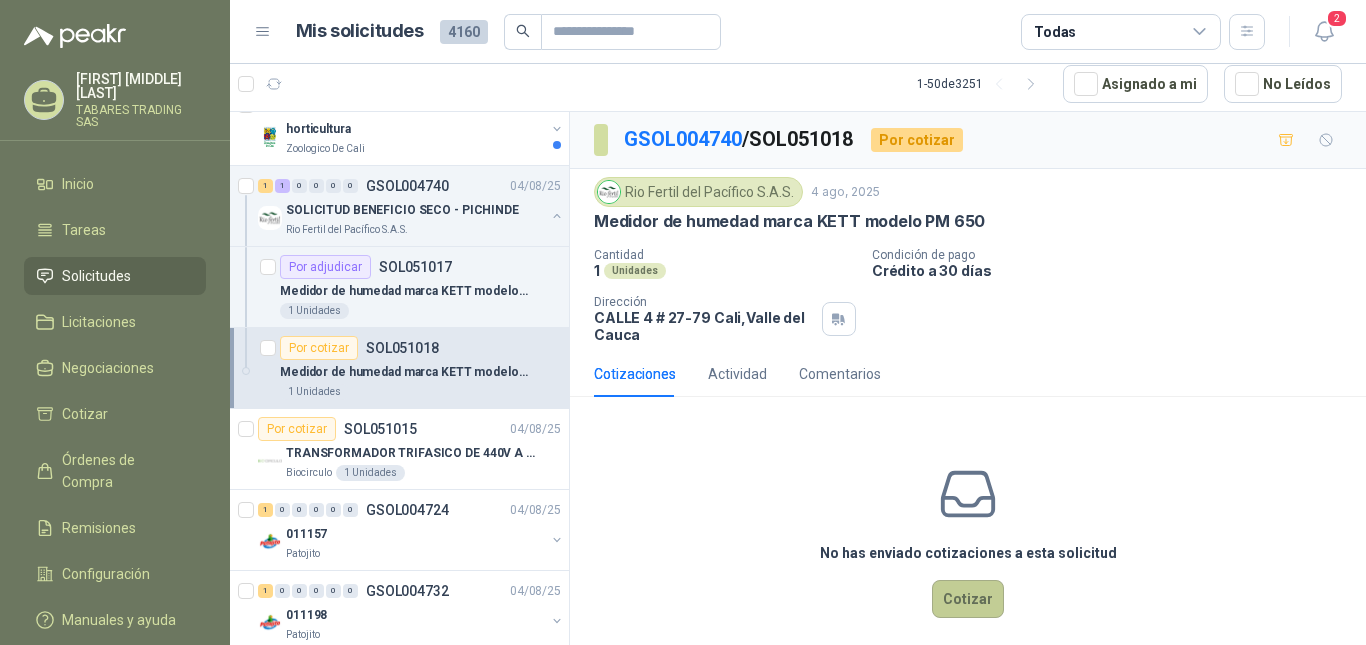 click on "Cotizar" at bounding box center (968, 599) 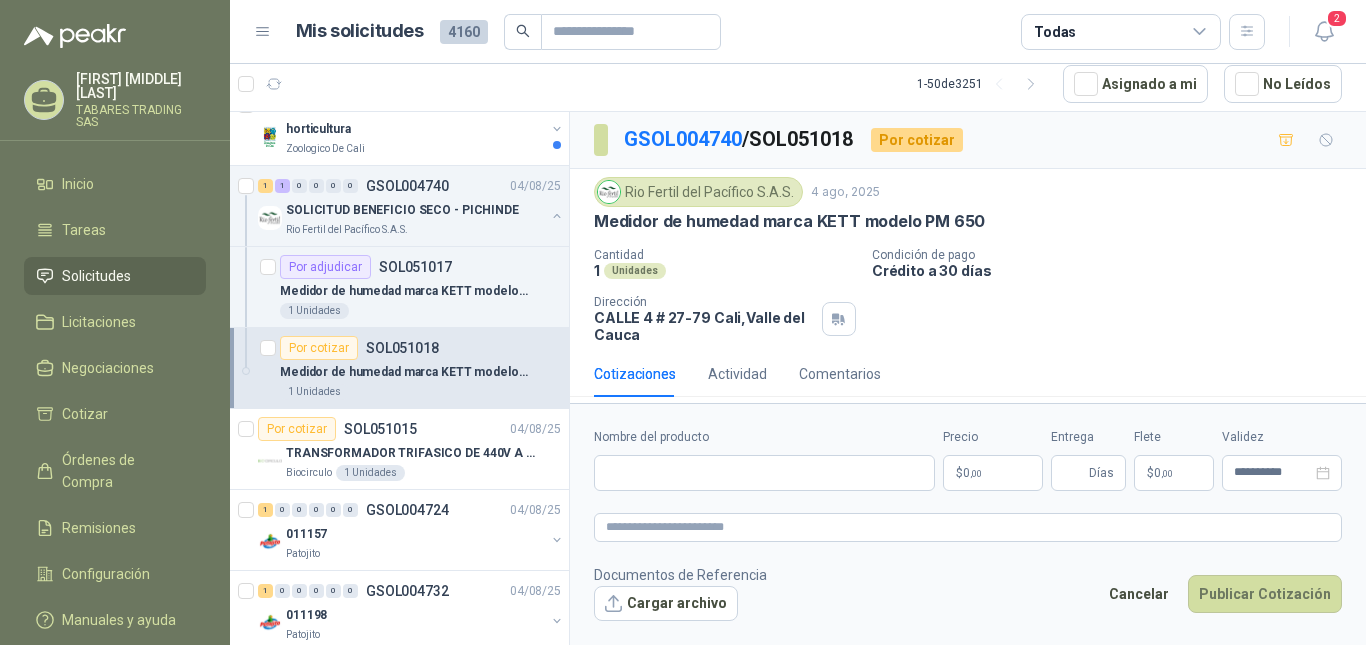 type 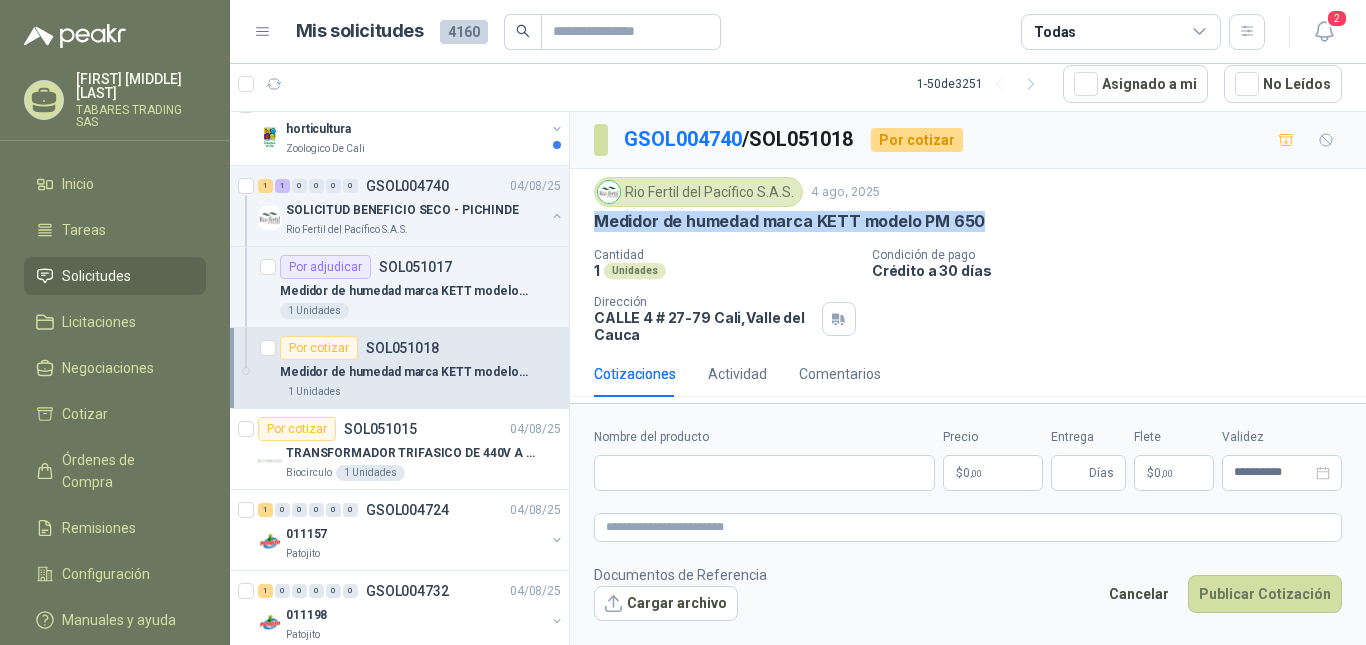 drag, startPoint x: 594, startPoint y: 217, endPoint x: 1034, endPoint y: 220, distance: 440.01022 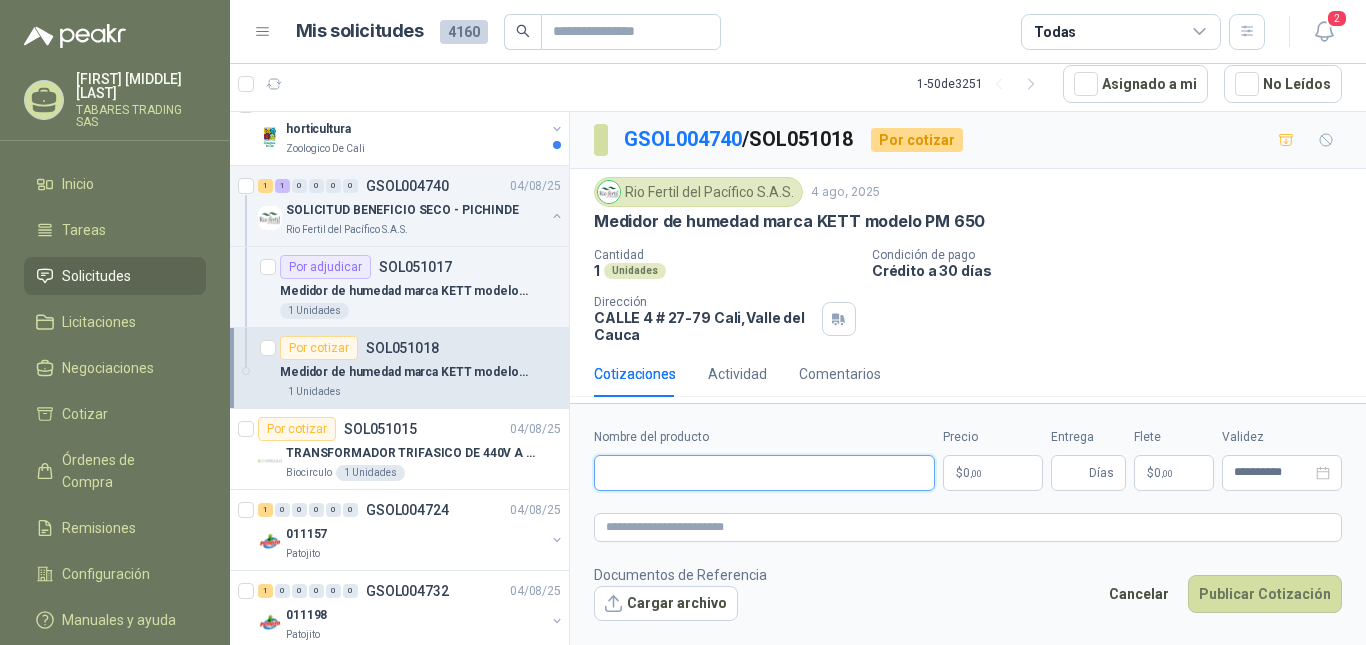 click on "Nombre del producto" at bounding box center [764, 473] 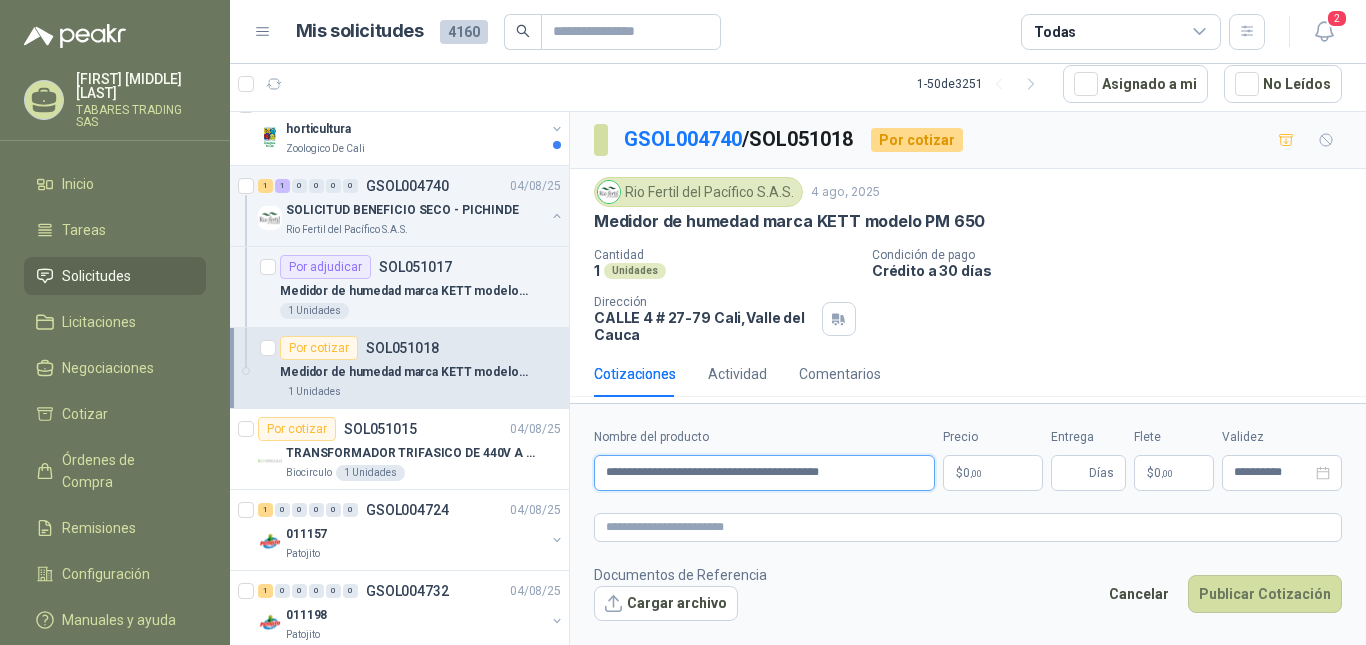 type on "**********" 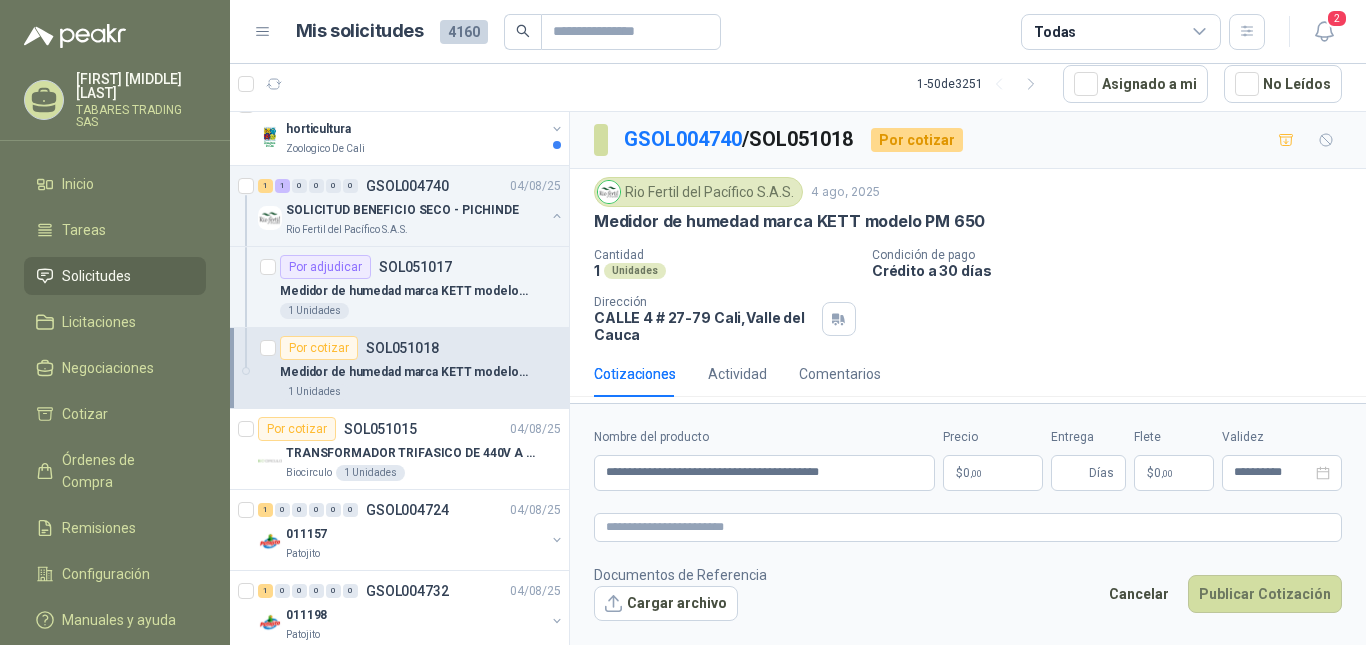 click on "[FIRST] [MIDDLE] [LAST] TABARES TRADING SAS   Inicio   Tareas   Solicitudes   Licitaciones   Negociaciones   Cotizar   Órdenes de Compra   Remisiones   Configuración   Manuales y ayuda Mis solicitudes 4160 Todas 2 1 - 50  de  3251 Asignado a mi No Leídos Por cotizar SOL051147 [DATE]   Llave bristol de bola 1.5-10mm (9 piezas) Lafayette SAS 5   Unidades Por cotizar SOL051146 [DATE]   Pinza Acuario Automatica Pecera Tijera Limpiador Alicate Zoologico De Cali  1   Unidades 1   0   0   0   0   0   GSOL004757 [DATE]   ectotermos  Zoologico De Cali    2   0   0   0   0   0   GSOL004752 [DATE]   EX -000636 - PINTURA DE ACABADO DE EQUIPOS, ESTRUC Oleaginosas San Fernando   1   0   0   0   0   0   GSOL004751 [DATE]   EX -000635 - CADENA PARA ARRASTRE DE CANASTAS DE E Oleaginosas San Fernando   4   0   0   0   0   0   GSOL004749 [DATE]   pedido aires acondicionados traslados Colegio Bennett   Por cotizar SOL051089 [DATE]   Impulsor S2000 electra alcance 65mk Perugia SAS 1   Unidades Por cotizar [DATE]" at bounding box center (683, 322) 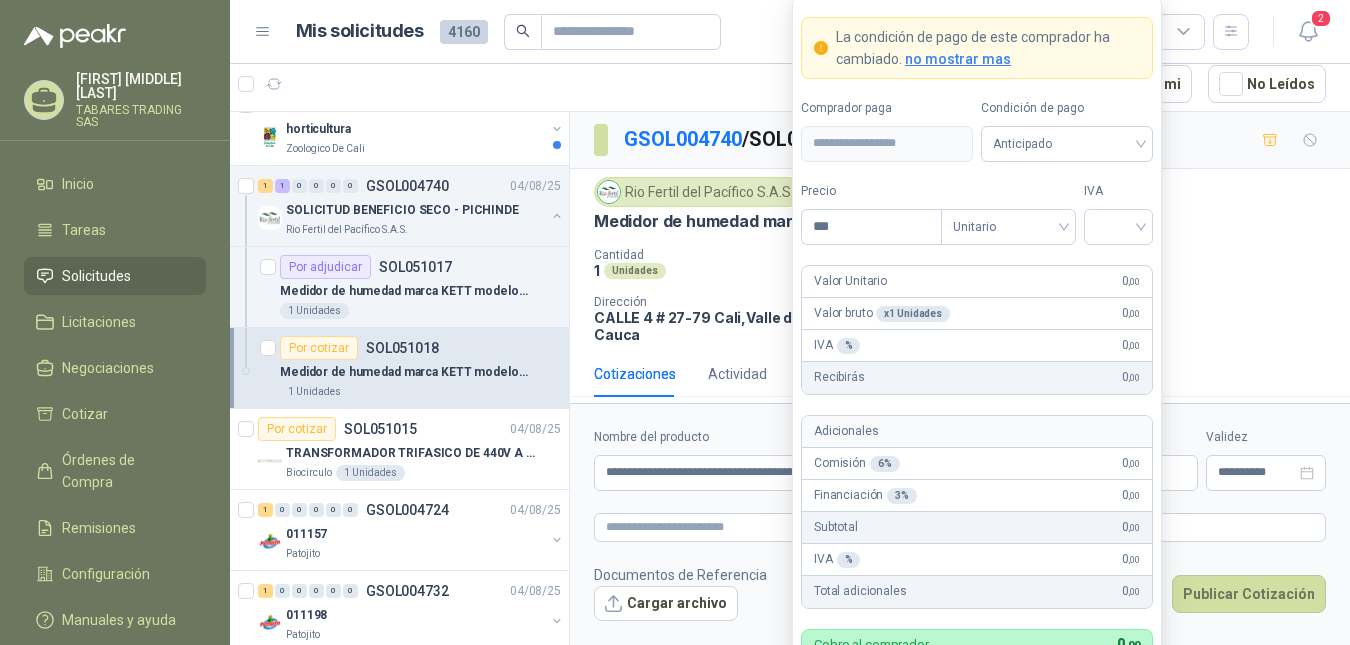 type 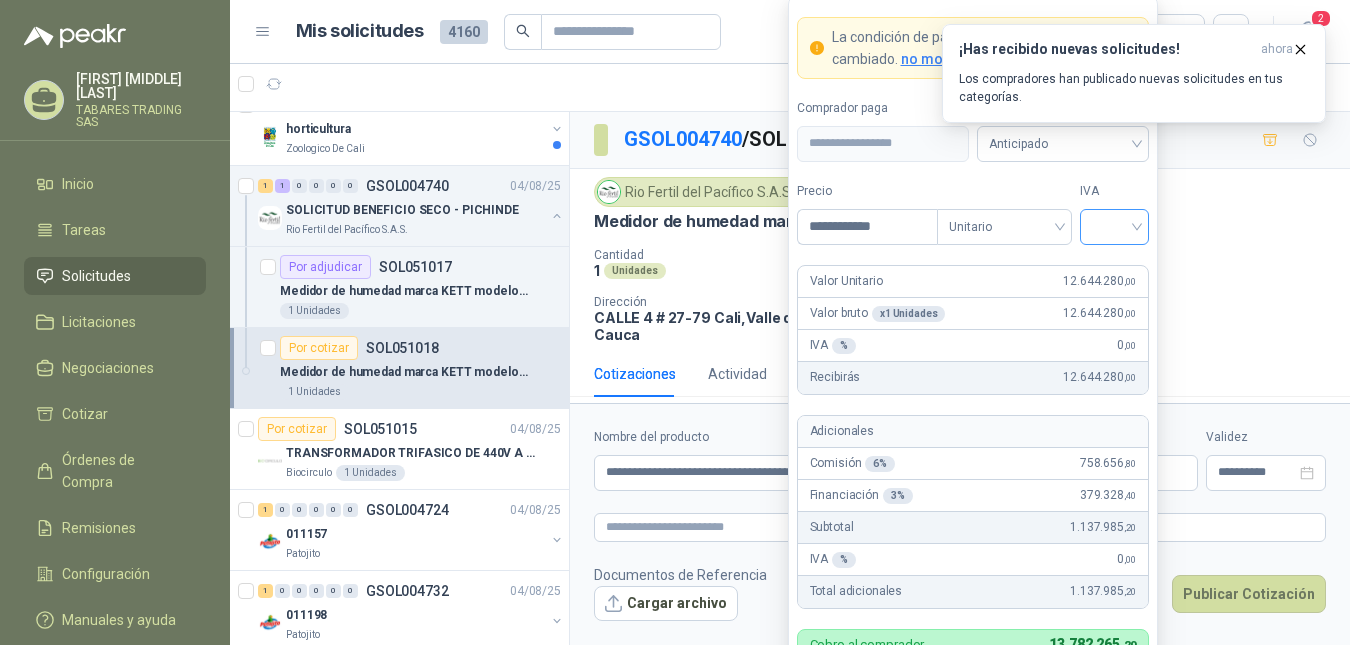 type on "**********" 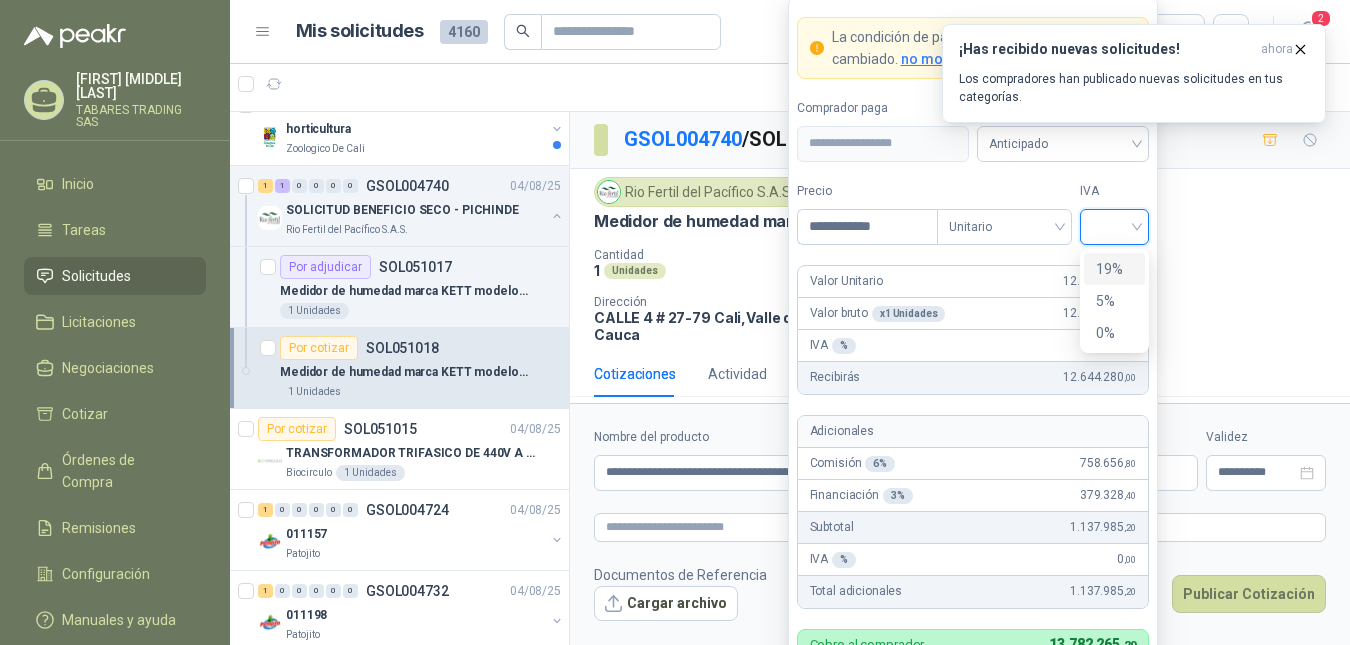 click at bounding box center (1114, 225) 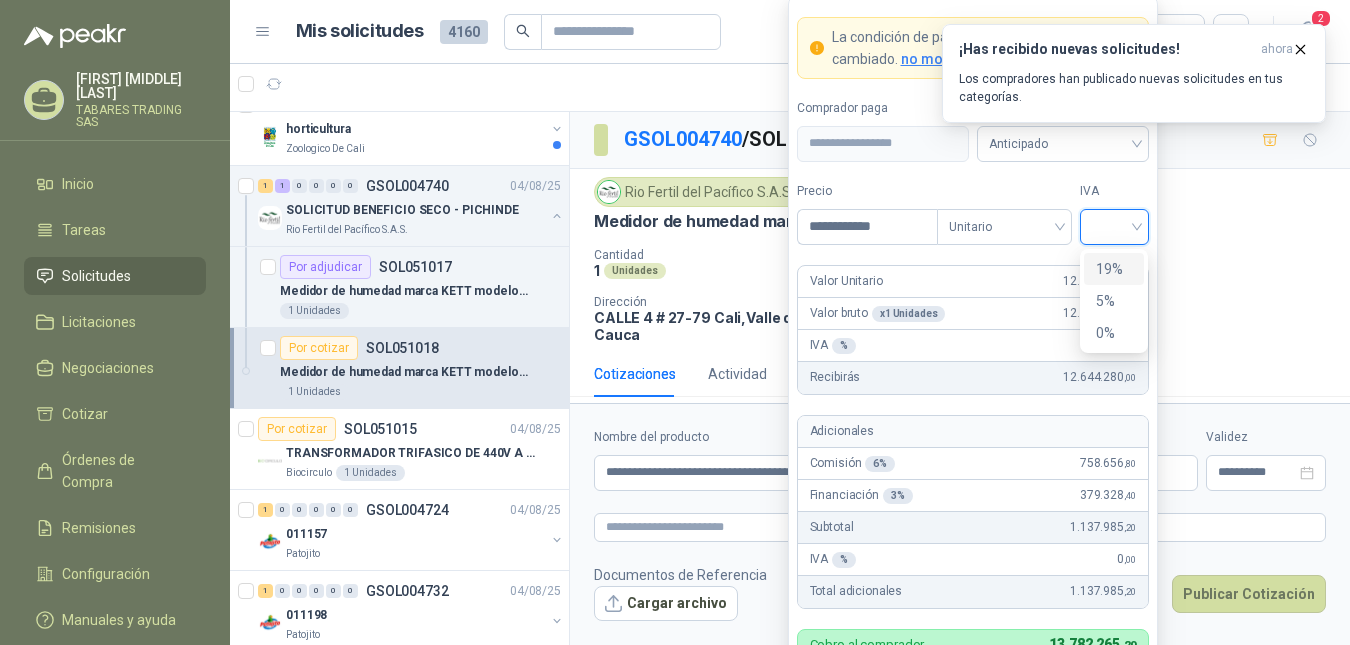 click on "19%" at bounding box center [1114, 269] 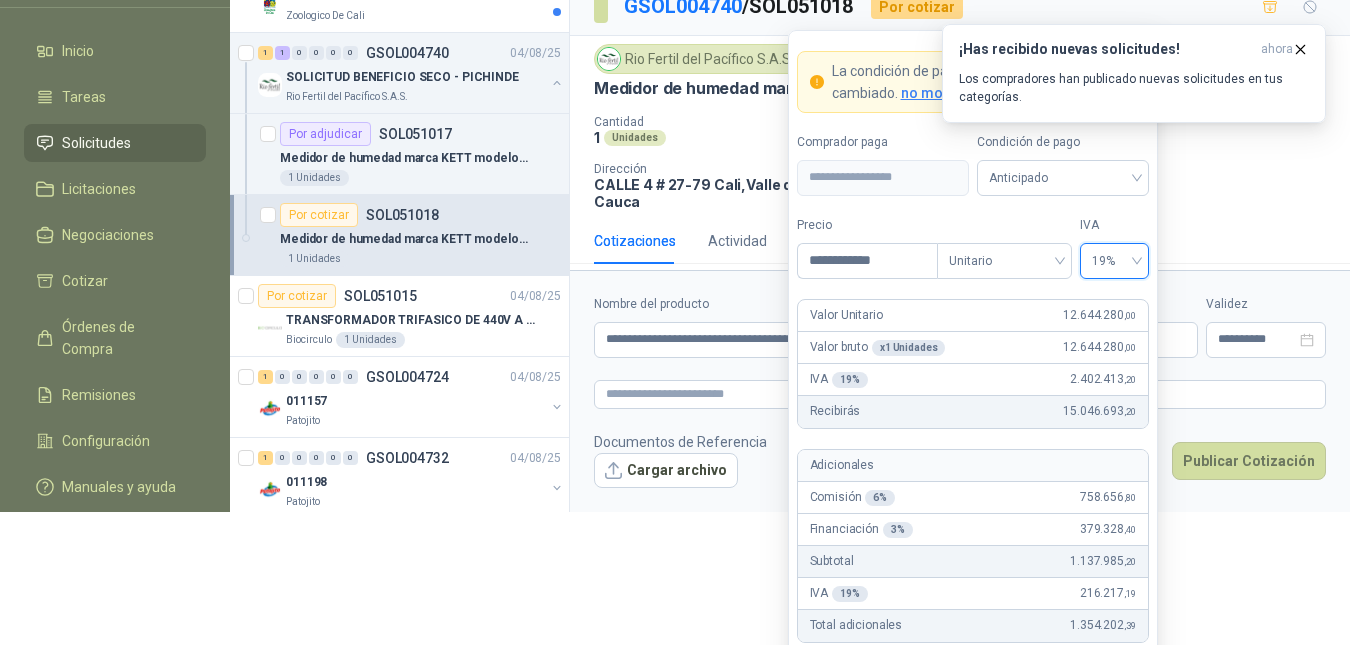 scroll, scrollTop: 167, scrollLeft: 0, axis: vertical 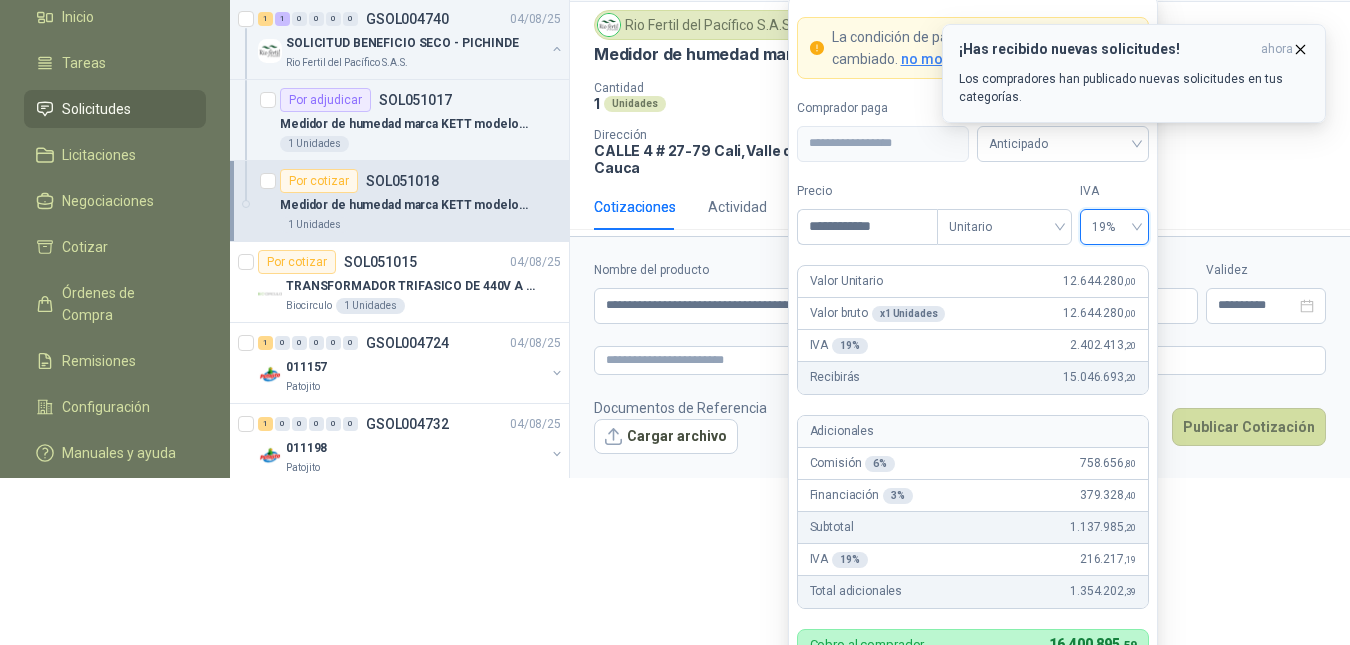 click 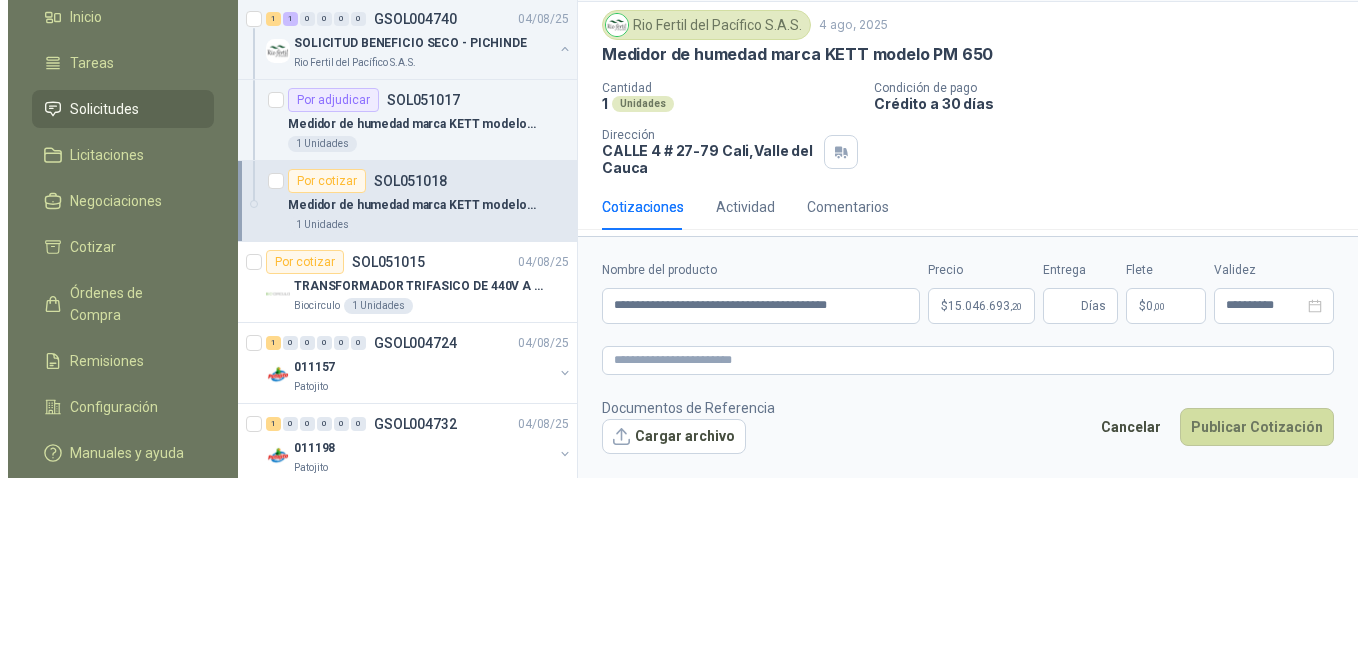 scroll, scrollTop: 0, scrollLeft: 0, axis: both 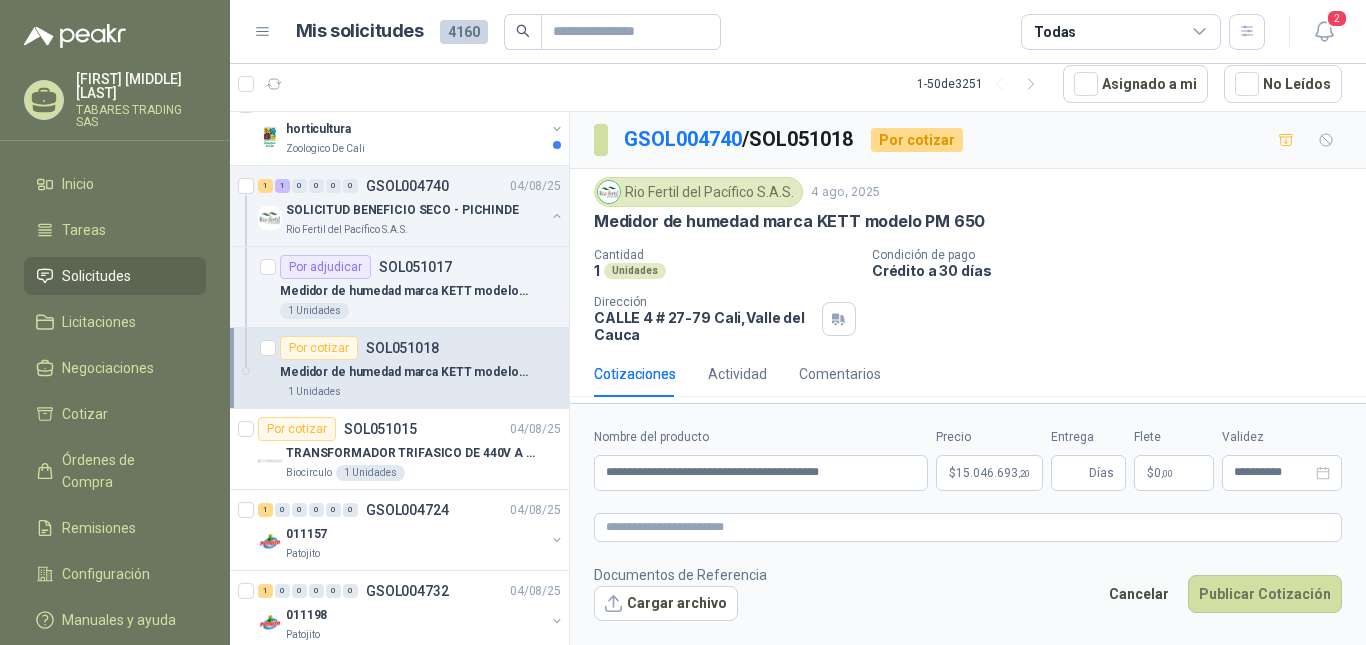 type 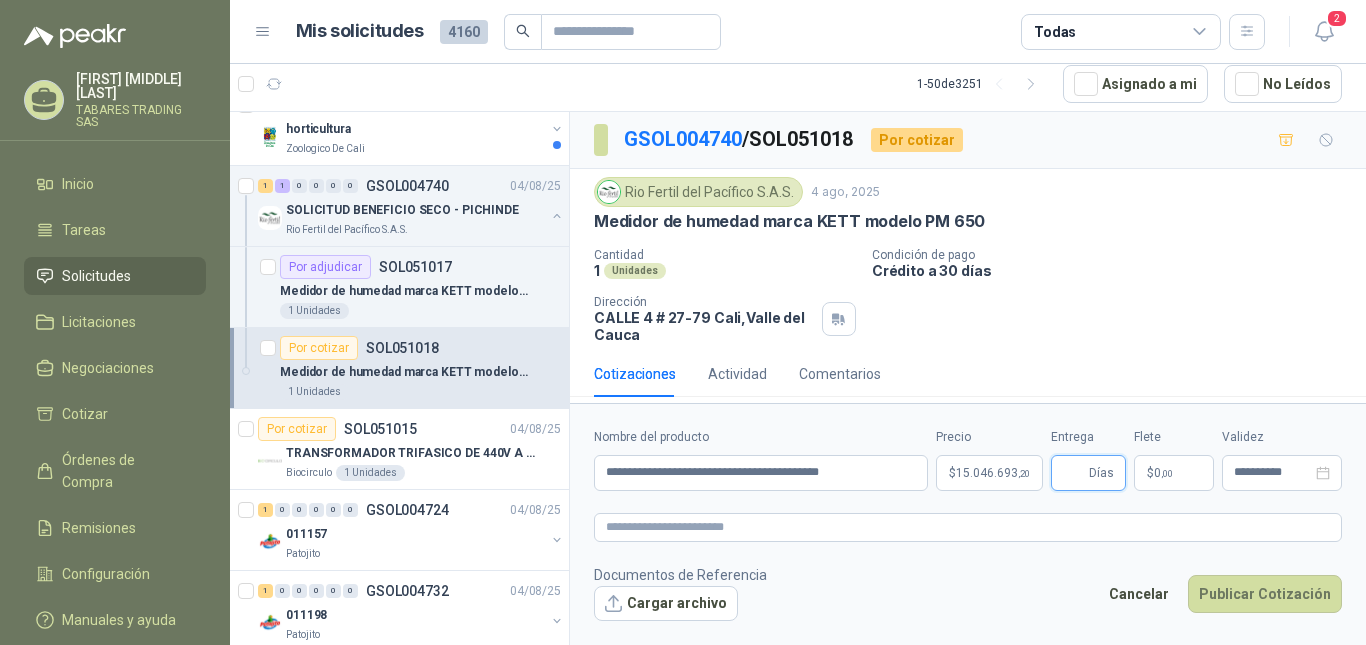 click on "Entrega" at bounding box center (1074, 473) 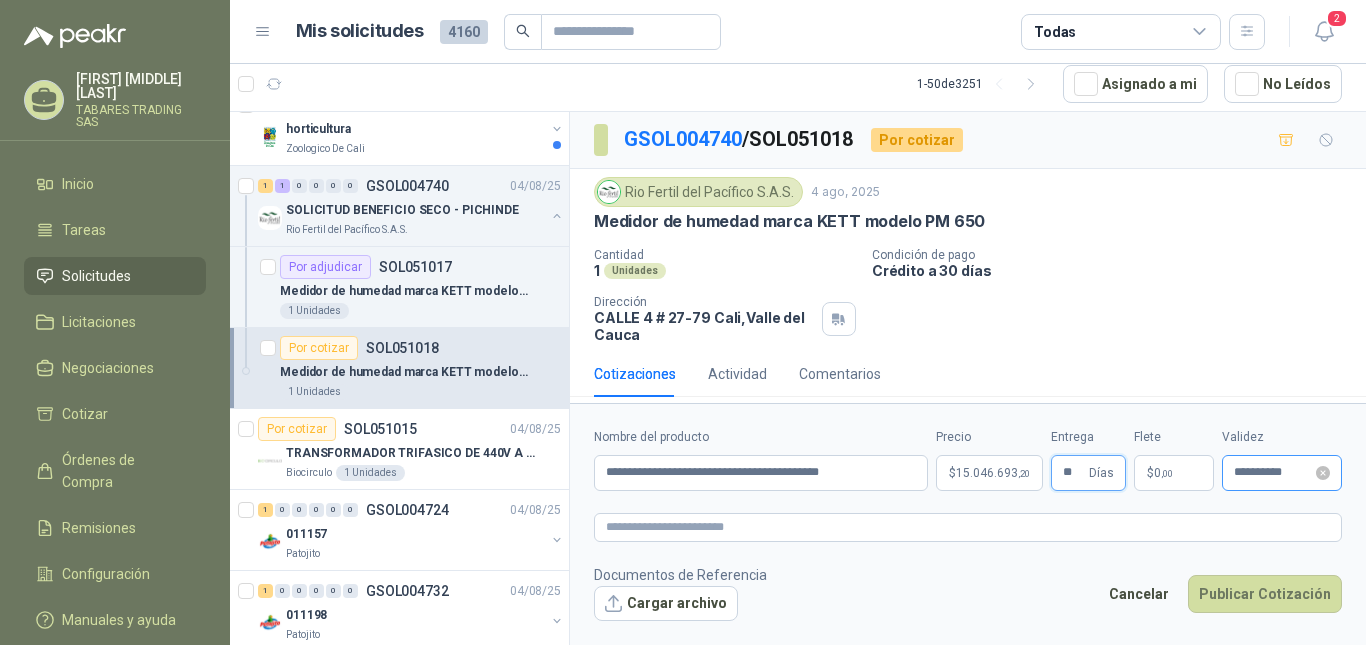 click on "**********" at bounding box center (1282, 473) 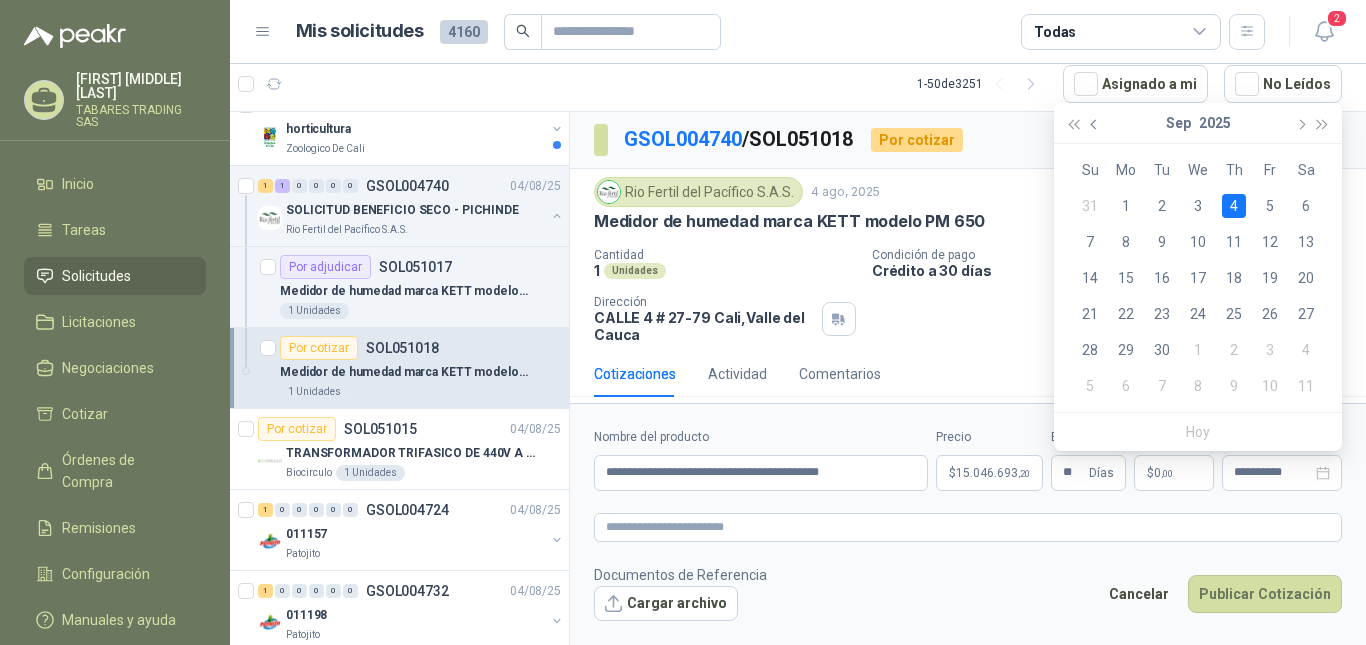 click at bounding box center [1096, 124] 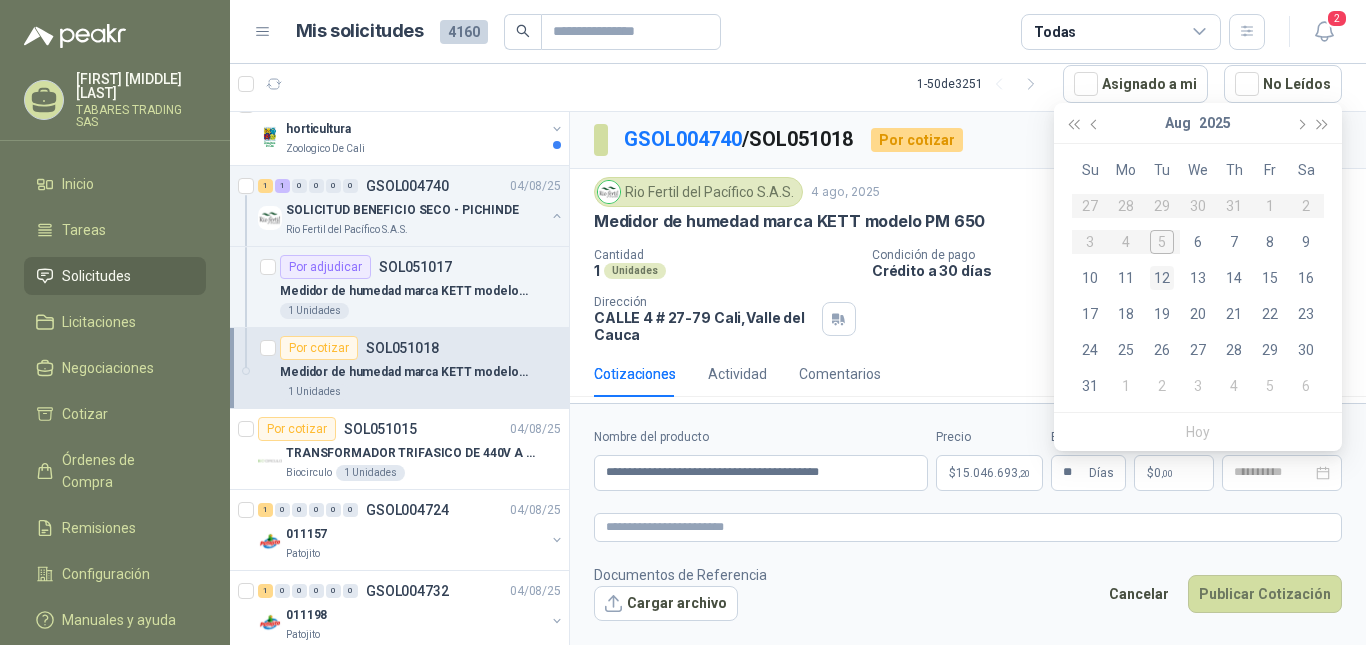 type on "**********" 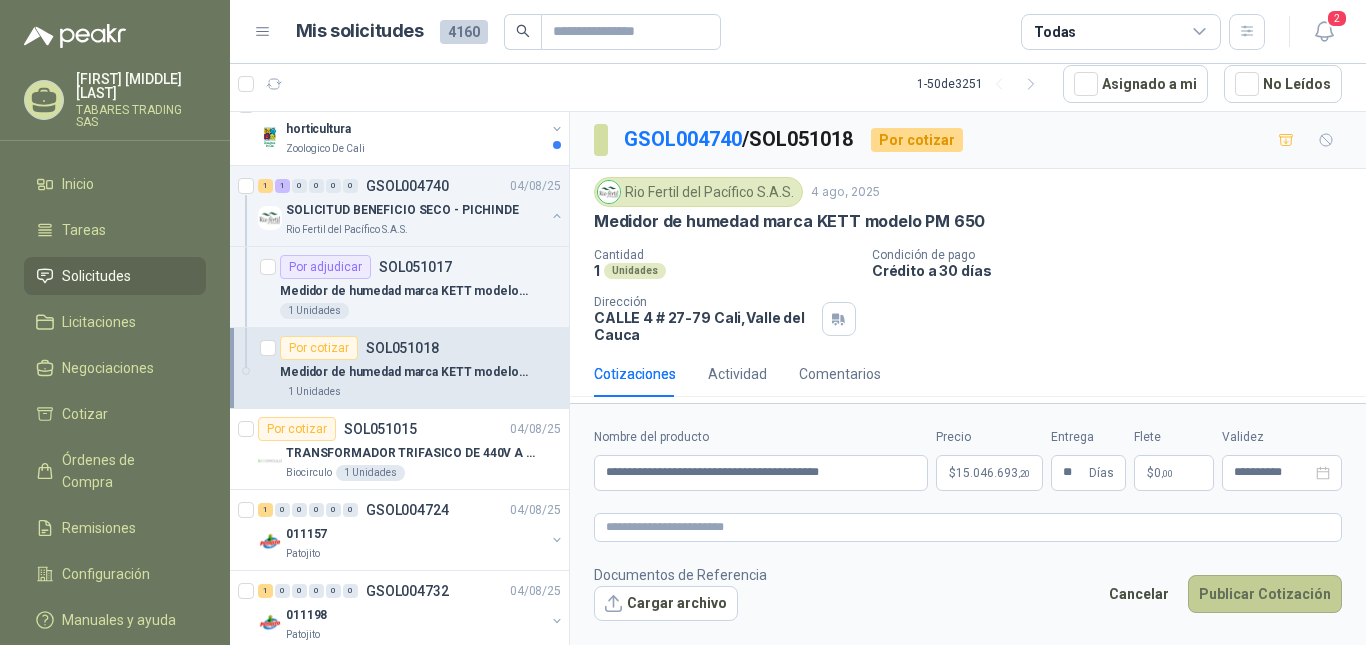 click on "Publicar Cotización" at bounding box center [1265, 594] 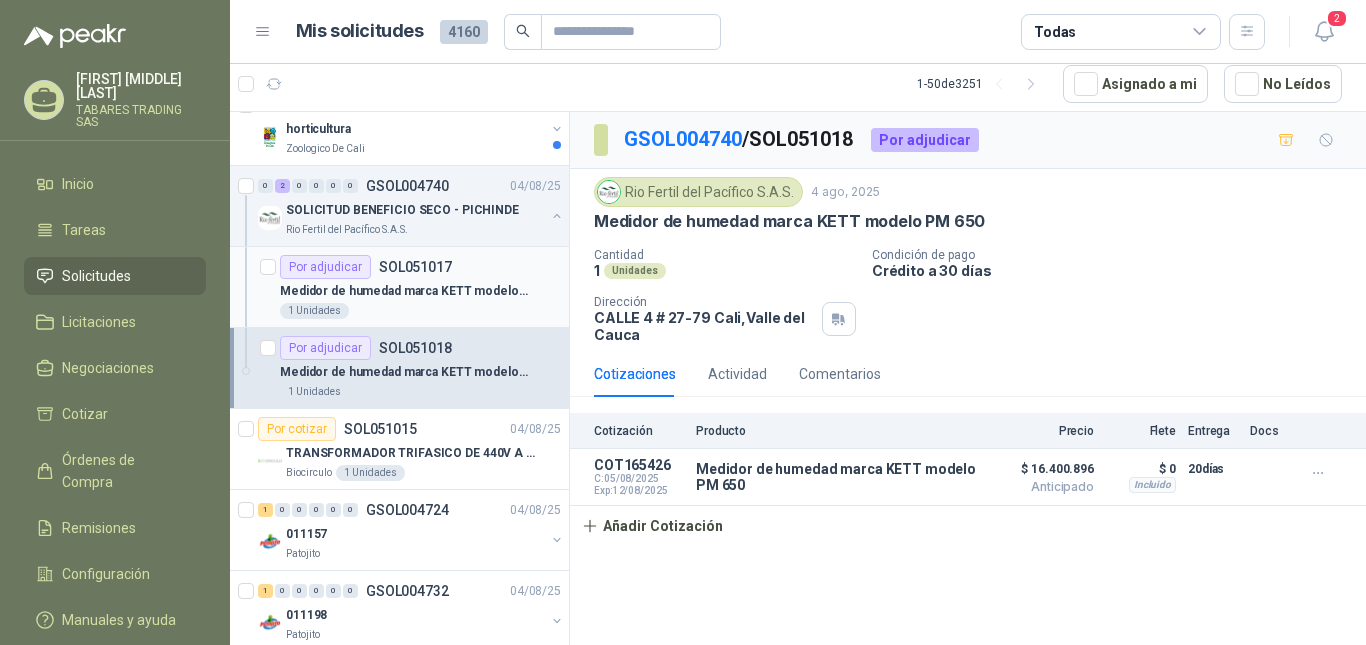 click on "Medidor de humedad marca KETT modelo PM 450" at bounding box center [404, 291] 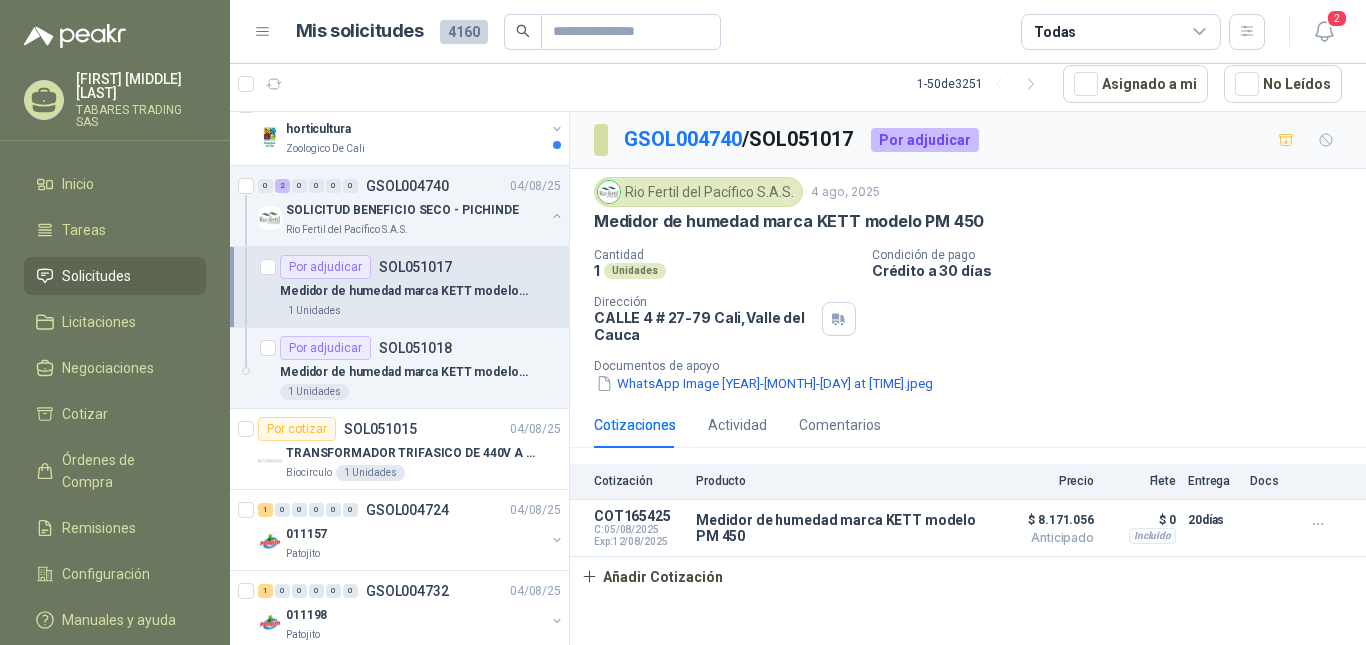 click on "Cotizaciones" at bounding box center (635, 425) 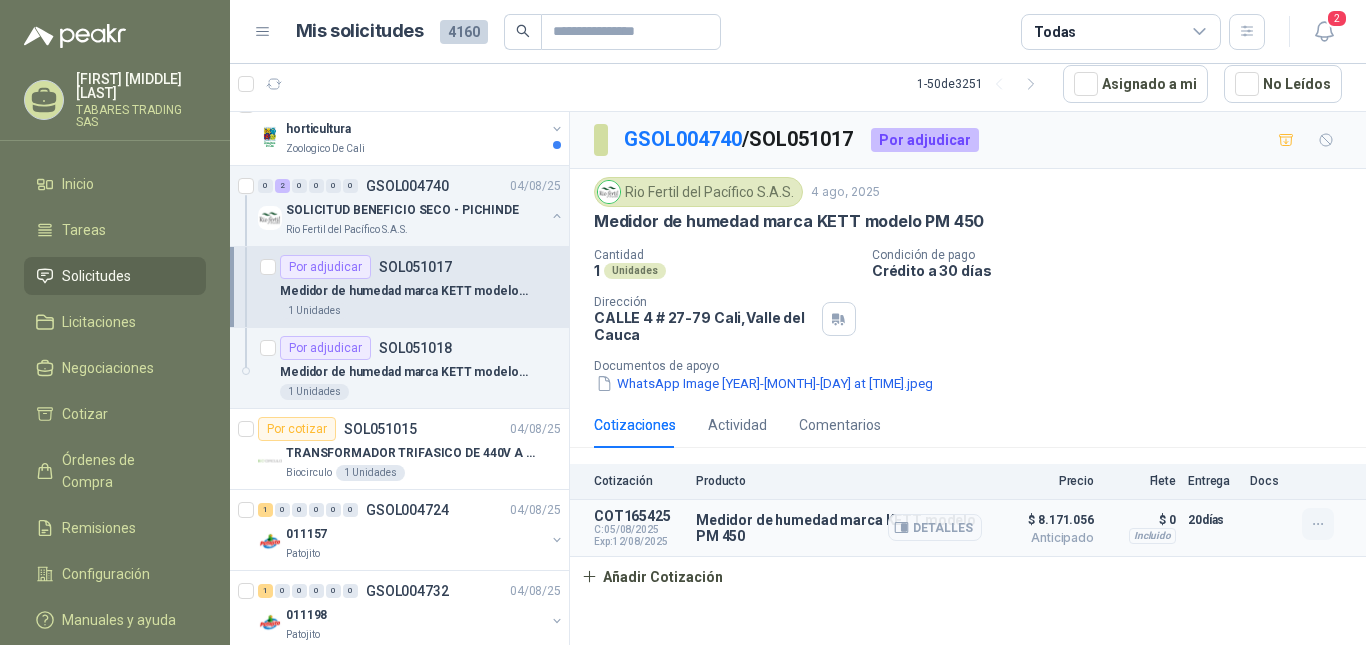 click 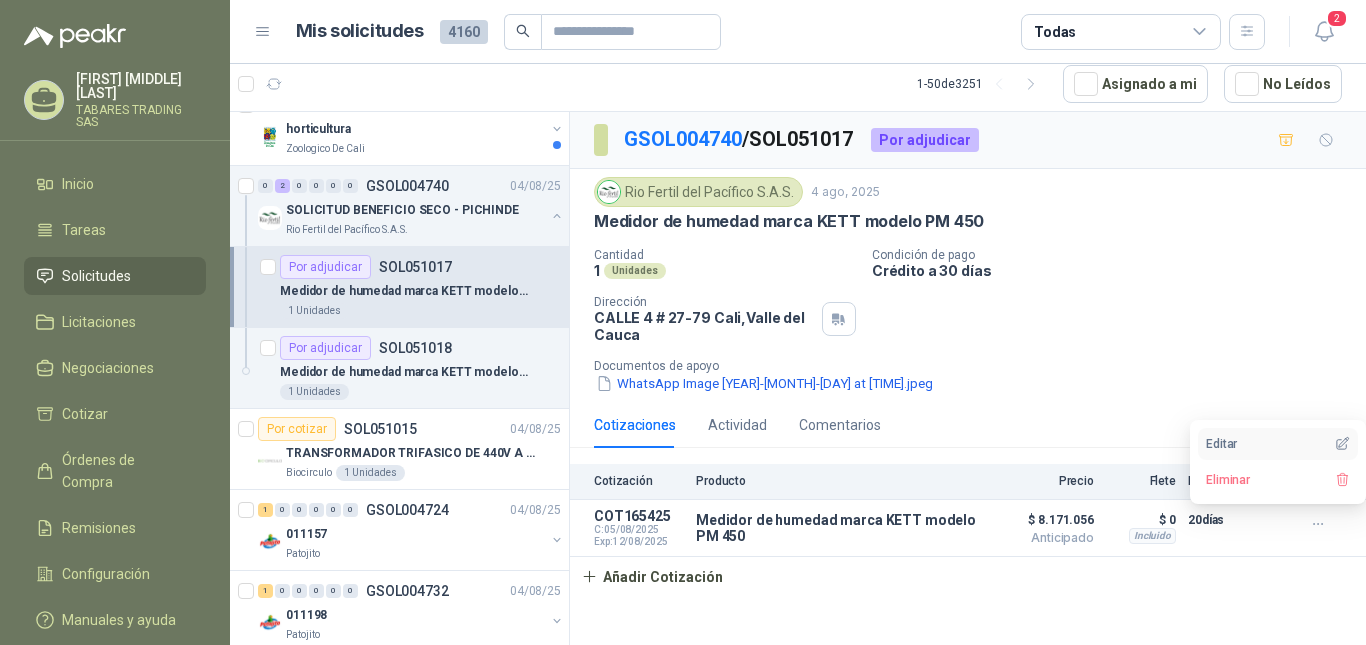 click on "Editar" at bounding box center [1278, 444] 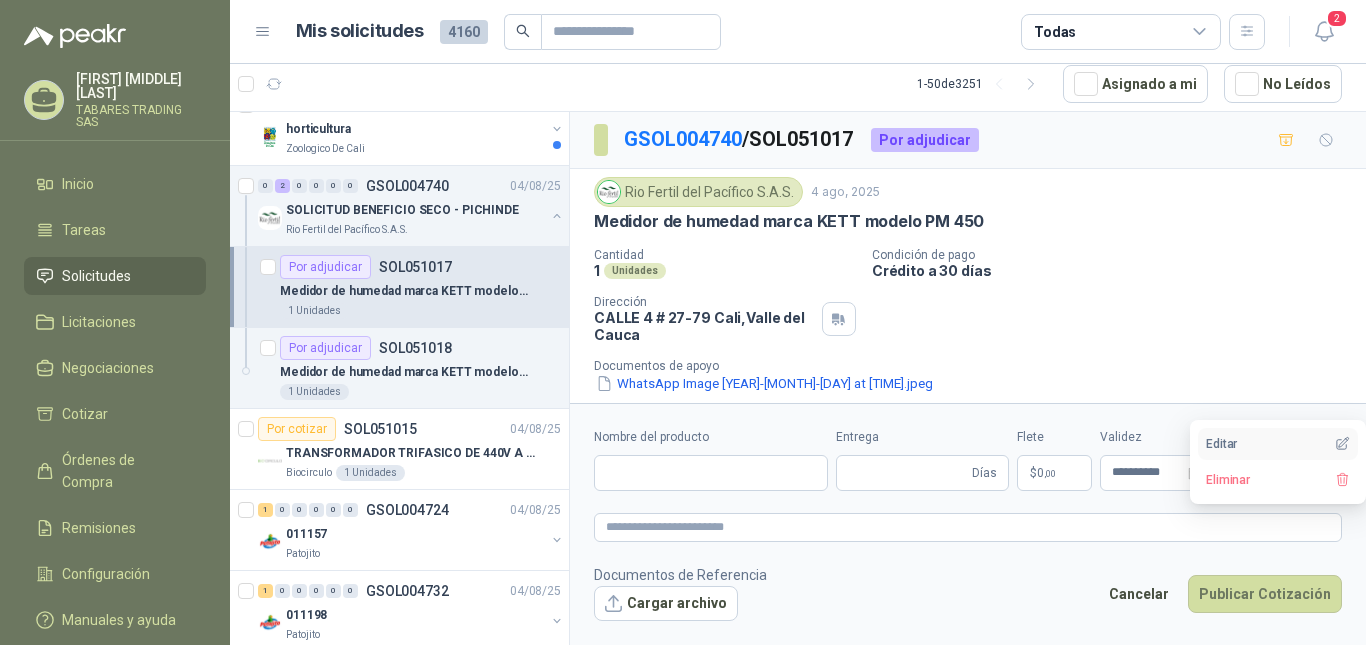 type 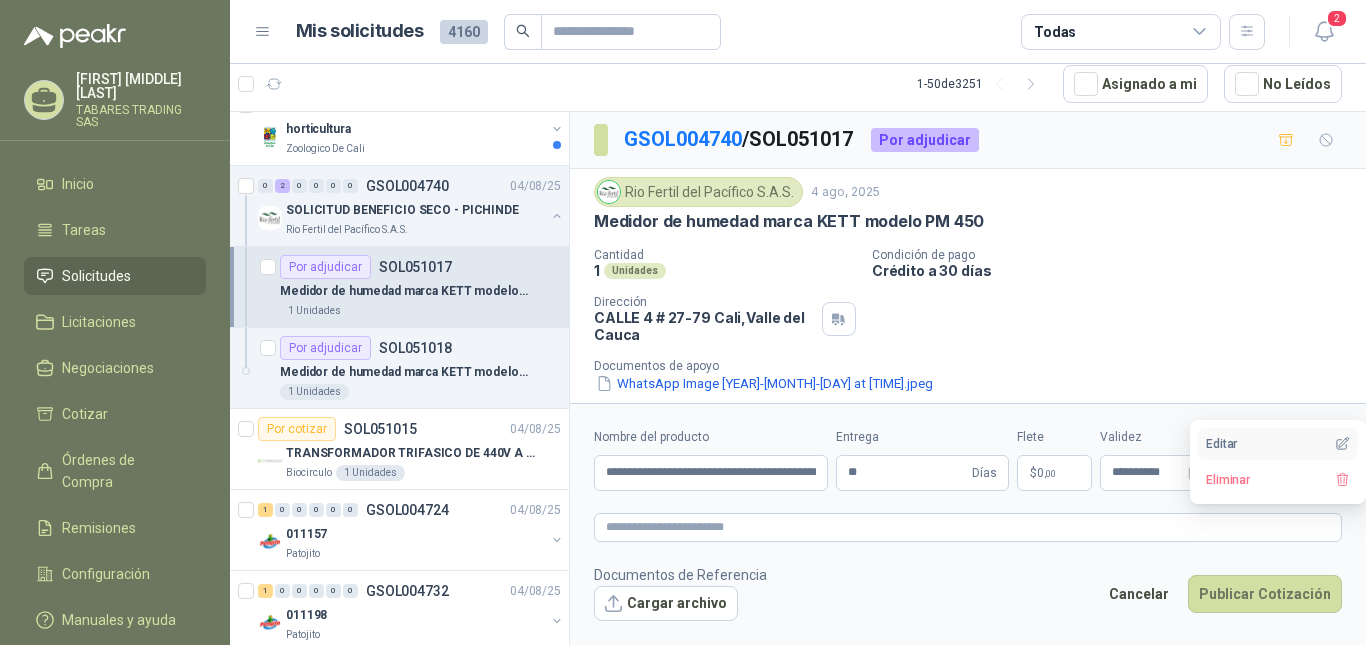 type on "**********" 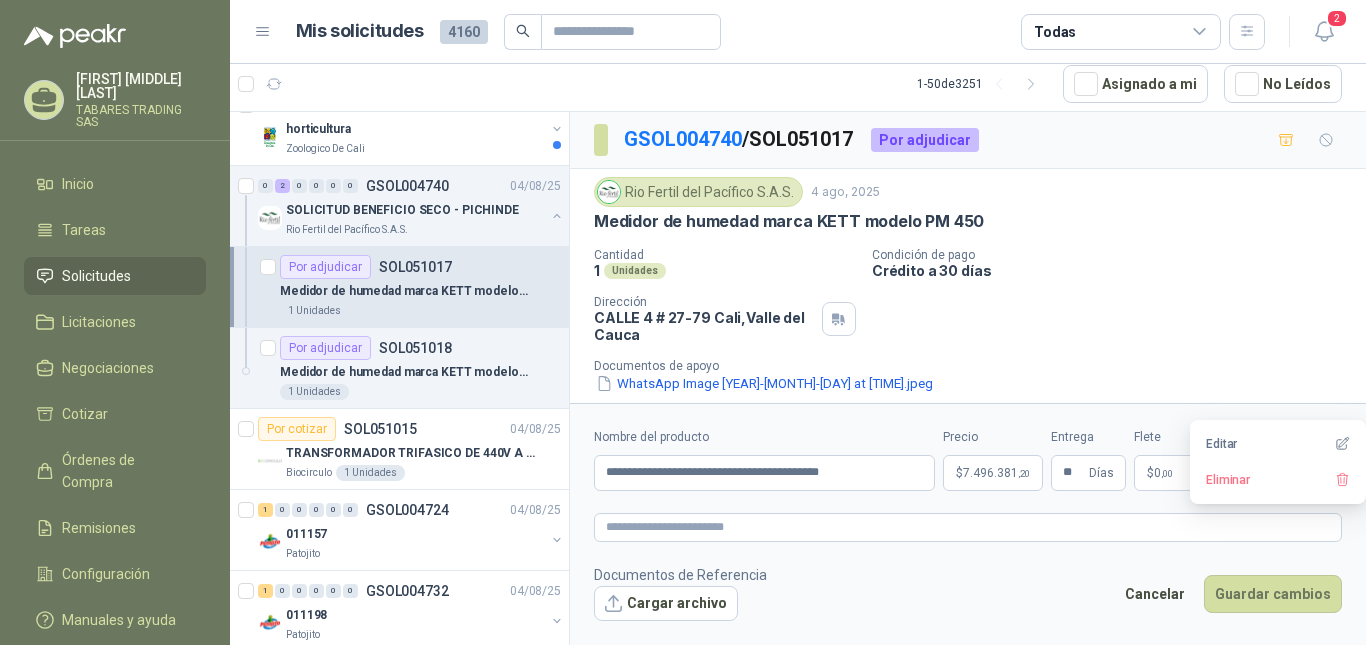 click on "Documentos de Referencia Cargar archivo Cancelar Guardar cambios" at bounding box center [968, 593] 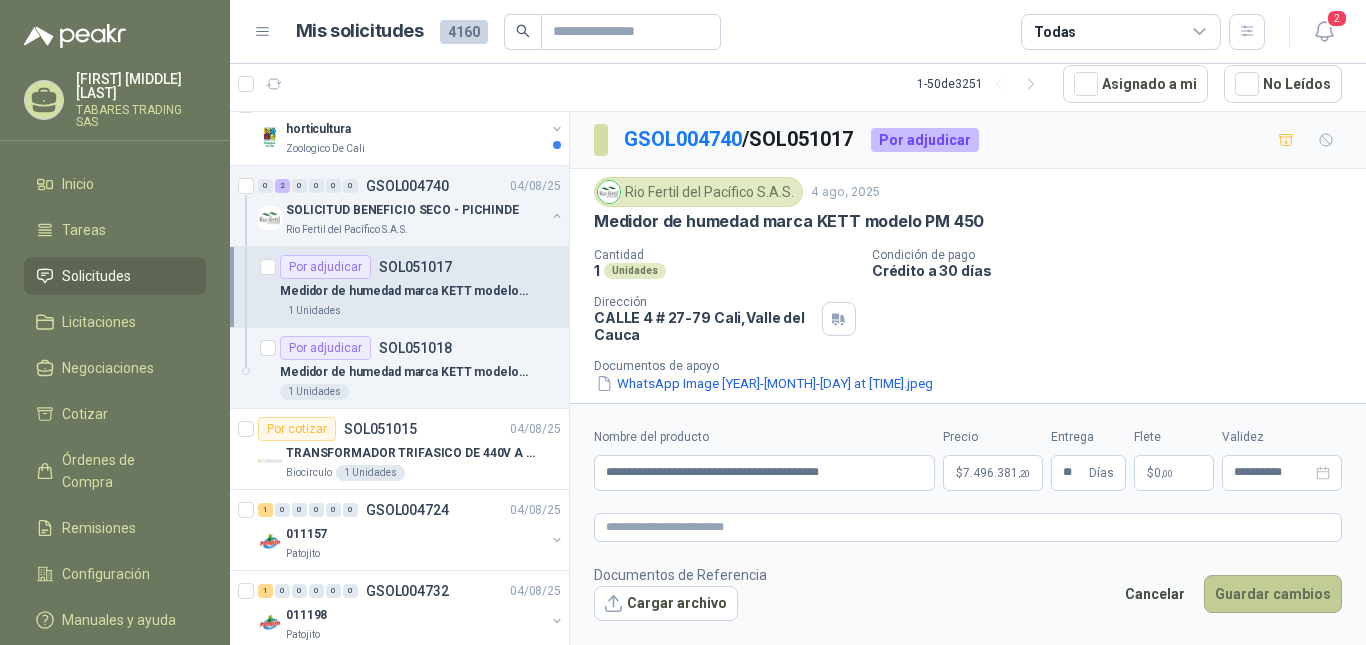 click on "Guardar cambios" at bounding box center (1273, 594) 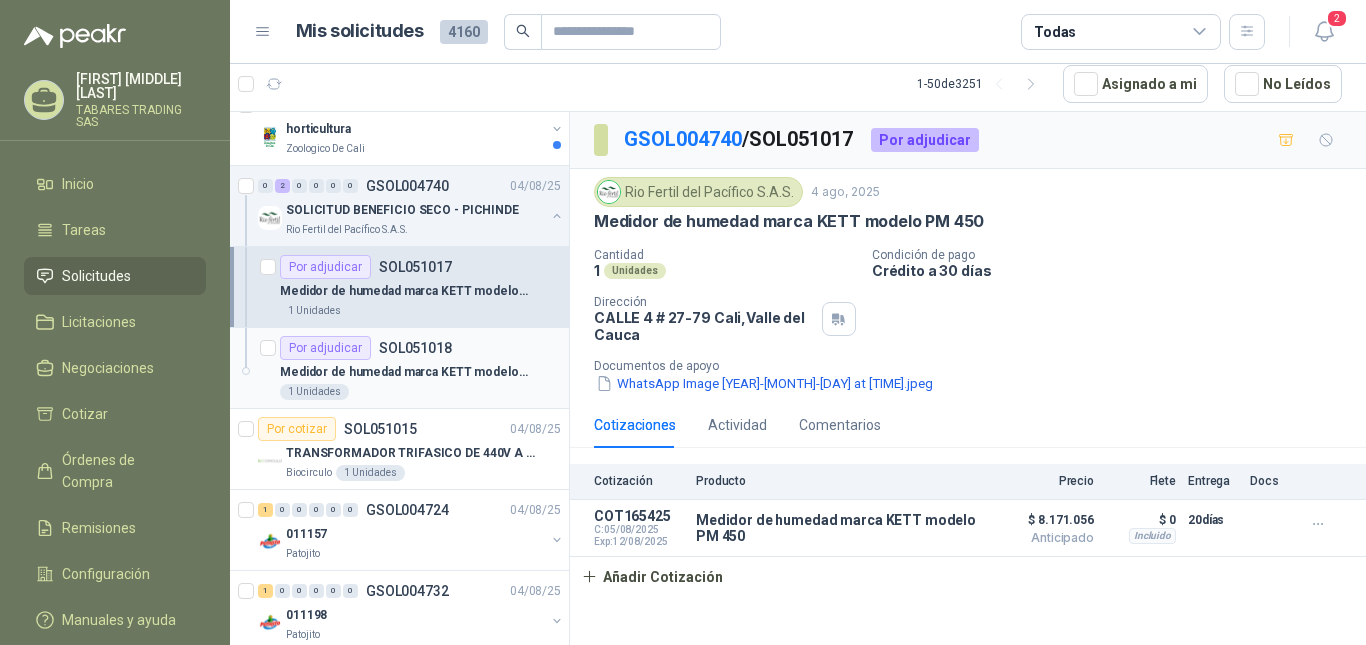 click on "Medidor de humedad marca KETT modelo PM 650" at bounding box center (404, 372) 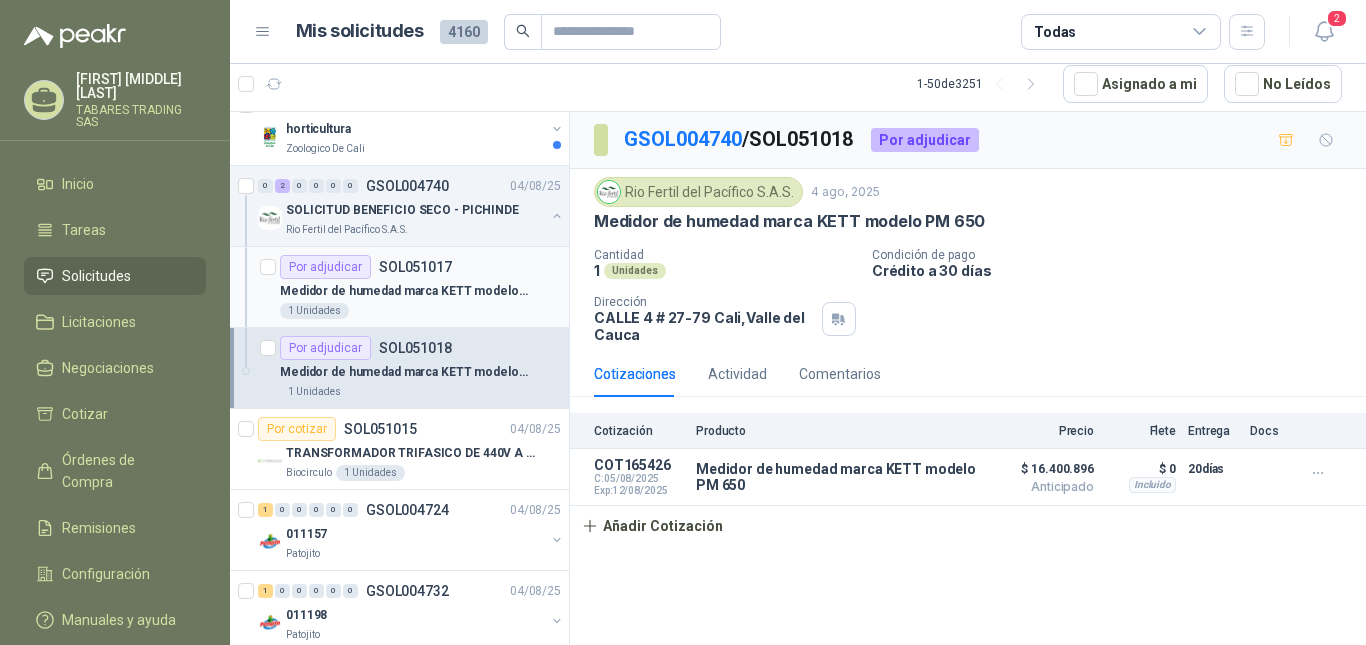click on "Medidor de humedad marca KETT modelo PM 450" at bounding box center [404, 291] 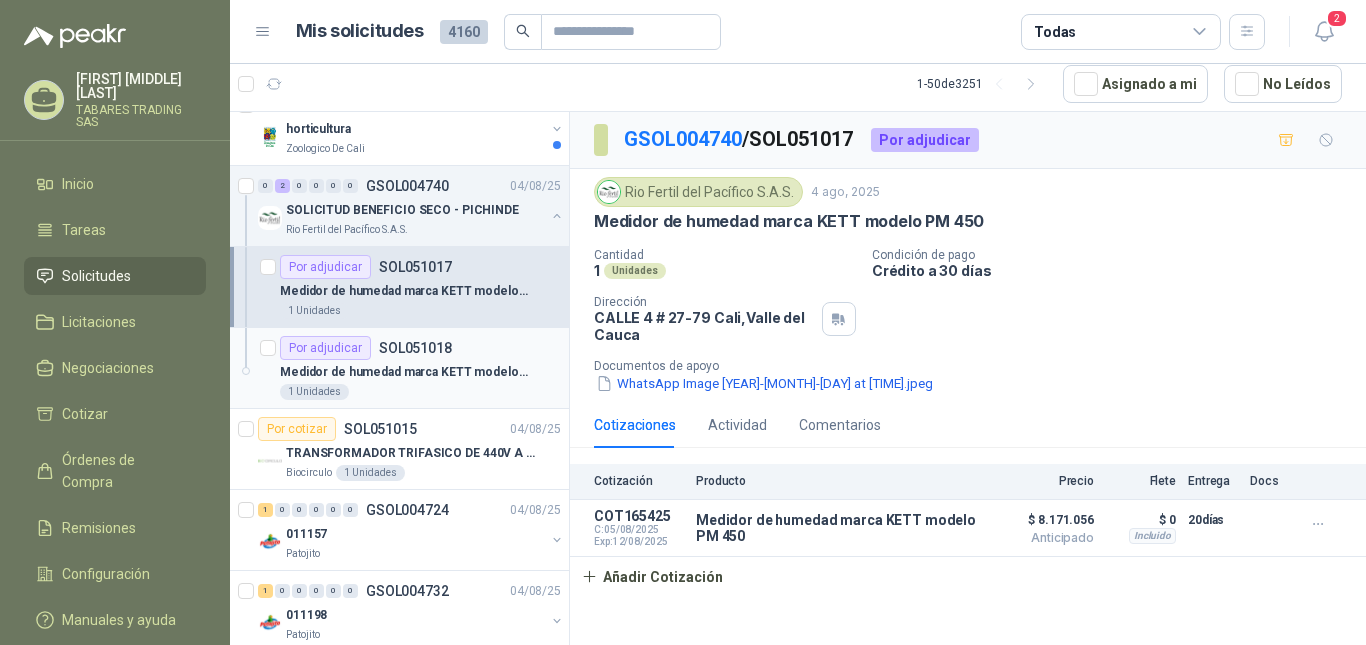 click on "Medidor de humedad marca KETT modelo PM 650" at bounding box center [404, 372] 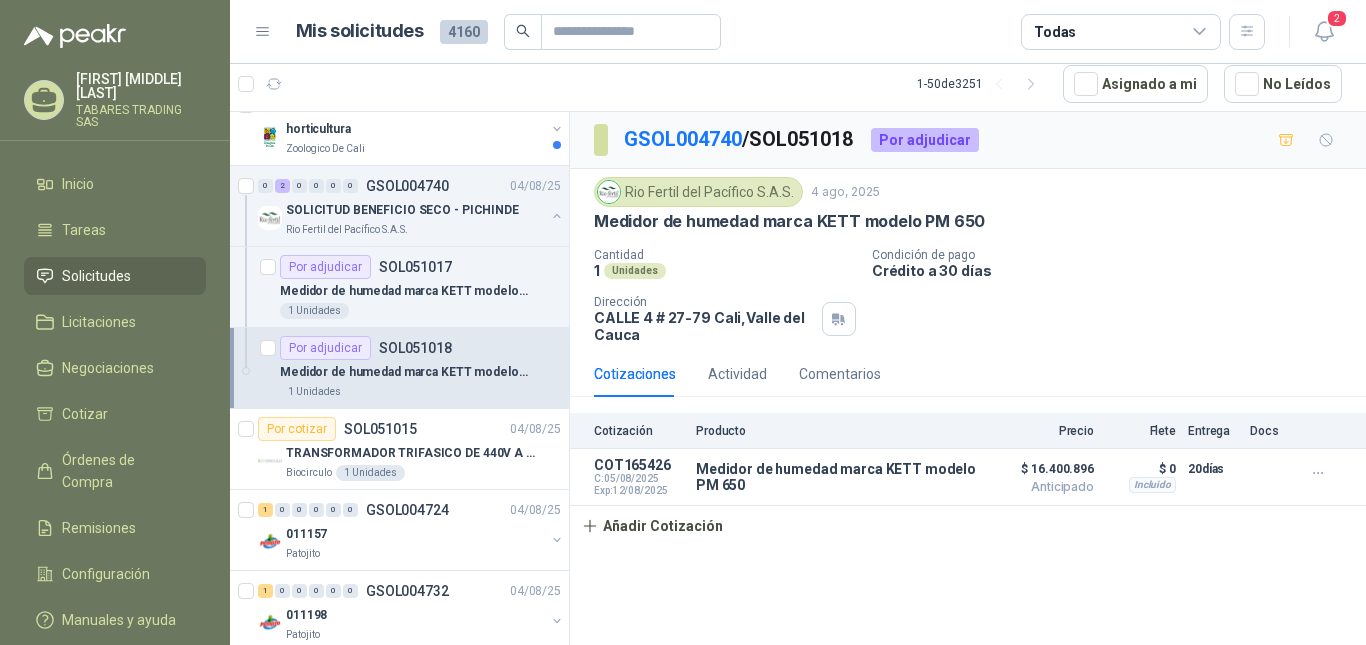 click on "Solicitudes" at bounding box center (96, 276) 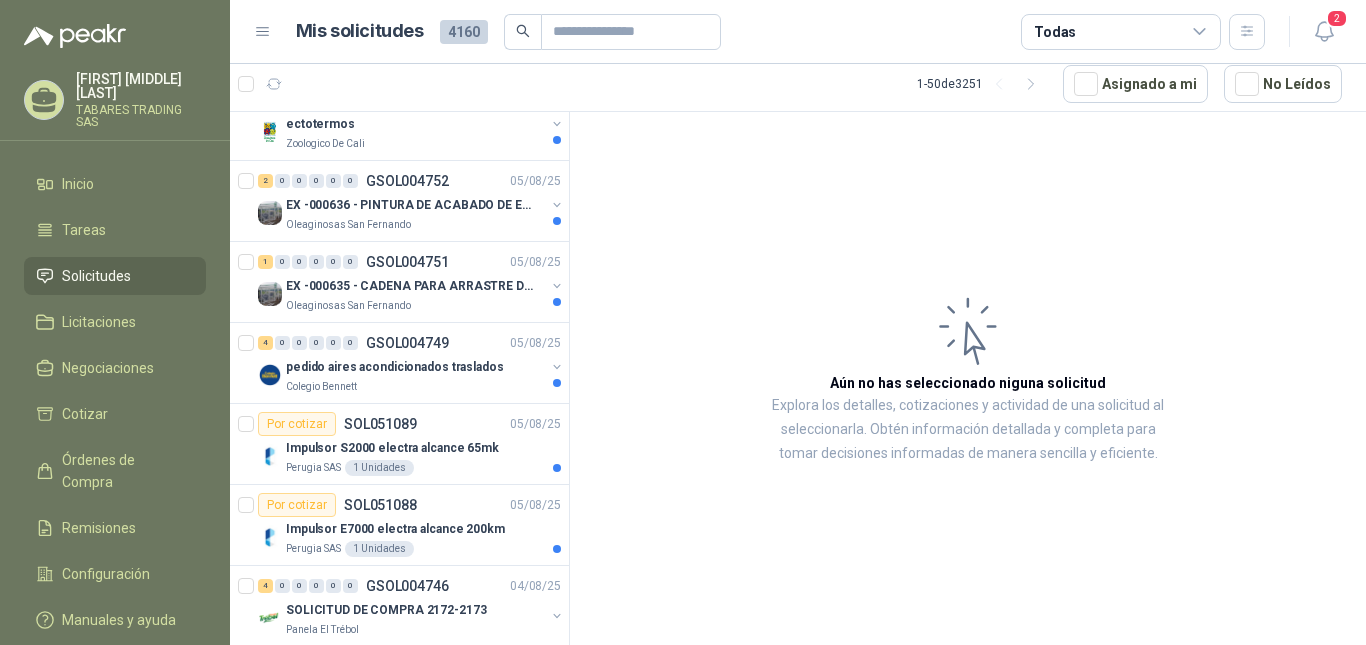 scroll, scrollTop: 0, scrollLeft: 0, axis: both 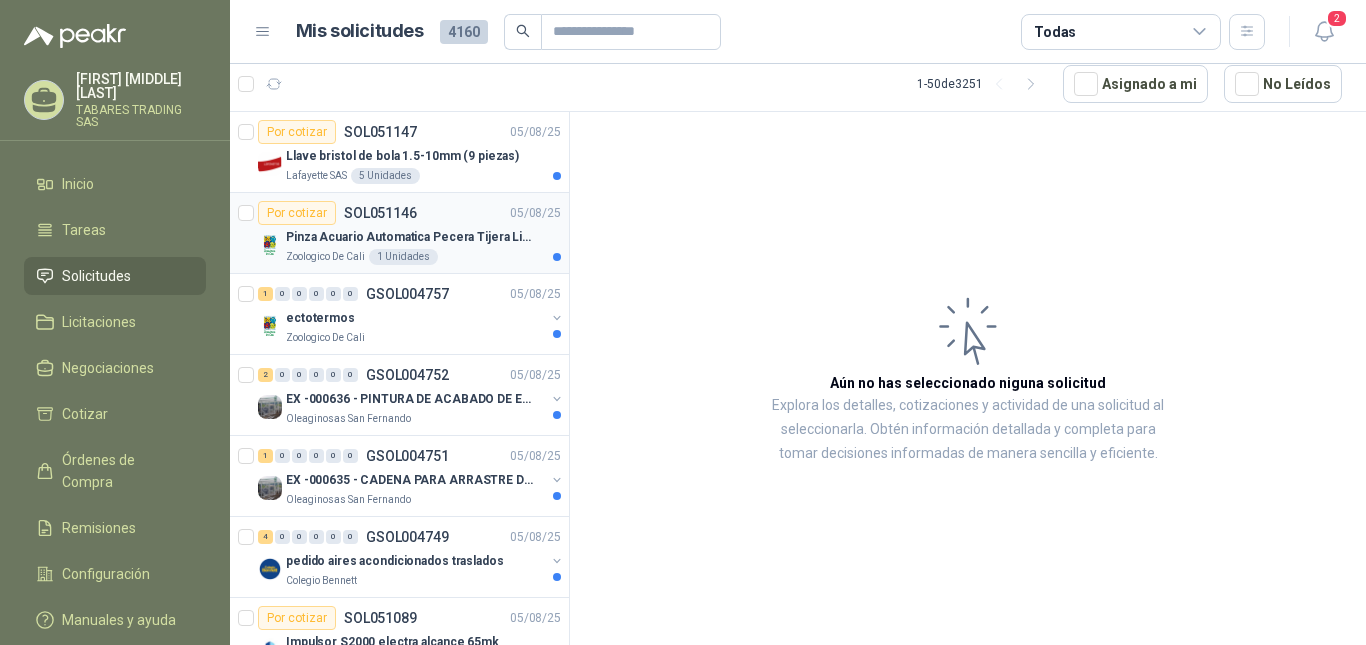 click on "Pinza Acuario Automatica Pecera Tijera Limpiador Alicate" at bounding box center [410, 237] 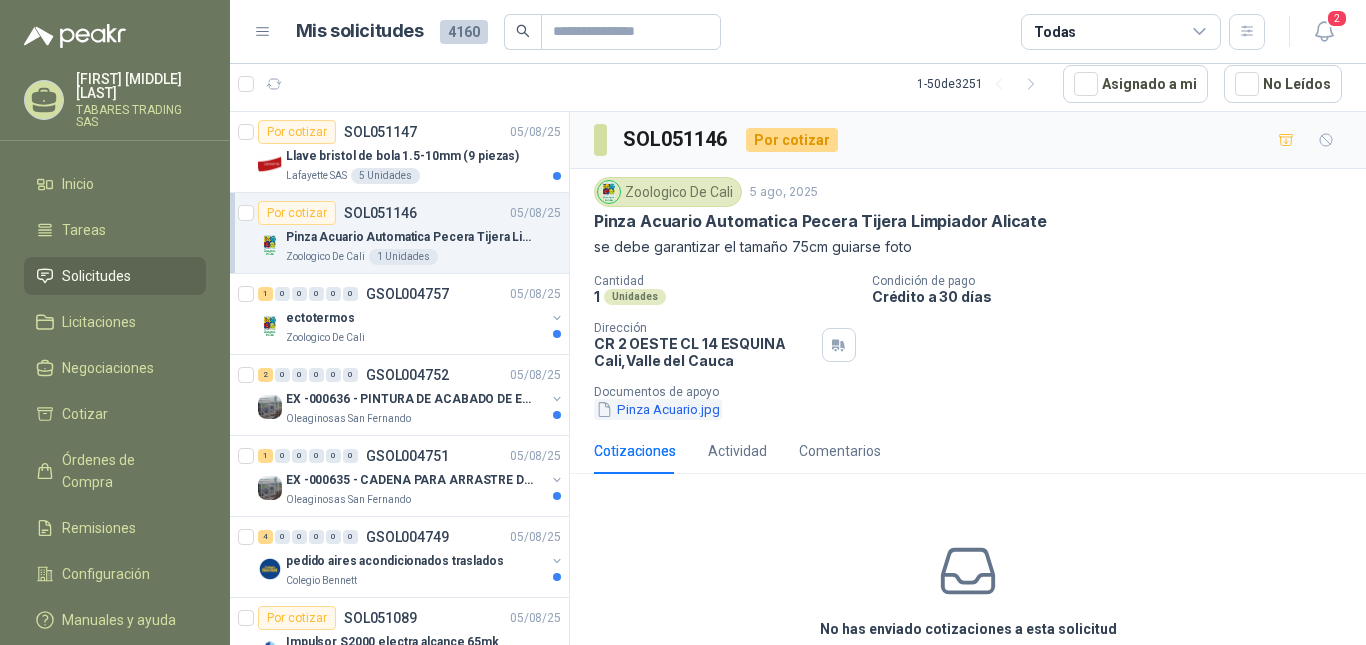 click on "Pinza Acuario.jpg" at bounding box center (658, 409) 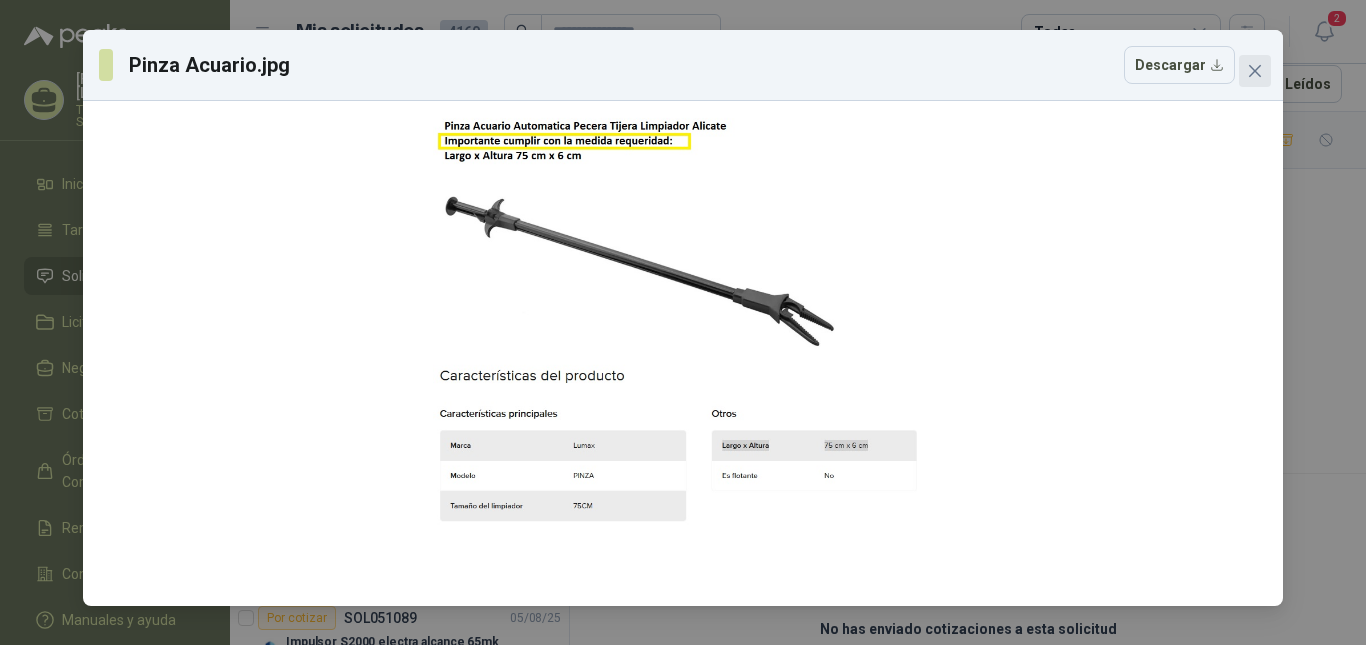 click 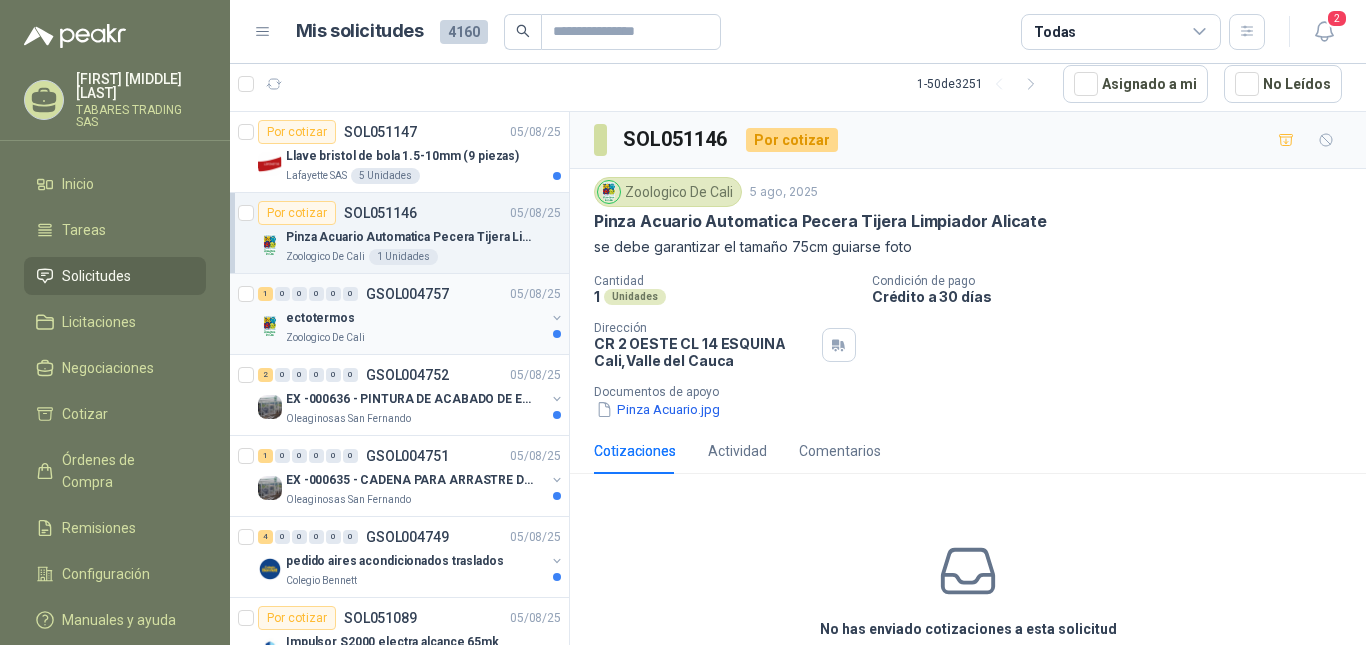 click on "ectotermos" at bounding box center (320, 318) 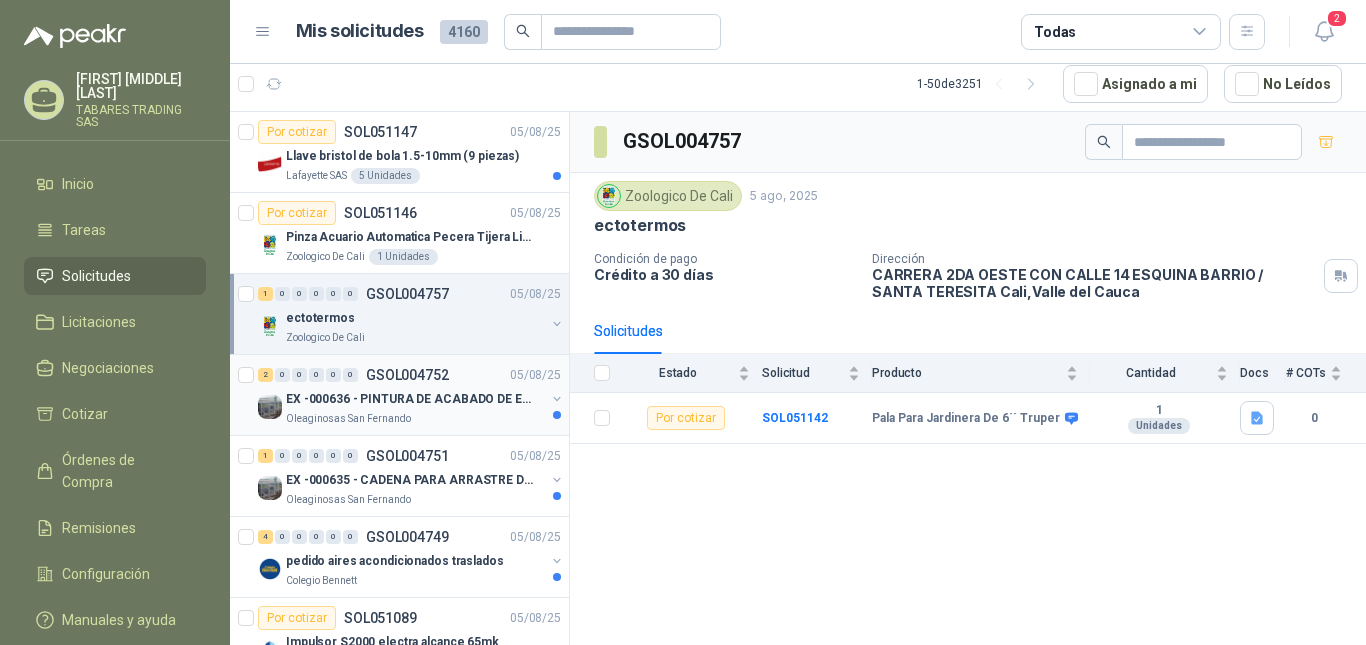 click on "EX -000636 - PINTURA DE ACABADO DE EQUIPOS, ESTRUC" at bounding box center [410, 399] 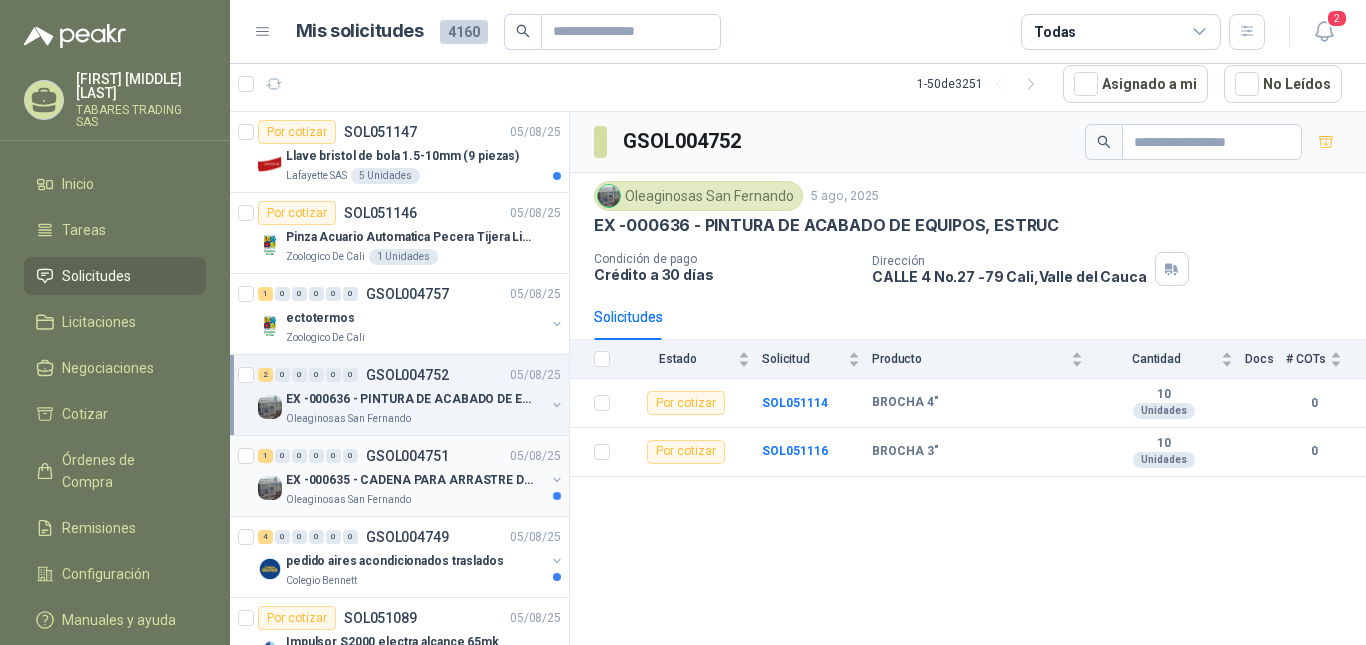 click on "EX -000635 - CADENA PARA ARRASTRE DE CANASTAS DE E" at bounding box center (410, 480) 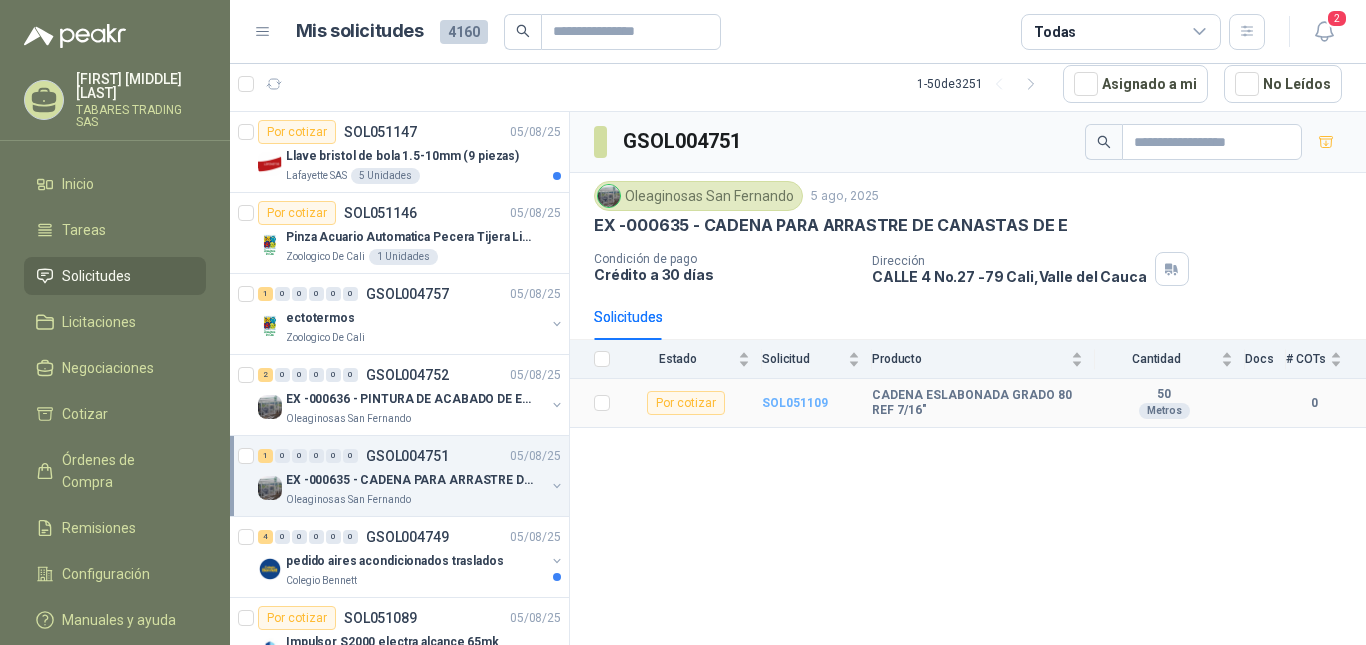 click on "SOL051109" at bounding box center (795, 403) 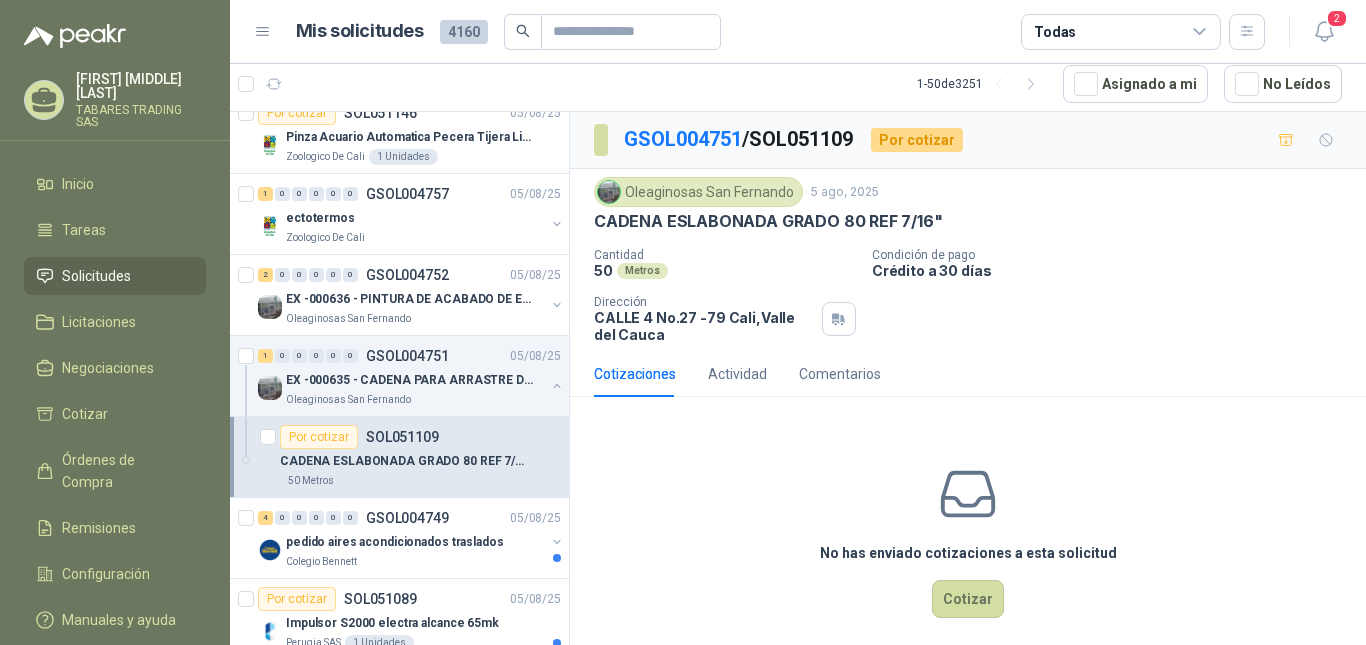 scroll, scrollTop: 200, scrollLeft: 0, axis: vertical 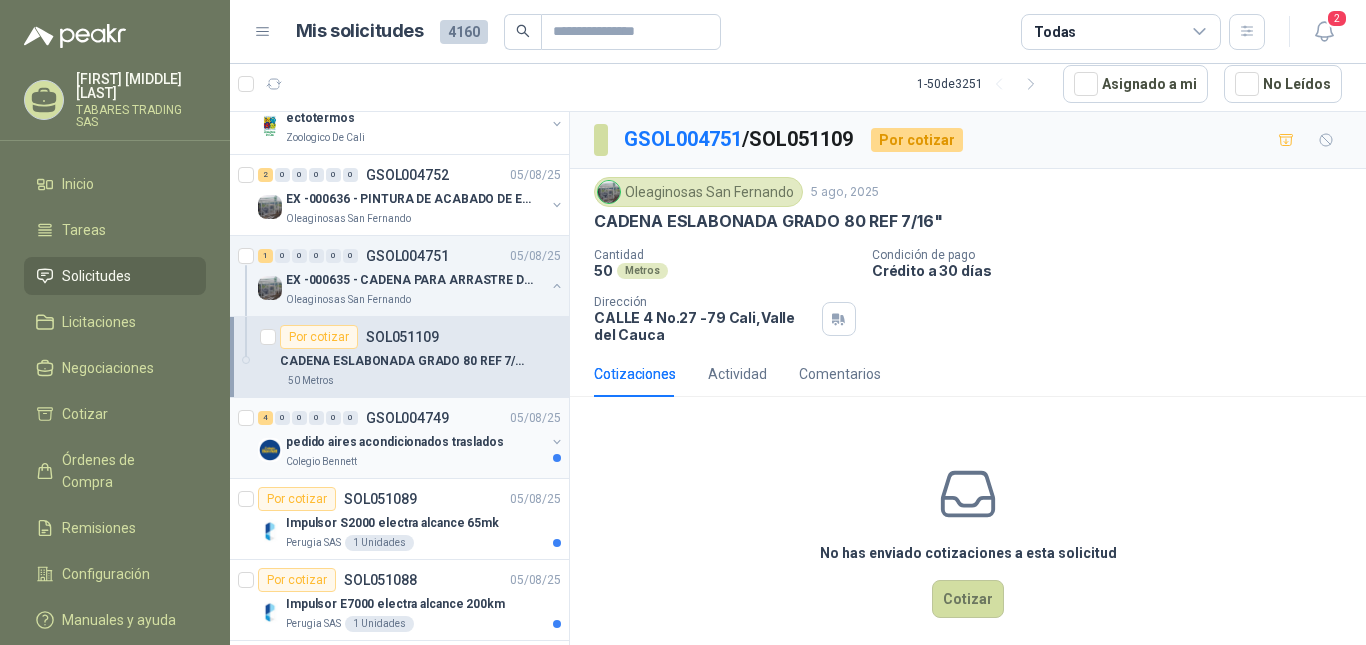 click on "pedido aires acondicionados traslados" at bounding box center (395, 442) 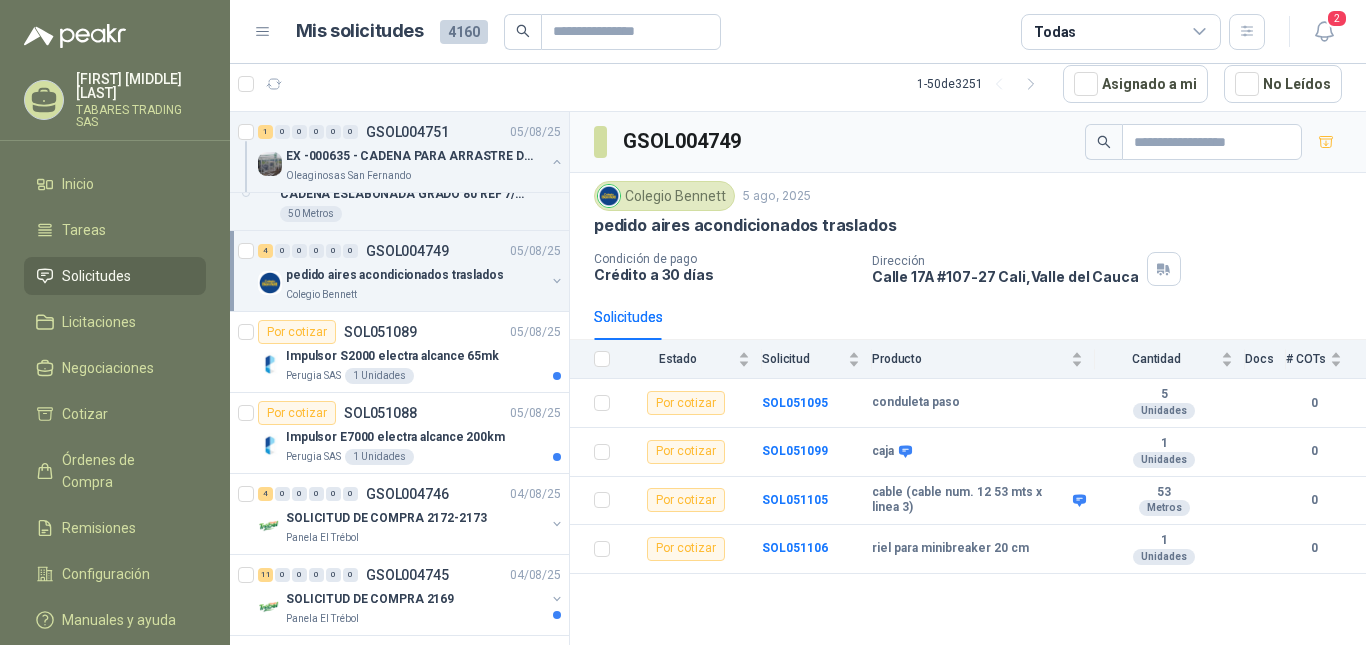 scroll, scrollTop: 400, scrollLeft: 0, axis: vertical 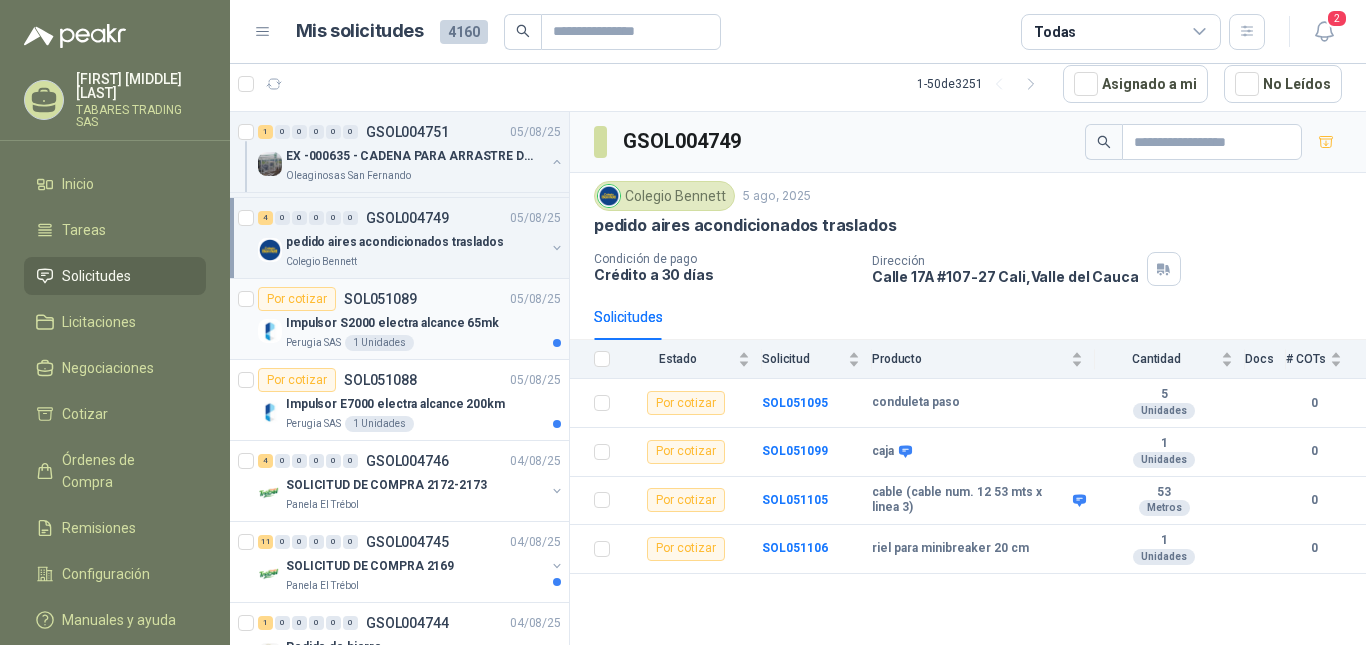 click on "Impulsor S2000 electra alcance 65mk" at bounding box center (392, 323) 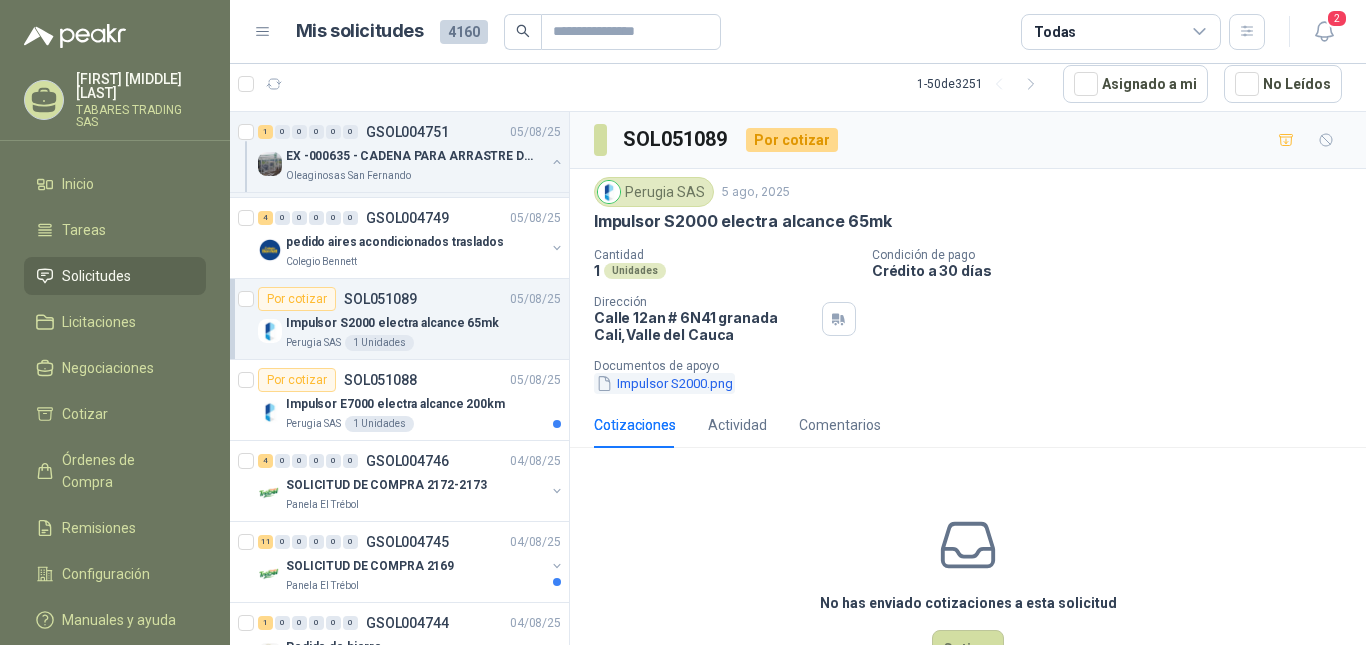 click on "Impulsor S2000.png" at bounding box center [664, 383] 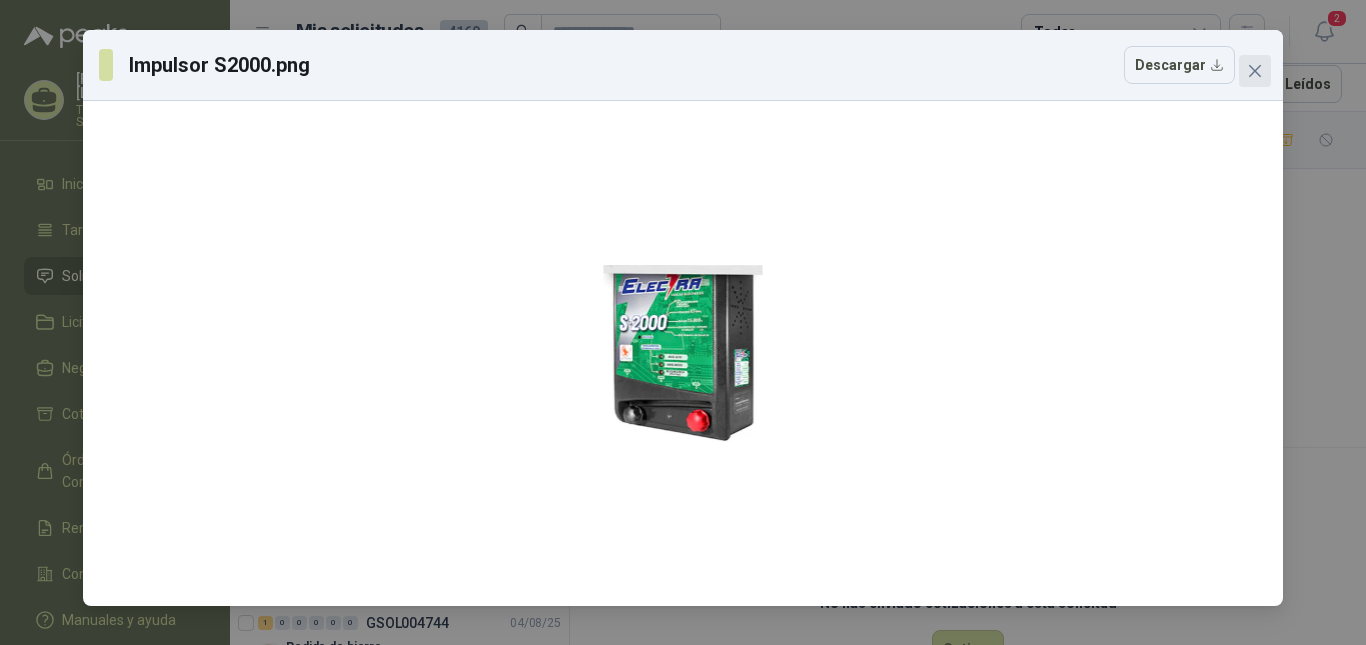 click 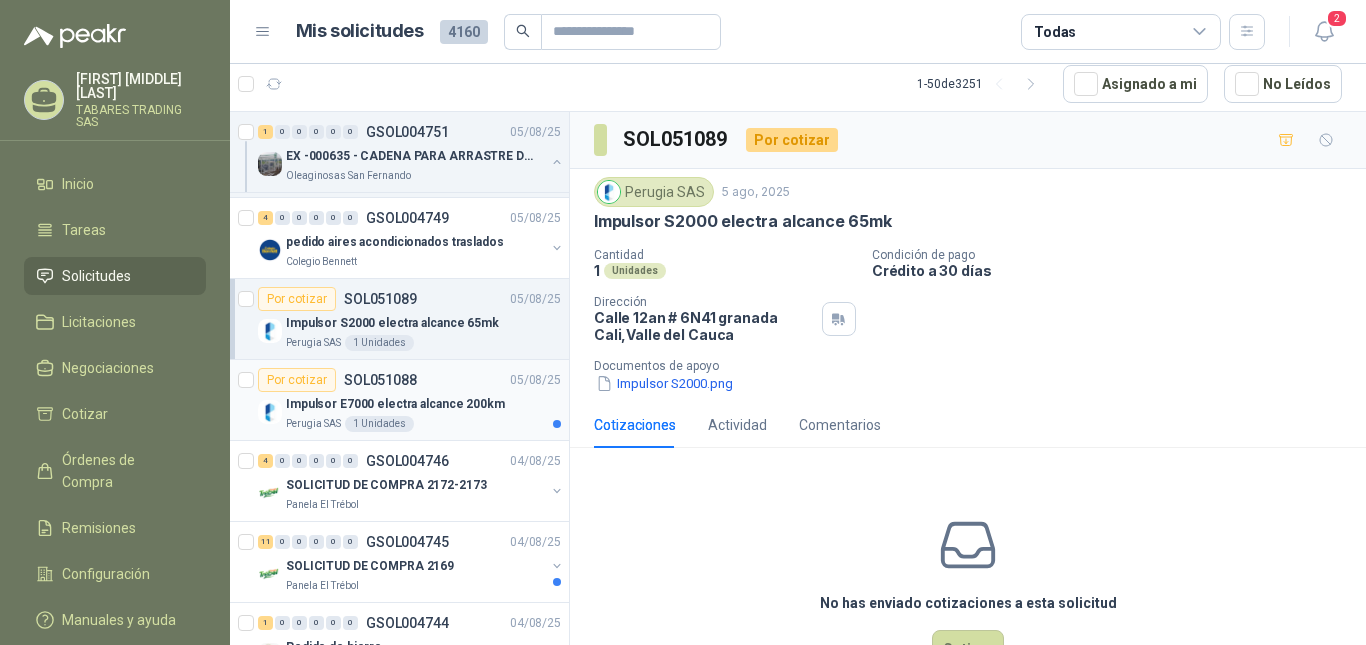 click on "Impulsor E7000 electra alcance 200km" at bounding box center [395, 404] 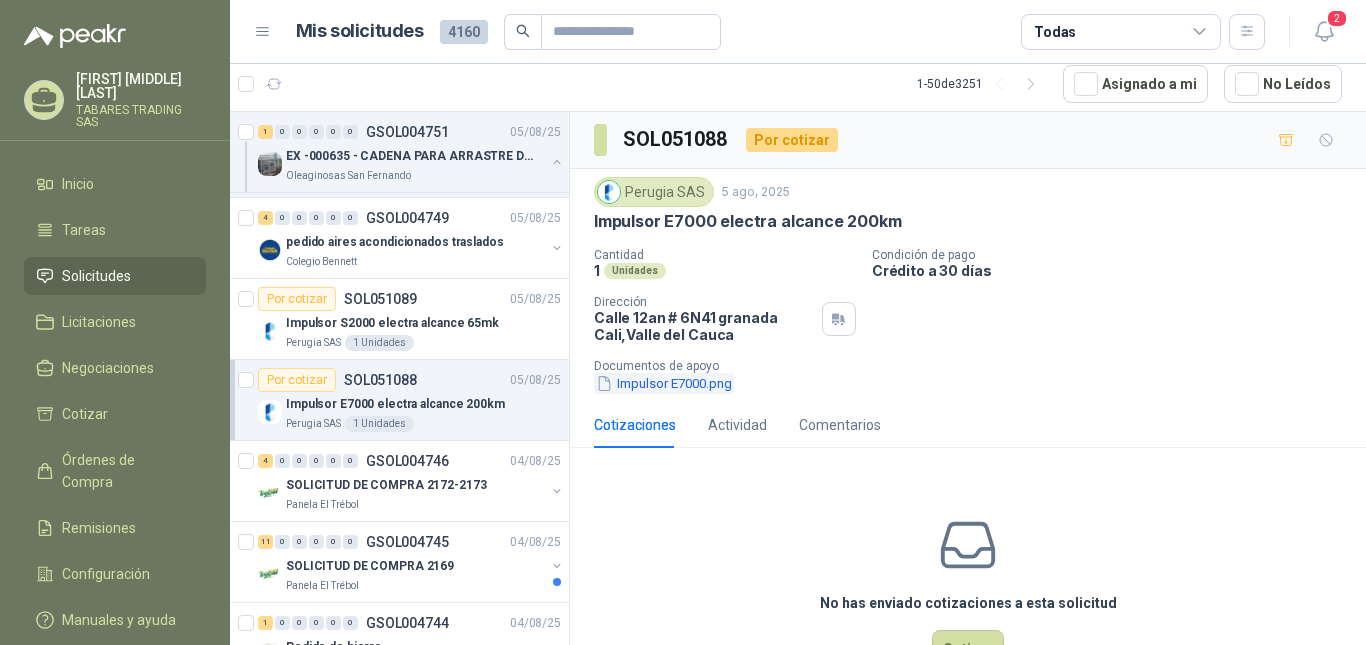 click on "Impulsor E7000.png" at bounding box center [664, 383] 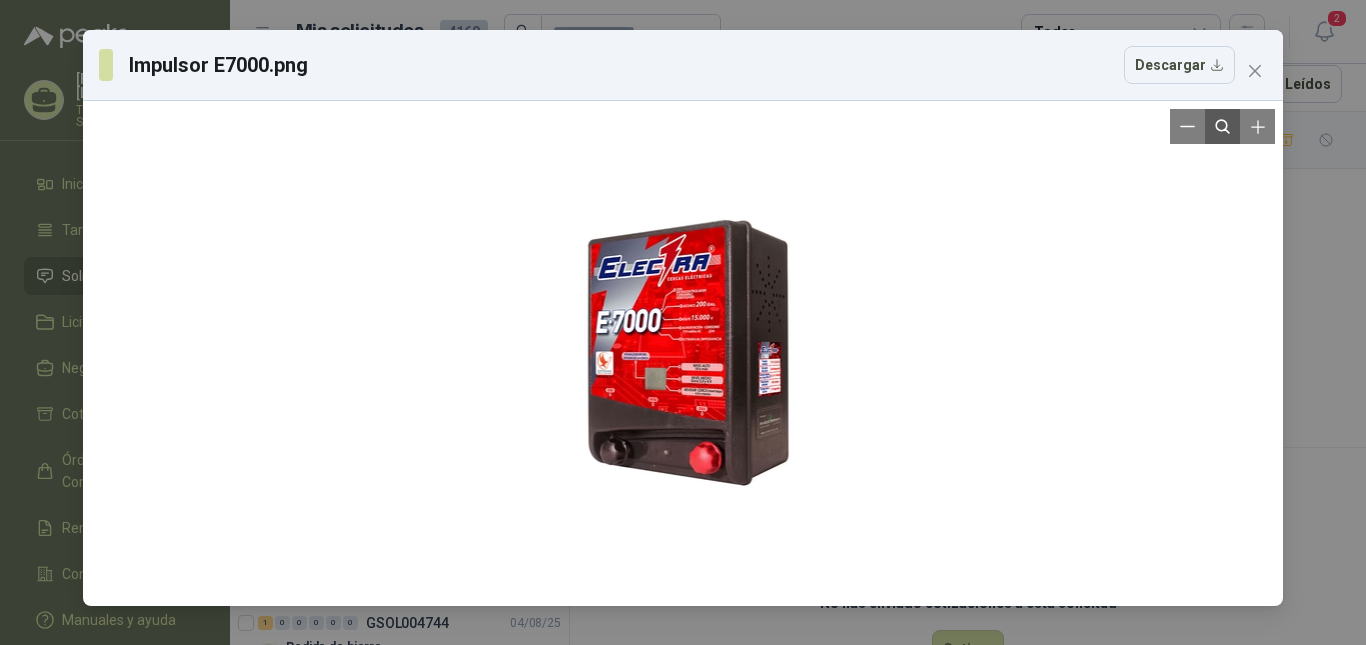 click 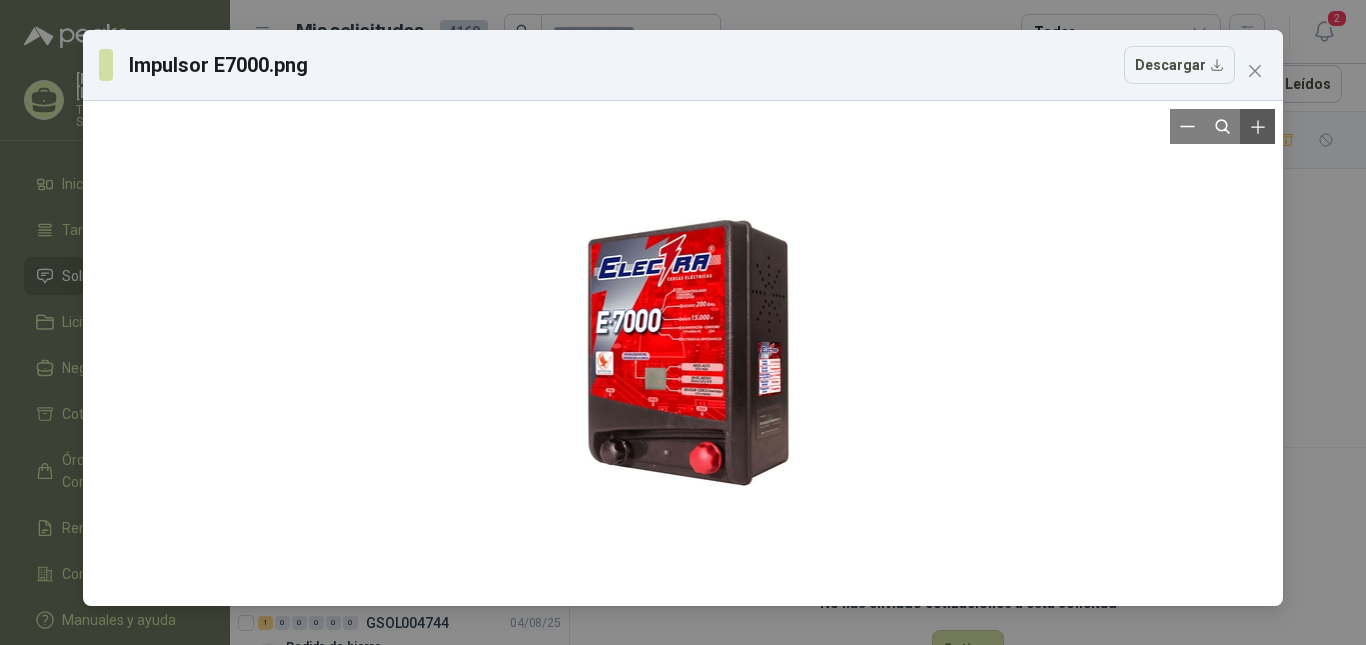 click 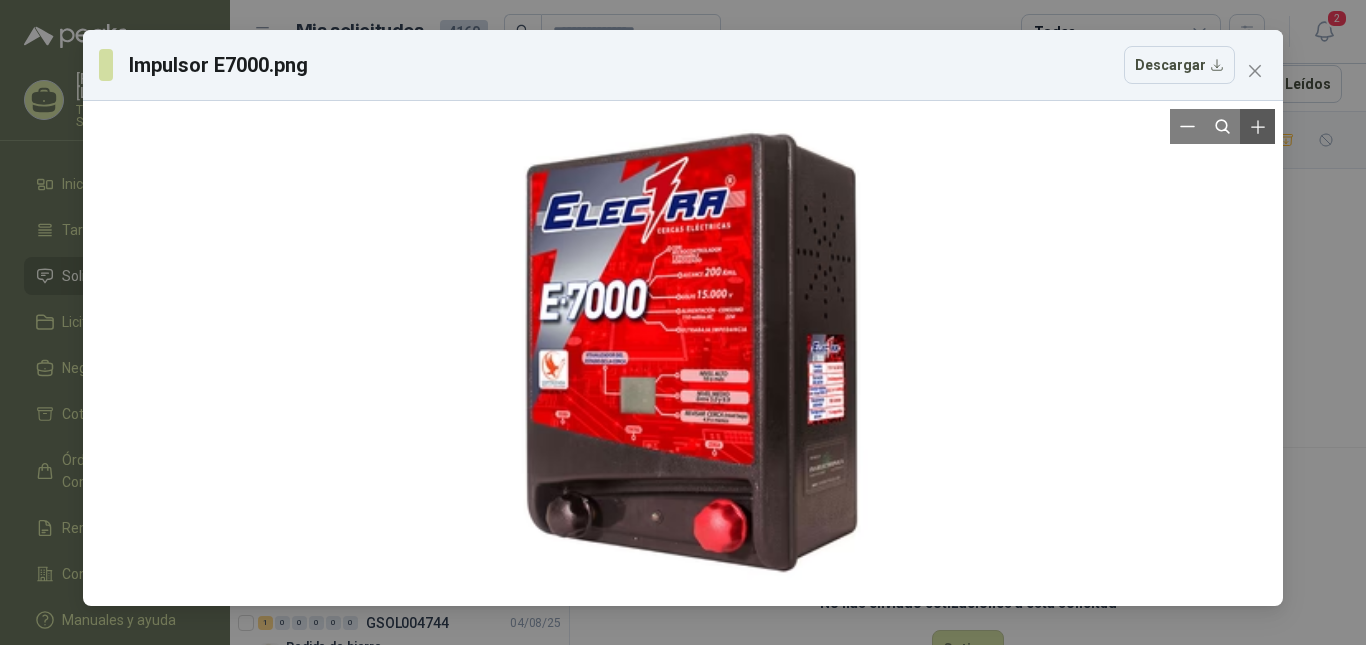 click 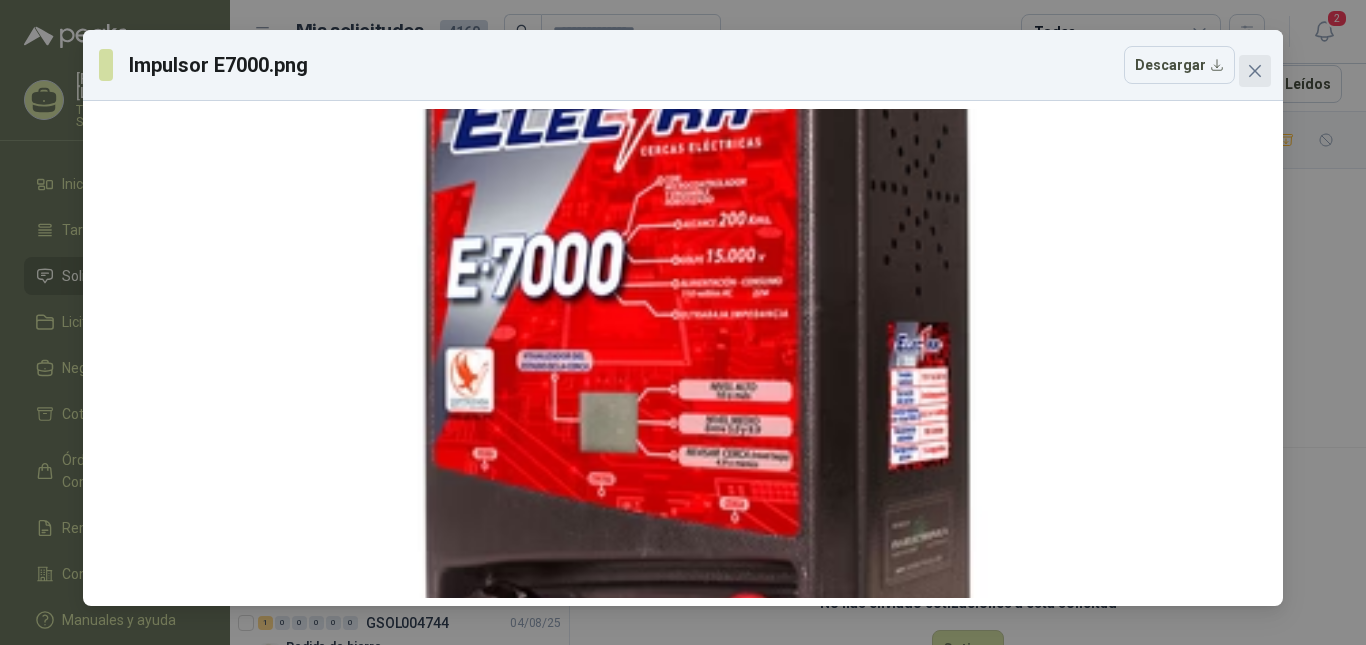 click 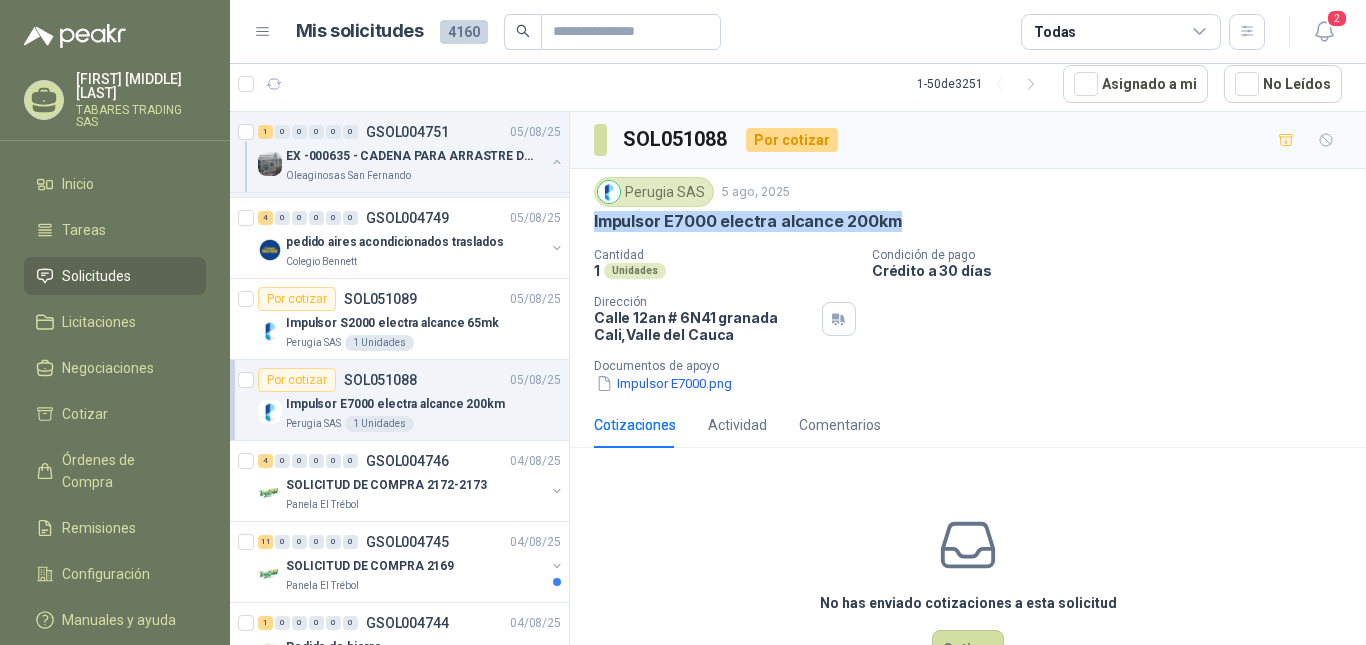 drag, startPoint x: 595, startPoint y: 224, endPoint x: 924, endPoint y: 221, distance: 329.01367 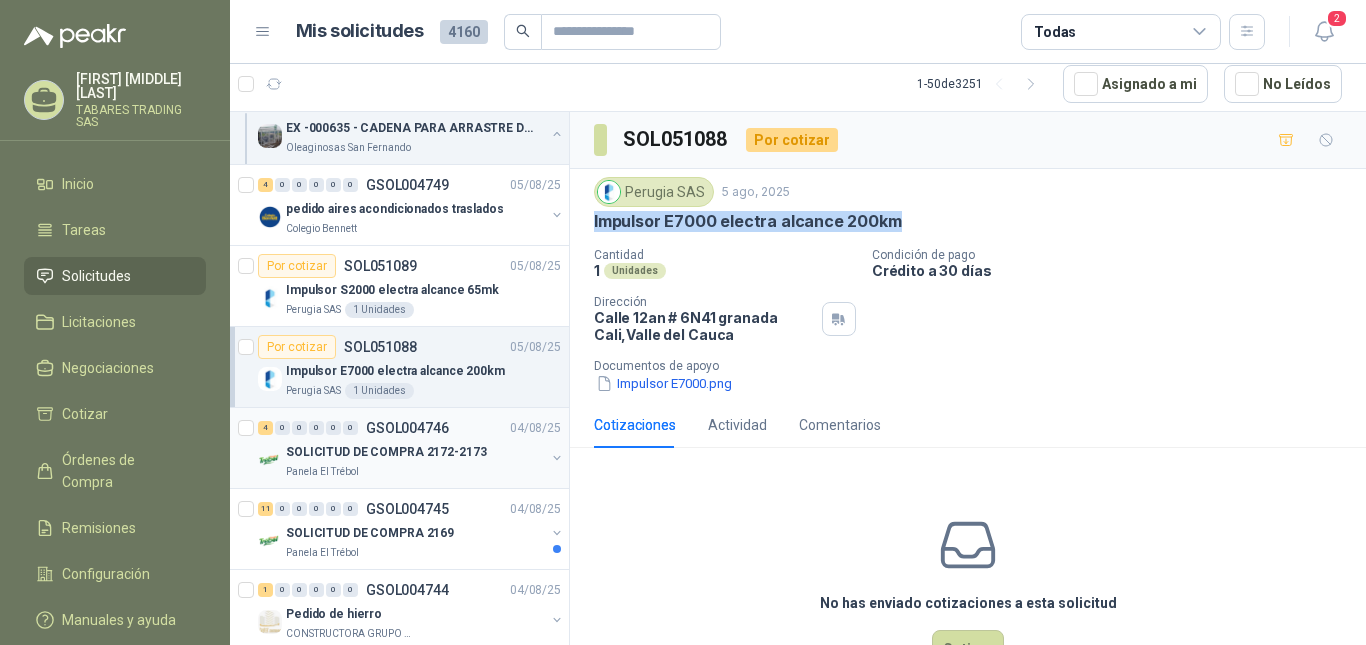 click on "SOLICITUD DE COMPRA 2172-2173" at bounding box center [386, 452] 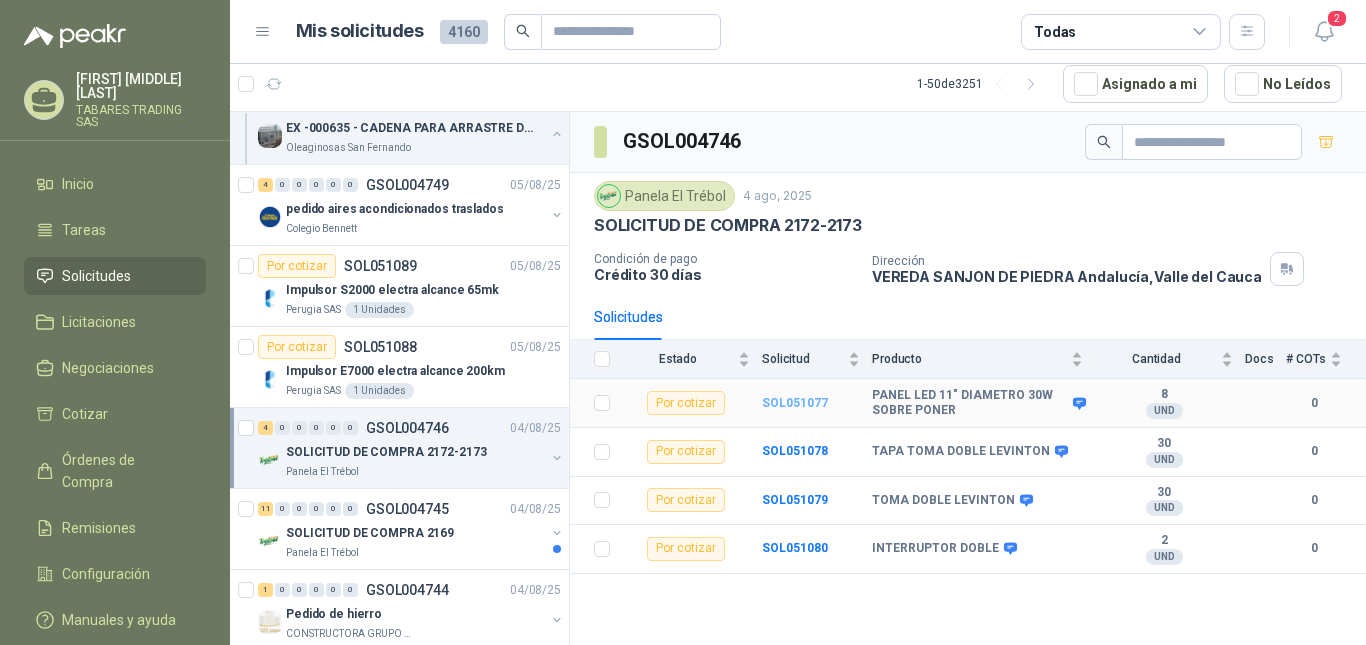 click on "SOL051077" at bounding box center [795, 403] 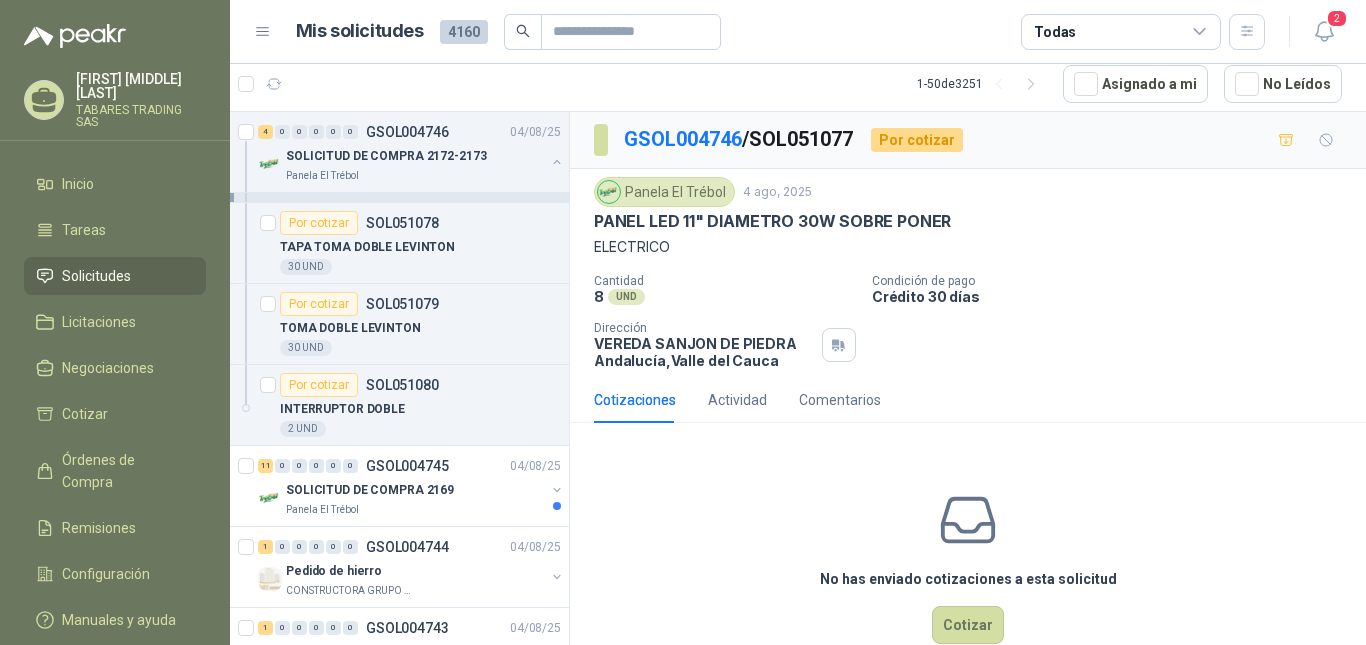 scroll, scrollTop: 900, scrollLeft: 0, axis: vertical 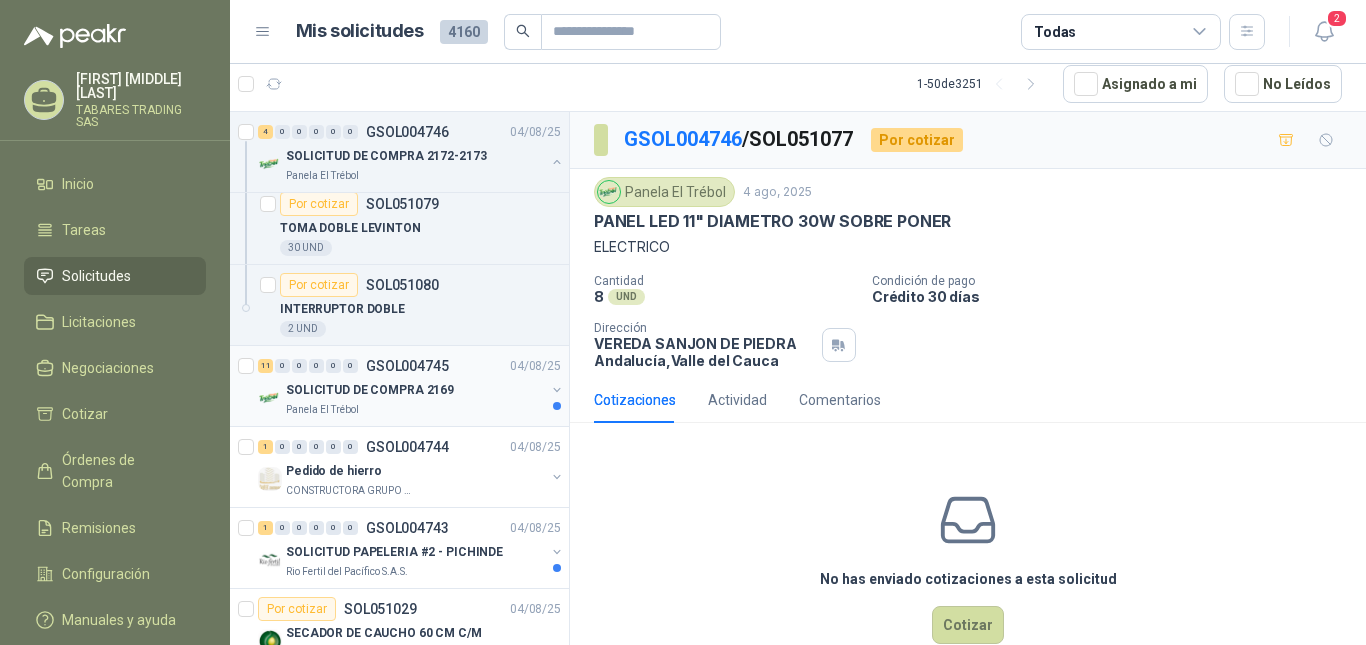 click on "SOLICITUD DE COMPRA 2169" at bounding box center (370, 390) 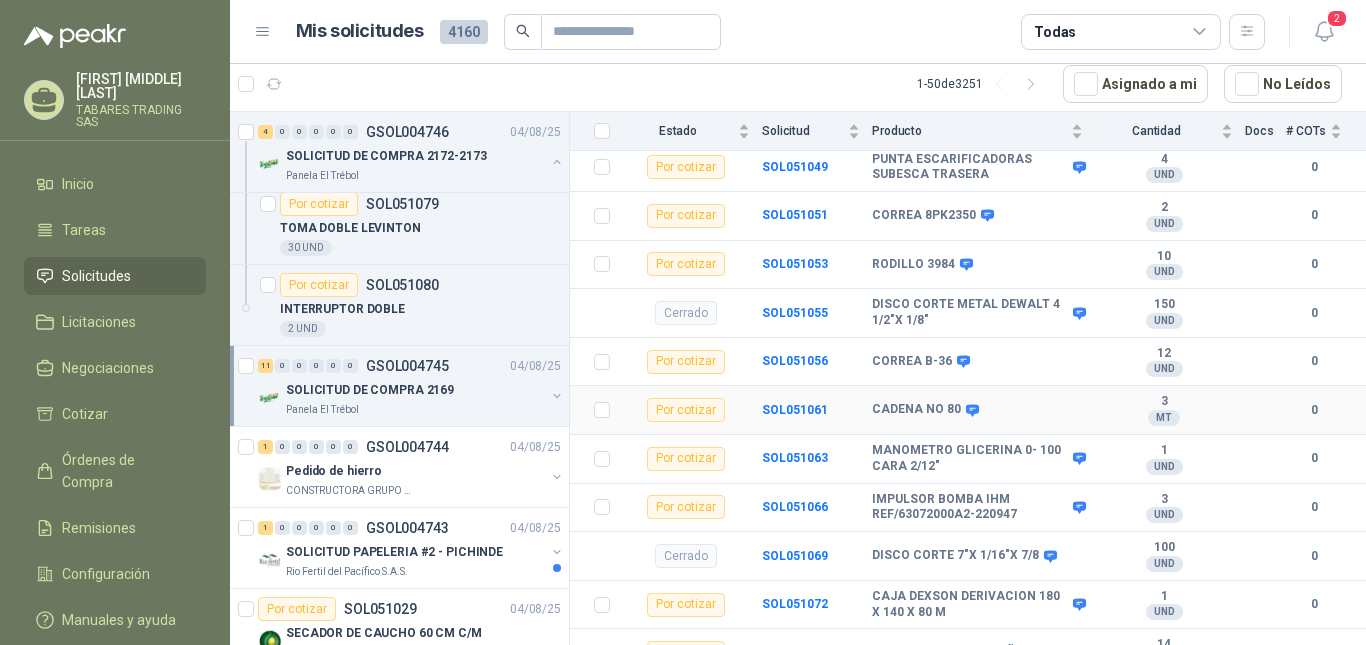 scroll, scrollTop: 381, scrollLeft: 0, axis: vertical 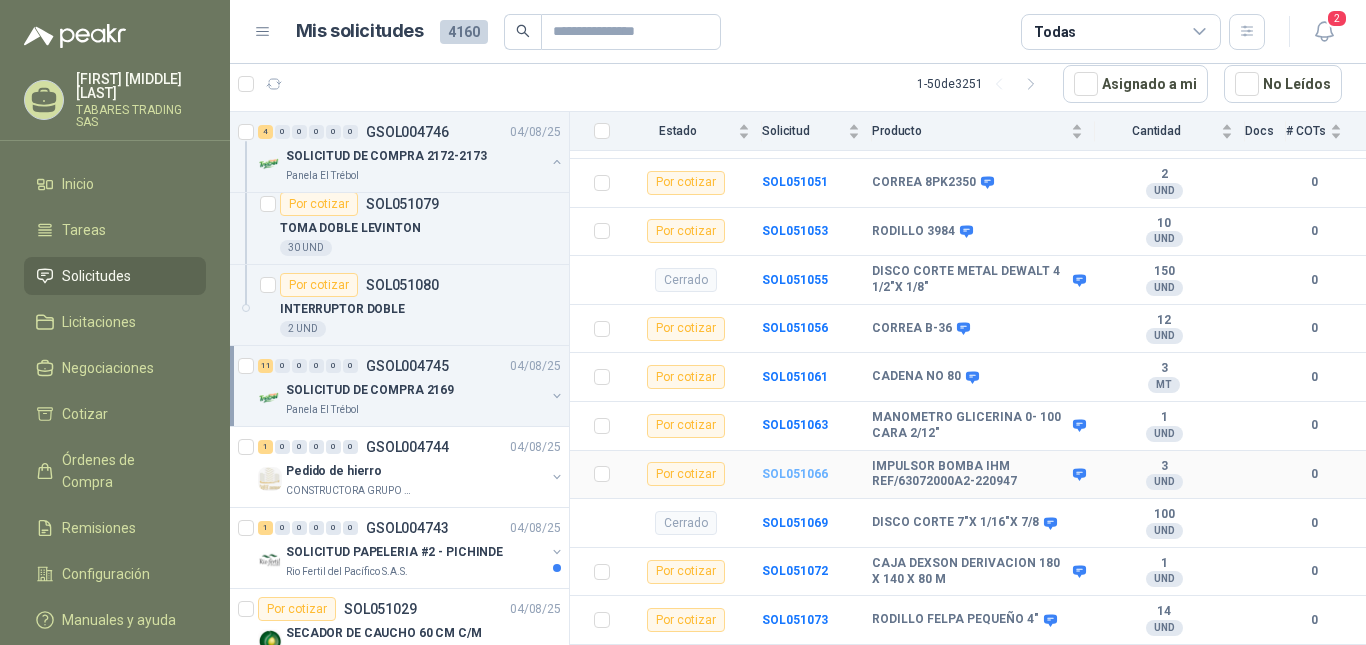 click on "SOL051066" at bounding box center [795, 474] 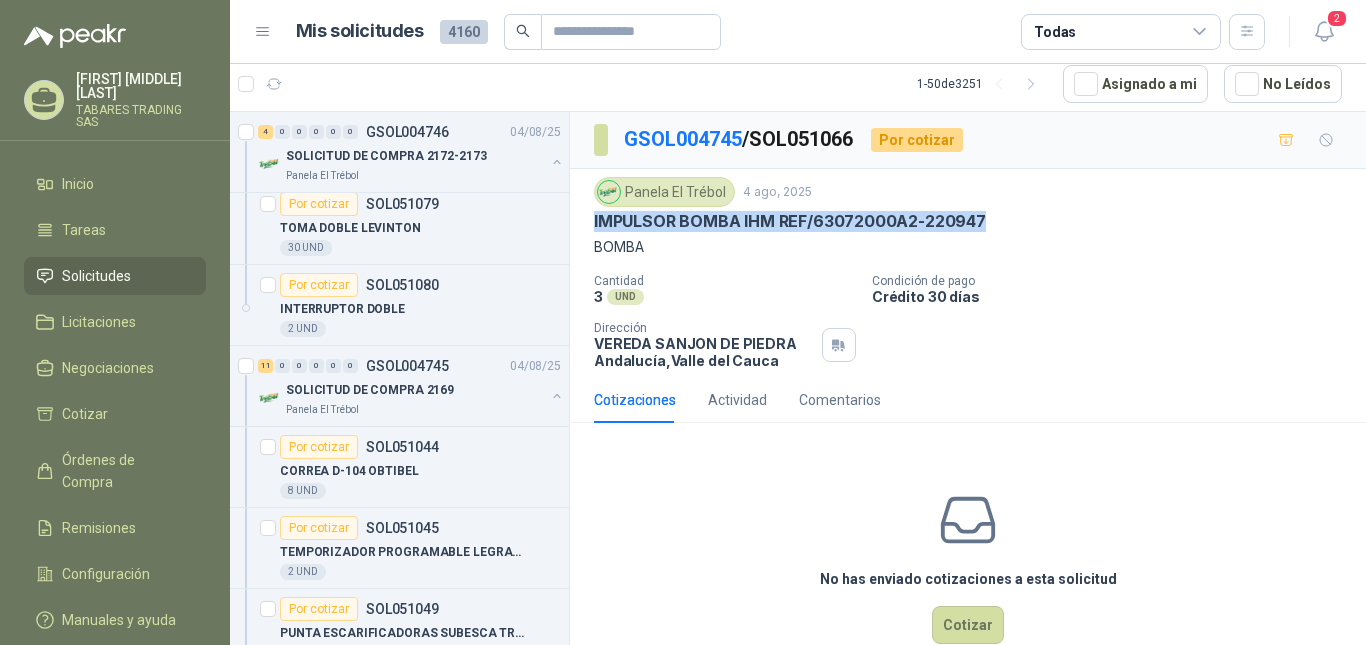 drag, startPoint x: 596, startPoint y: 219, endPoint x: 1000, endPoint y: 223, distance: 404.0198 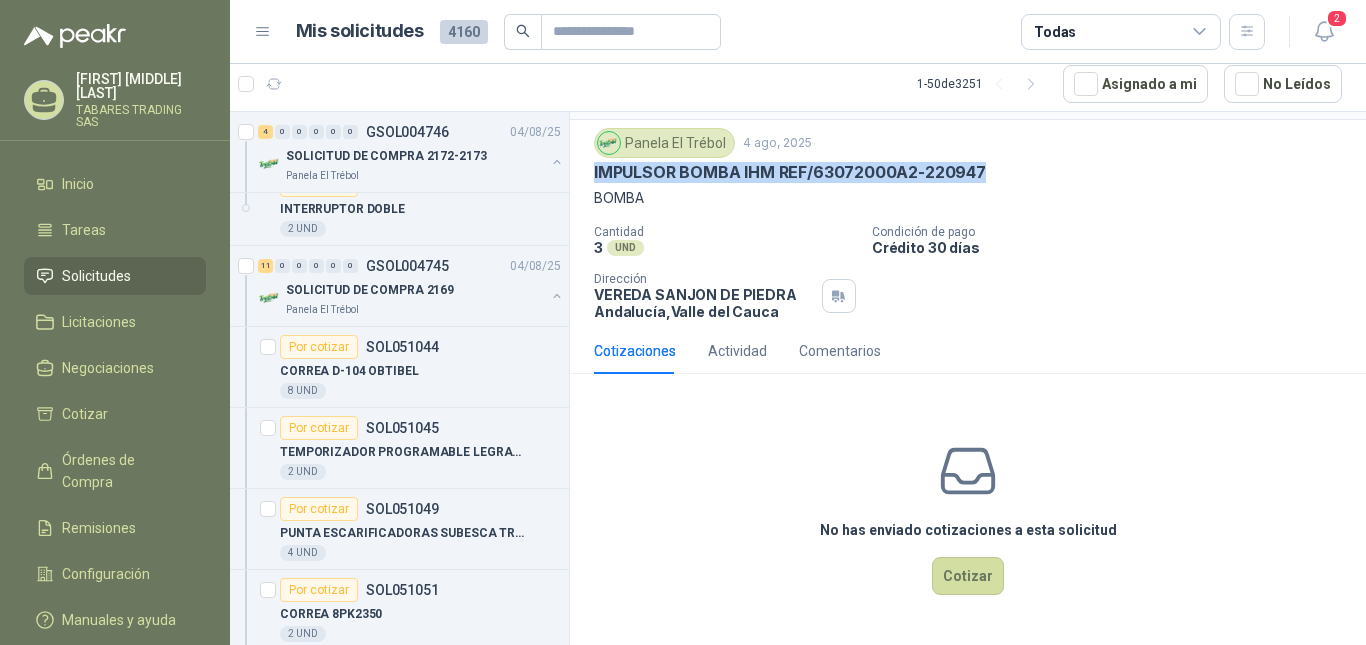scroll, scrollTop: 1033, scrollLeft: 0, axis: vertical 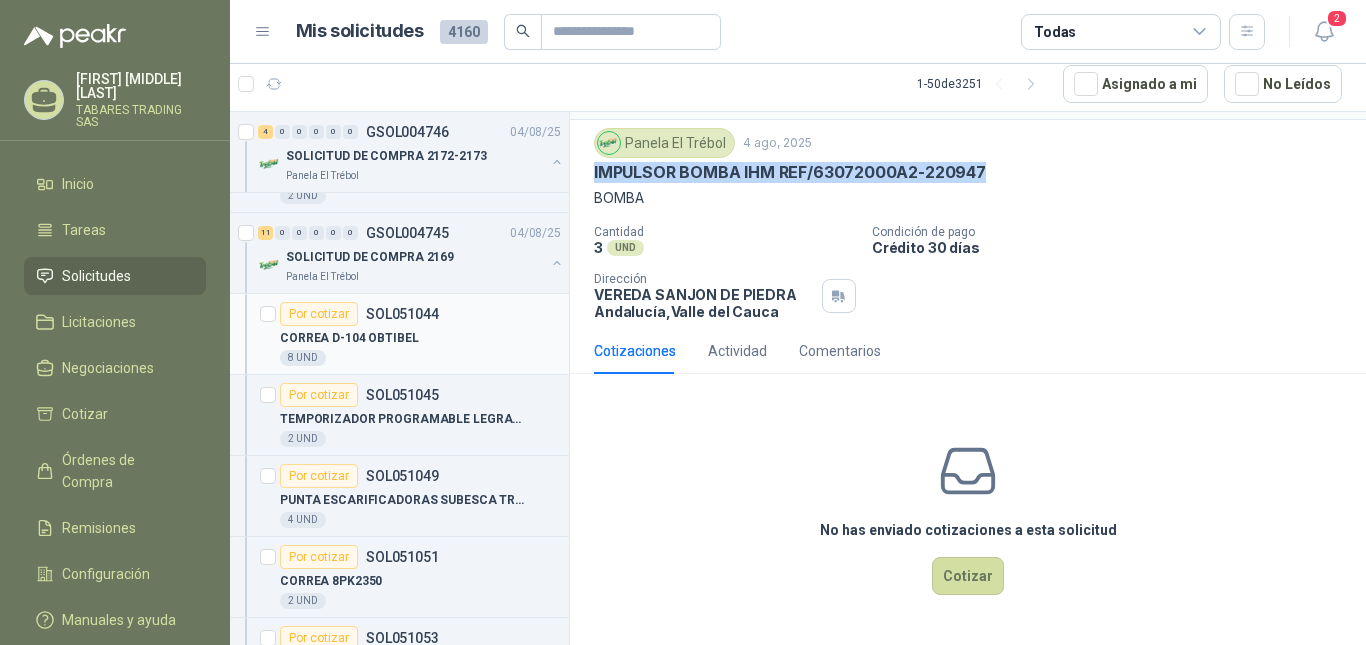 click on "CORREA D-104 OBTIBEL" at bounding box center [349, 338] 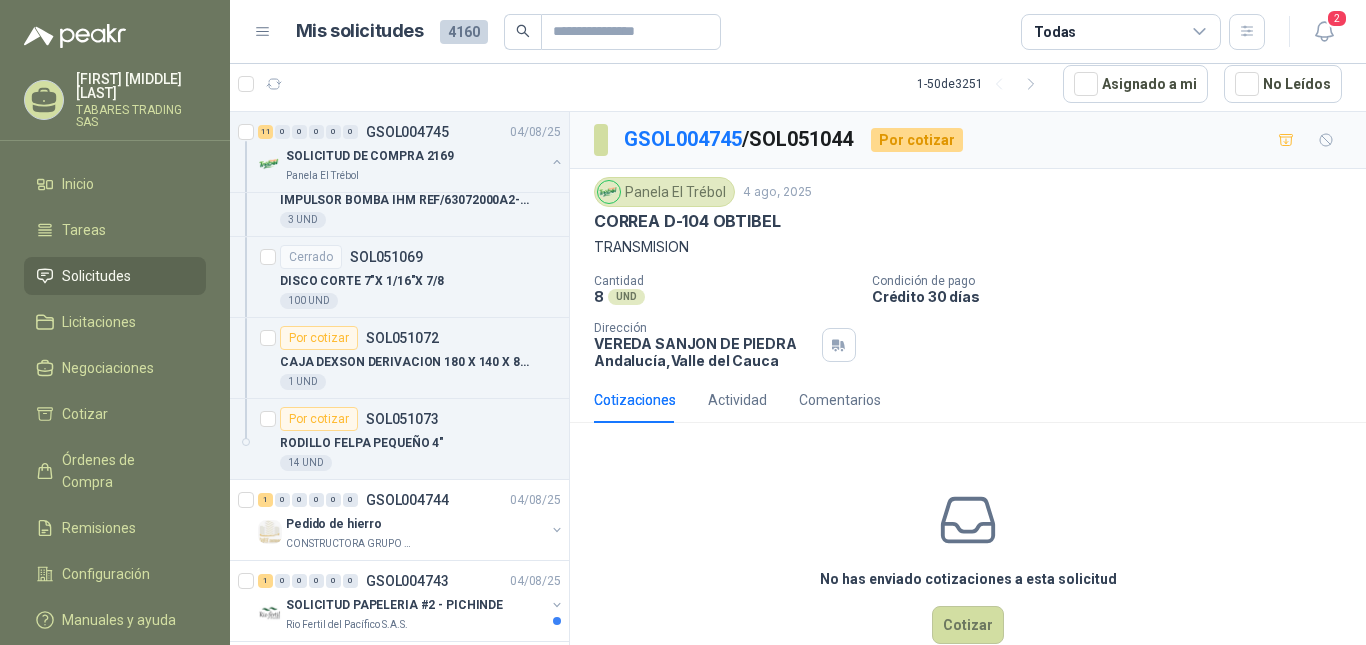 scroll, scrollTop: 2000, scrollLeft: 0, axis: vertical 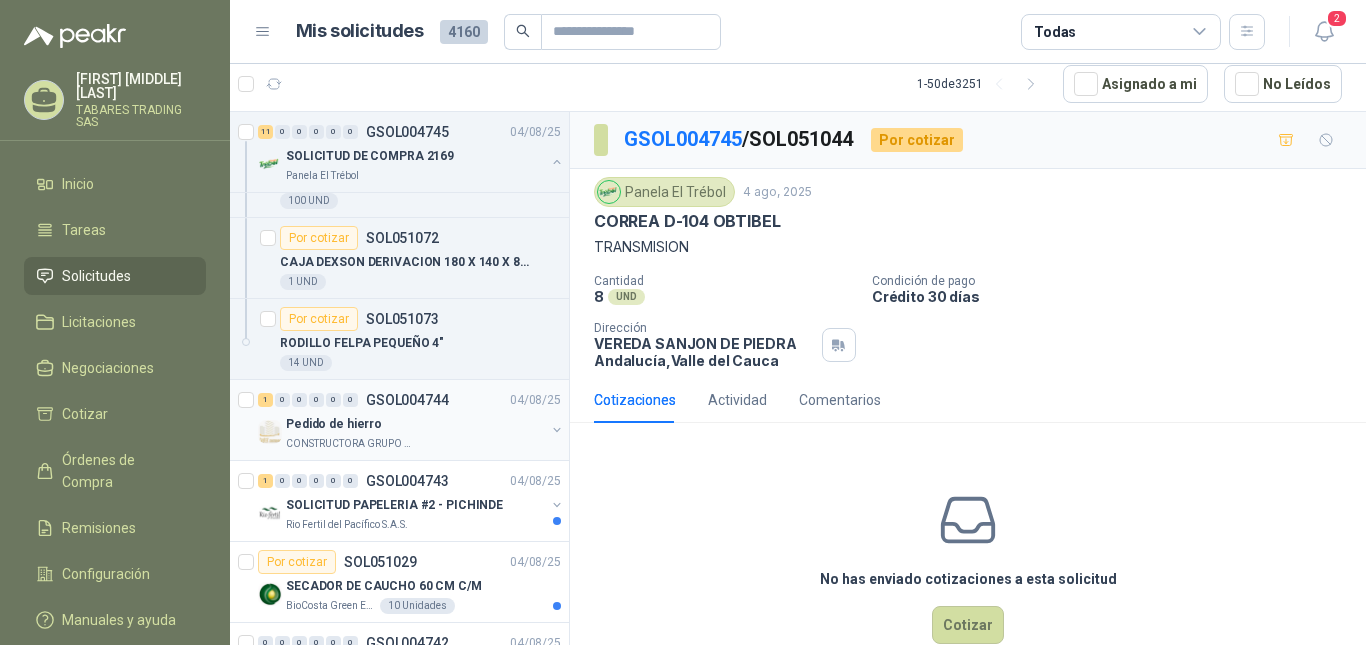 click on "Pedido de hierro" at bounding box center [334, 424] 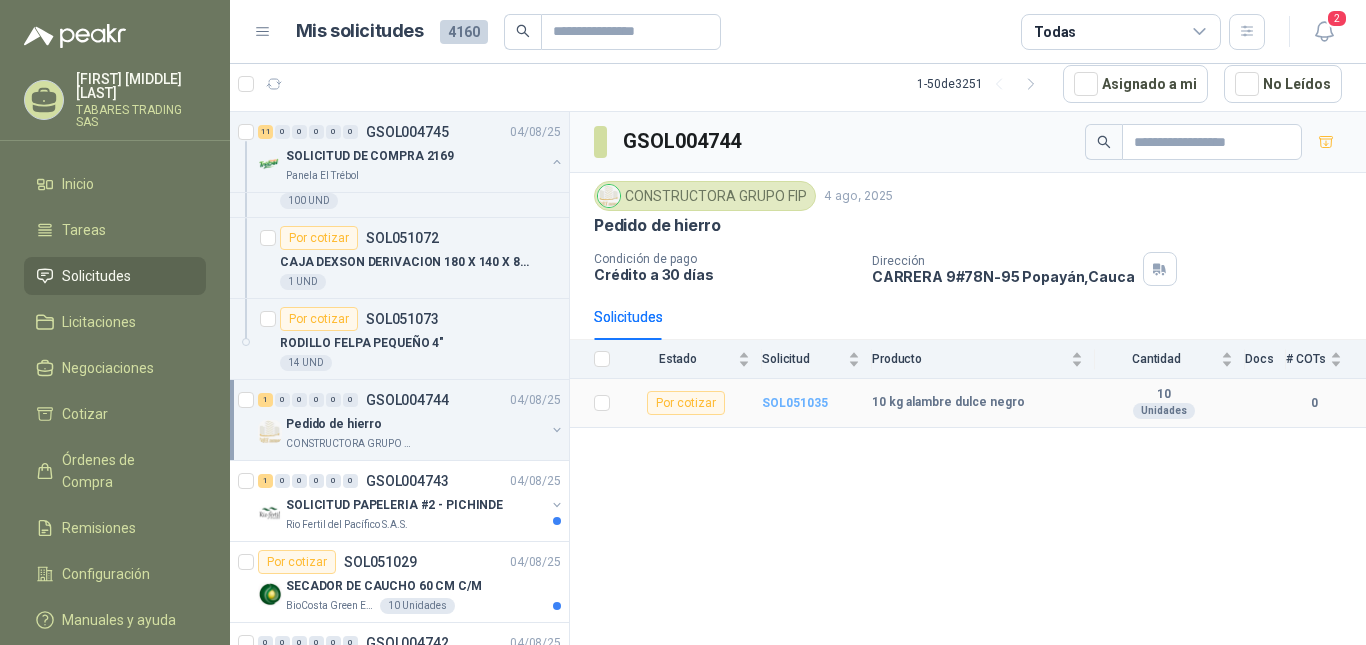 click on "SOL051035" at bounding box center (795, 403) 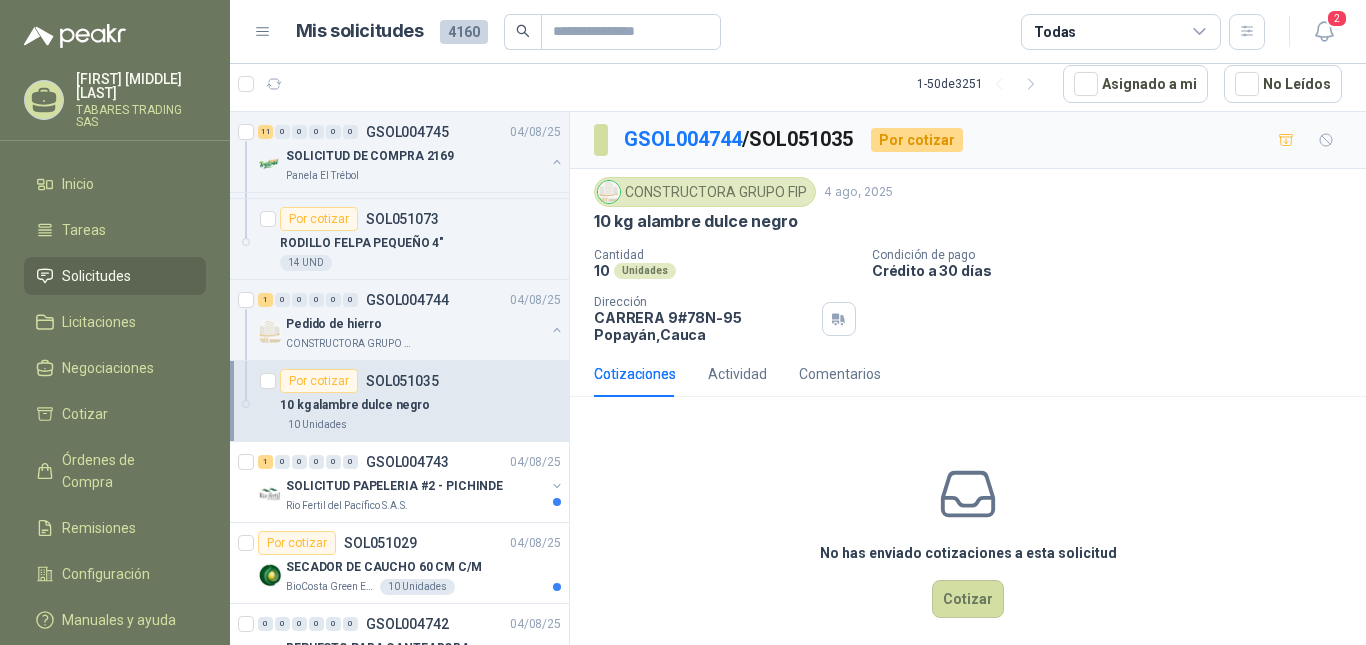 scroll, scrollTop: 2167, scrollLeft: 0, axis: vertical 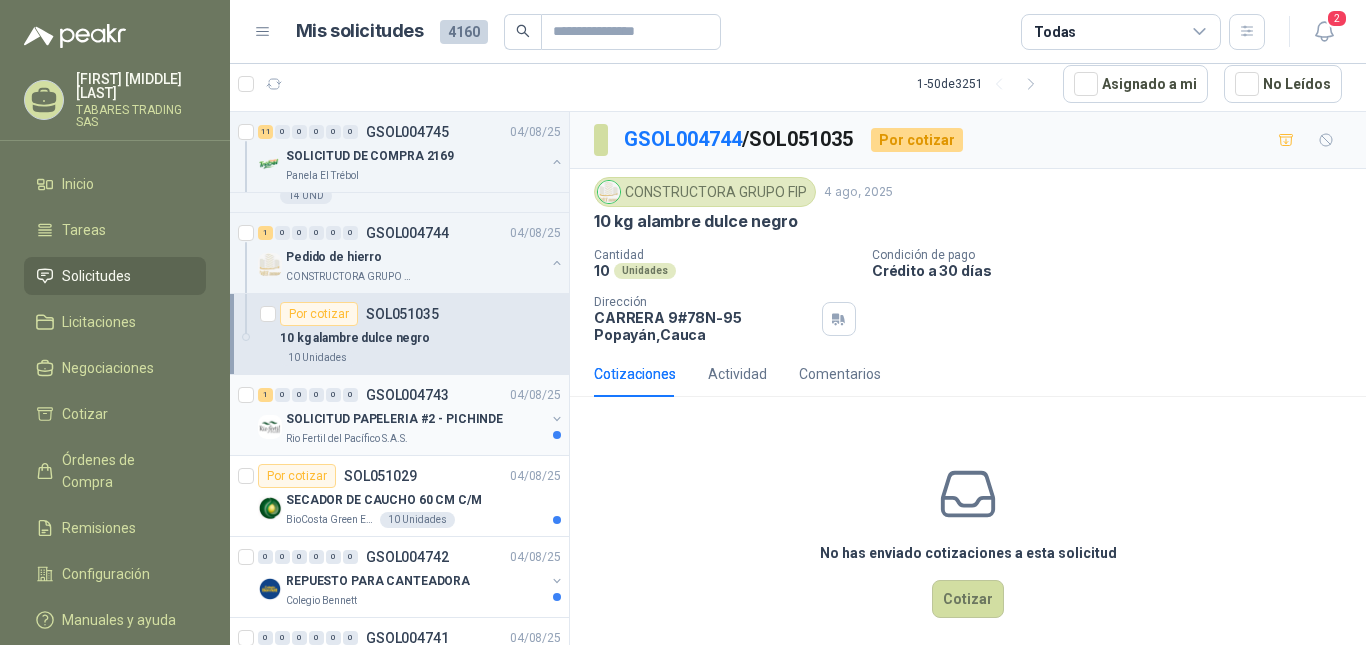 click on "SOLICITUD PAPELERIA #2 - PICHINDE" at bounding box center [394, 419] 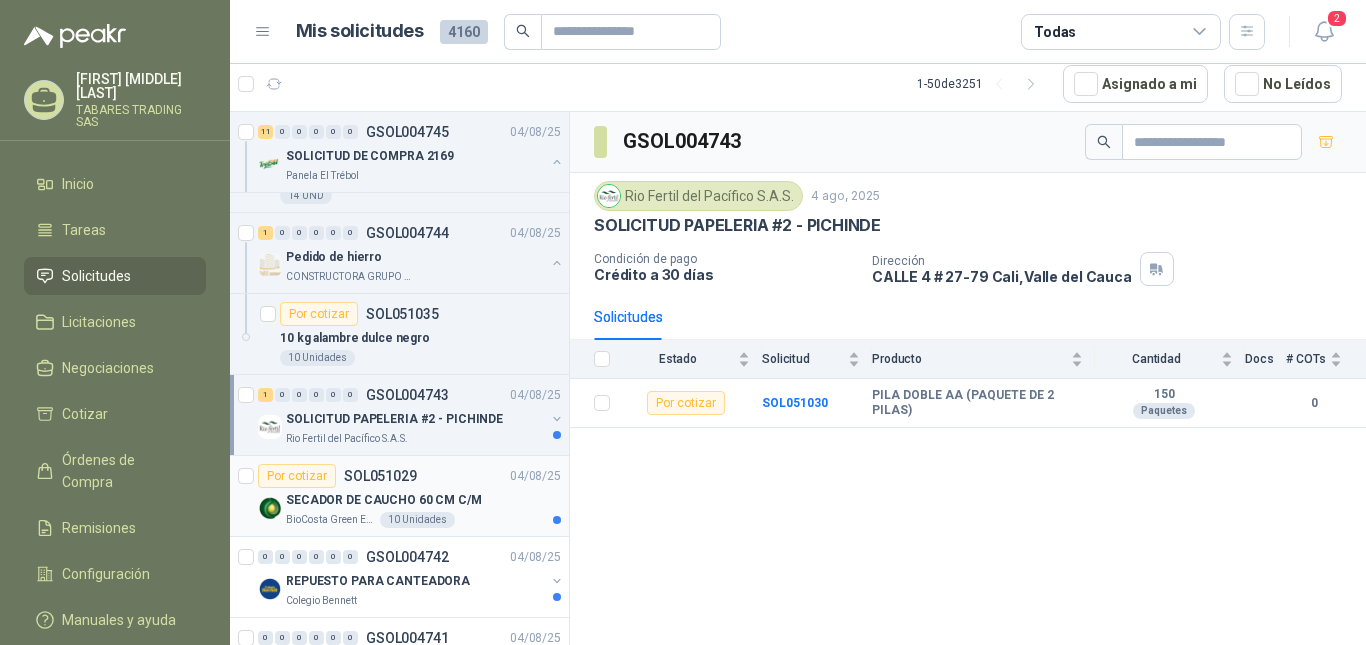 click on "SECADOR DE CAUCHO 60 CM C/M" at bounding box center [384, 500] 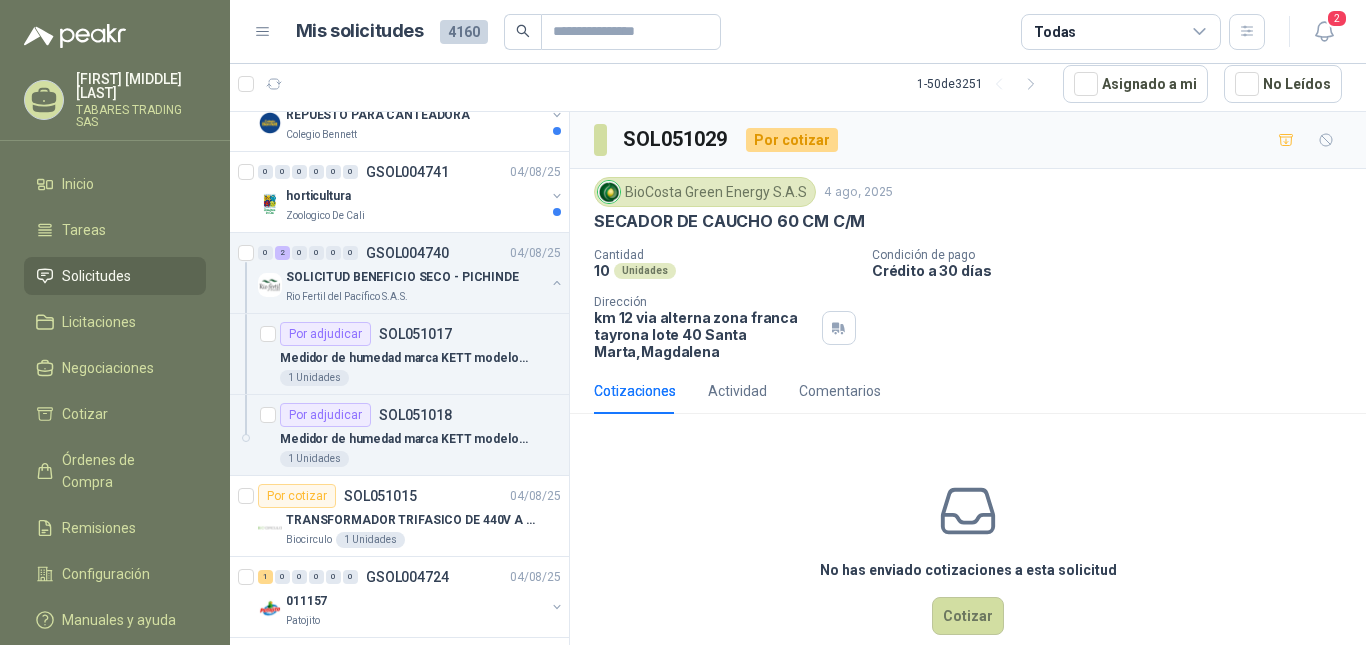 scroll, scrollTop: 2700, scrollLeft: 0, axis: vertical 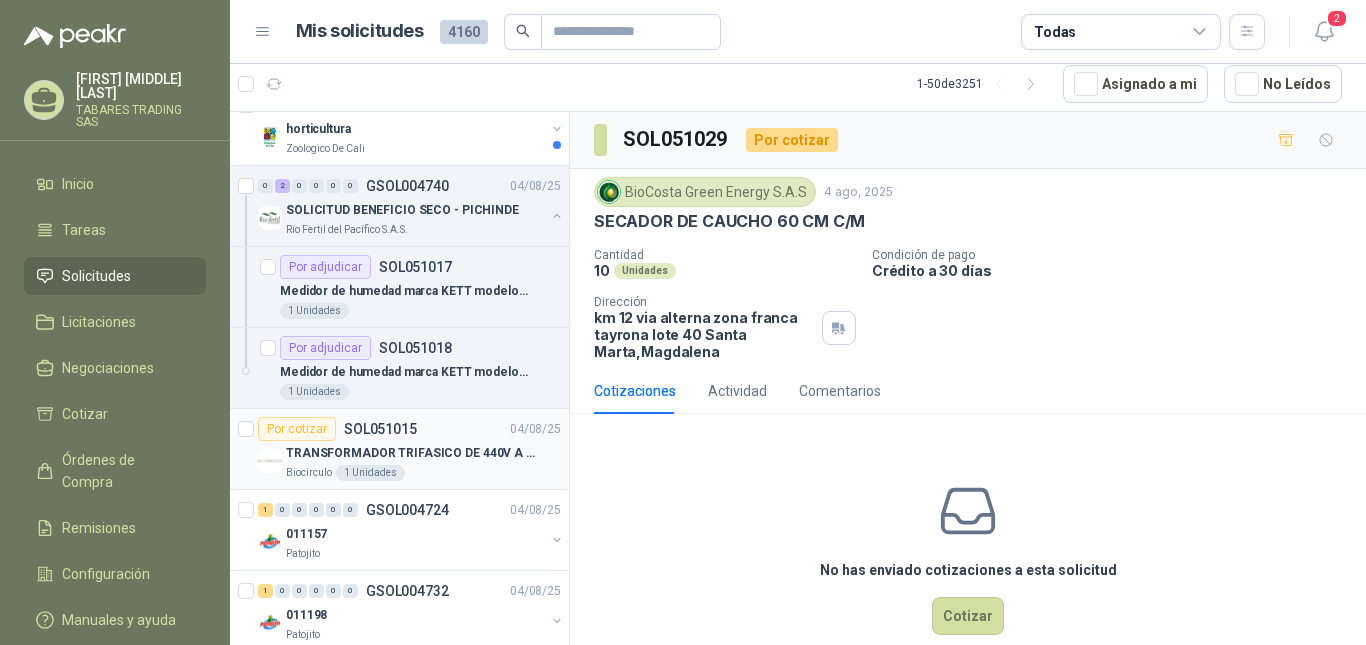 click on "TRANSFORMADOR TRIFASICO DE 440V A 220V SALIDA 5AMP" at bounding box center (410, 453) 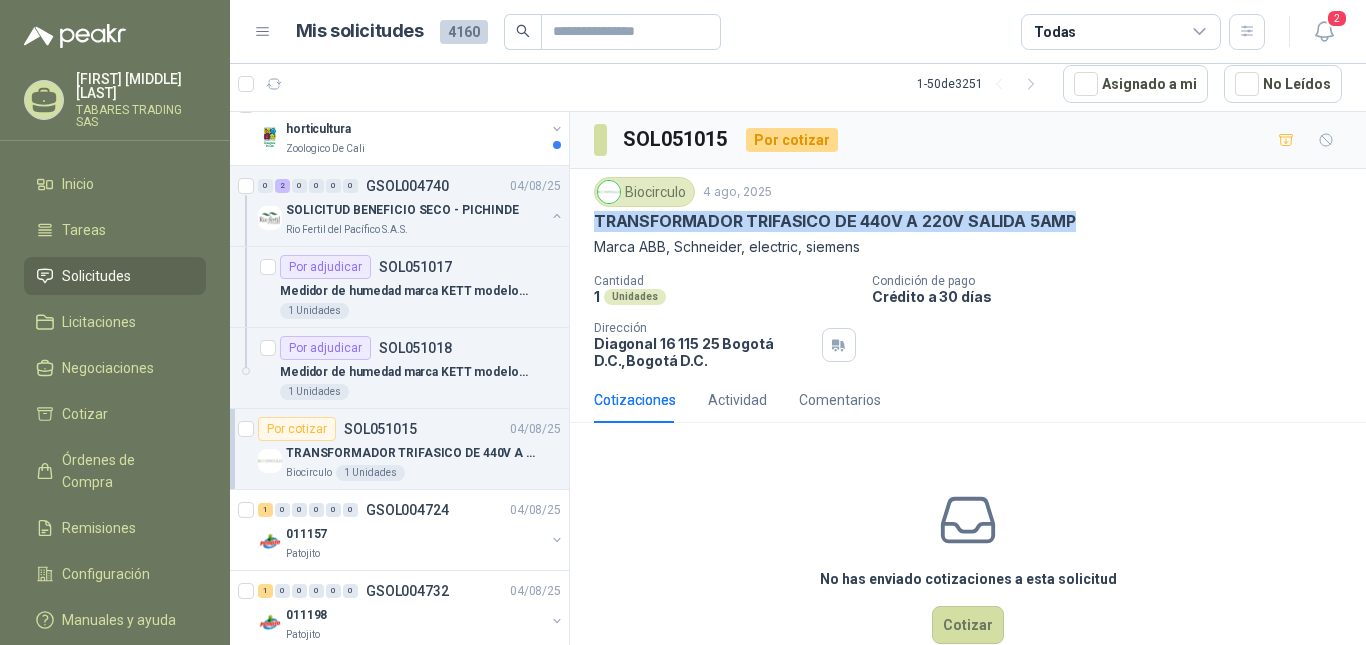 drag, startPoint x: 599, startPoint y: 221, endPoint x: 1092, endPoint y: 222, distance: 493.001 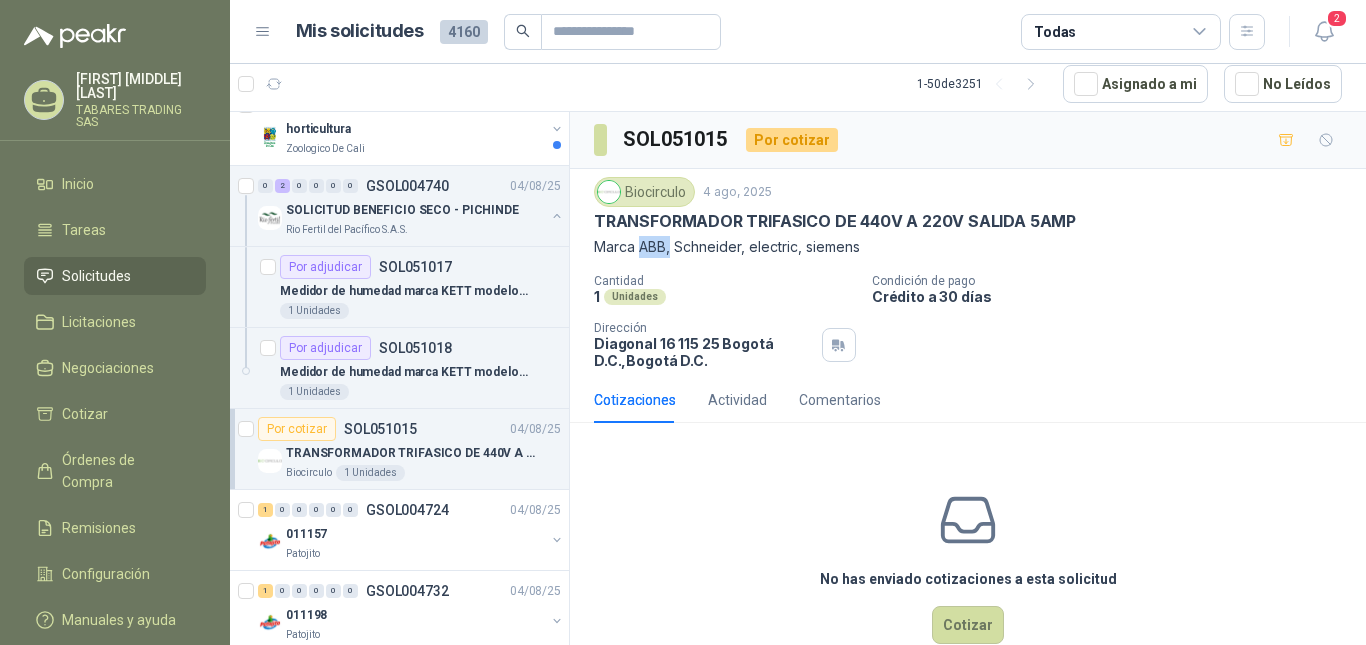 drag, startPoint x: 639, startPoint y: 248, endPoint x: 673, endPoint y: 248, distance: 34 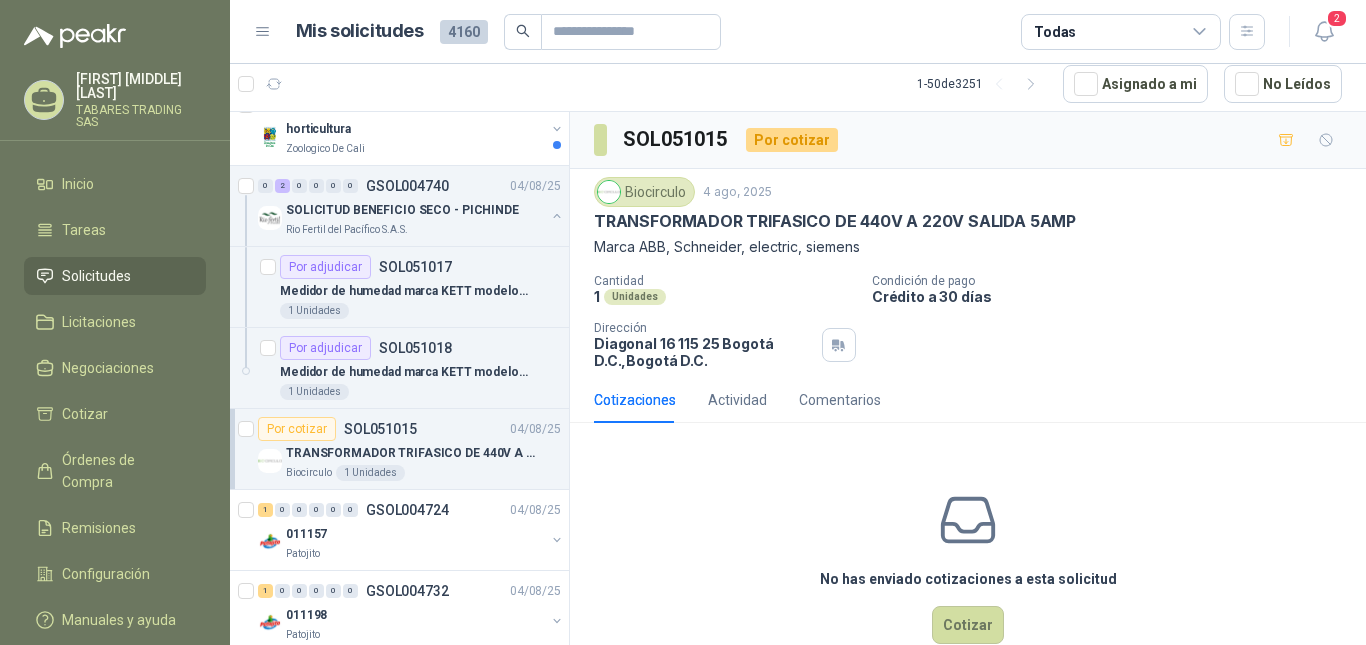 click on "Cantidad" at bounding box center (725, 281) 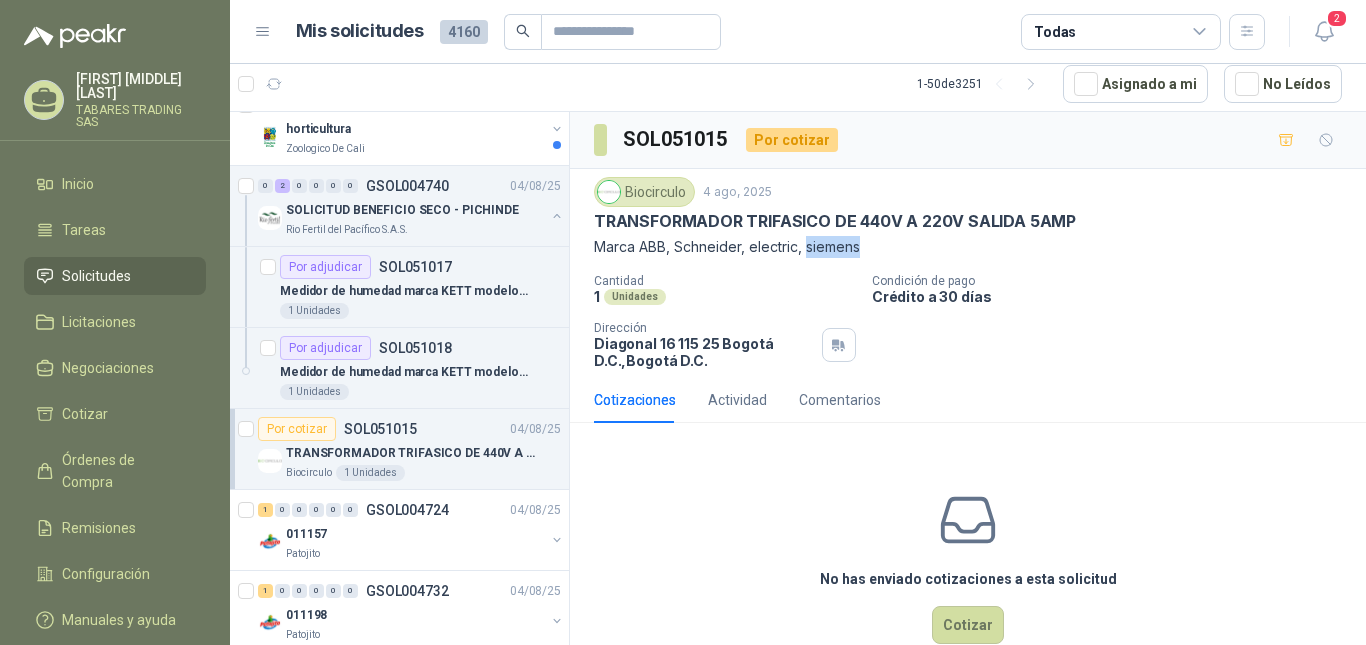 drag, startPoint x: 806, startPoint y: 251, endPoint x: 869, endPoint y: 250, distance: 63.007935 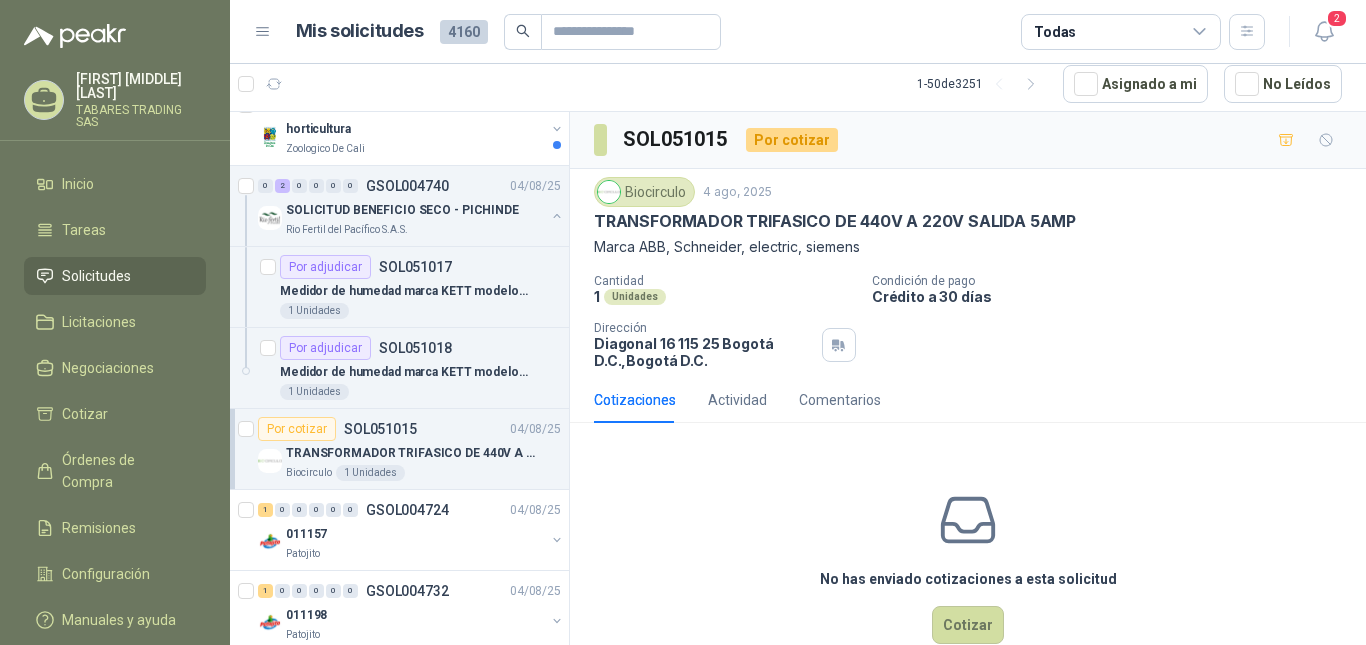 click on "TABARES TRADING SAS" at bounding box center [141, 116] 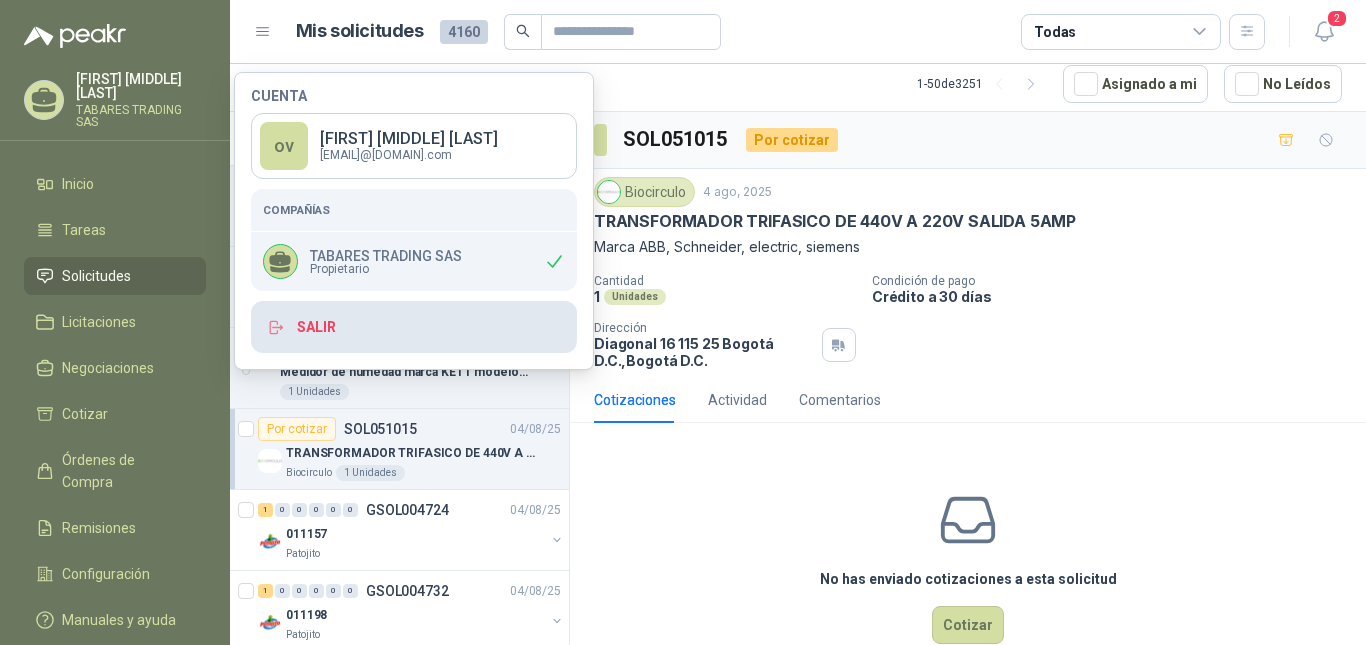 click on "Salir" at bounding box center [414, 327] 